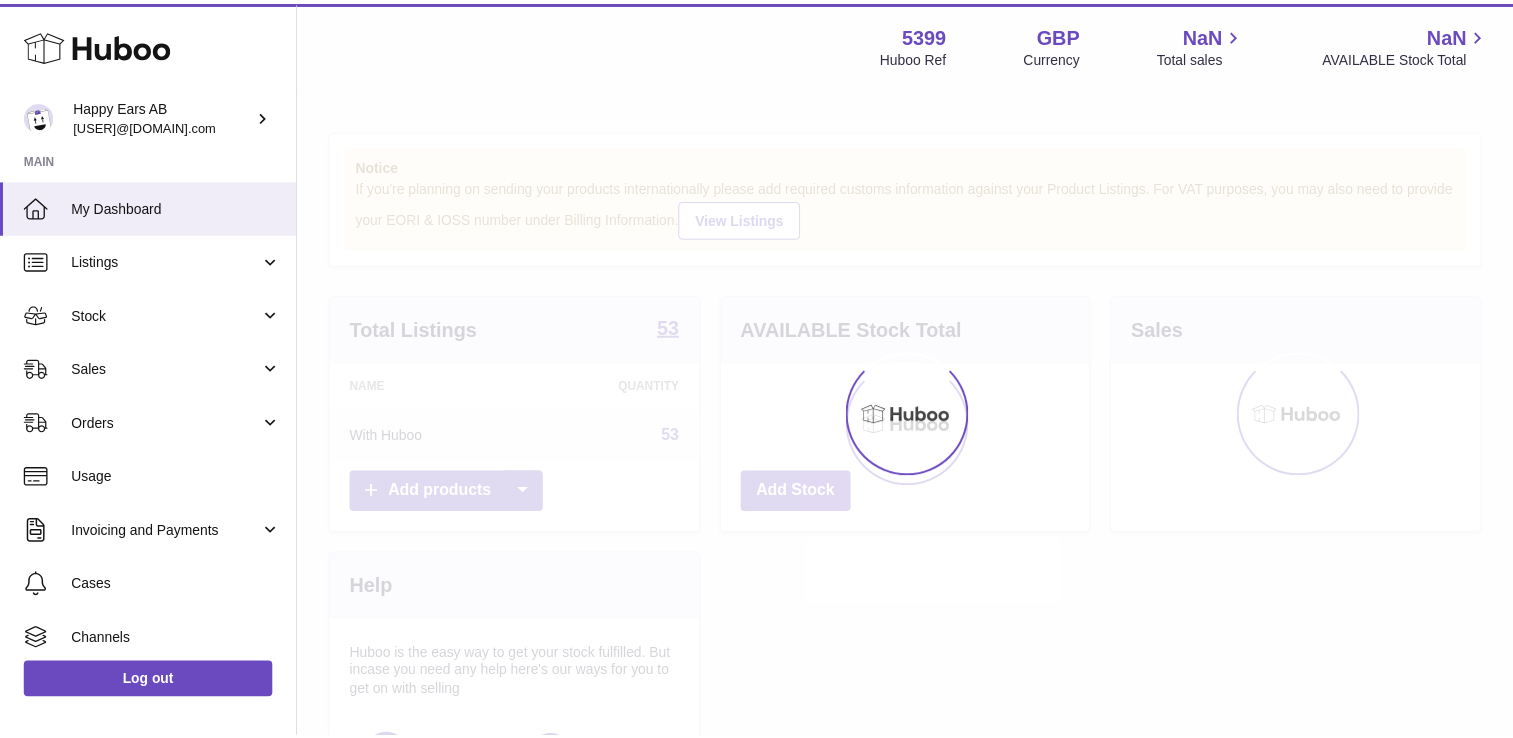 scroll, scrollTop: 0, scrollLeft: 0, axis: both 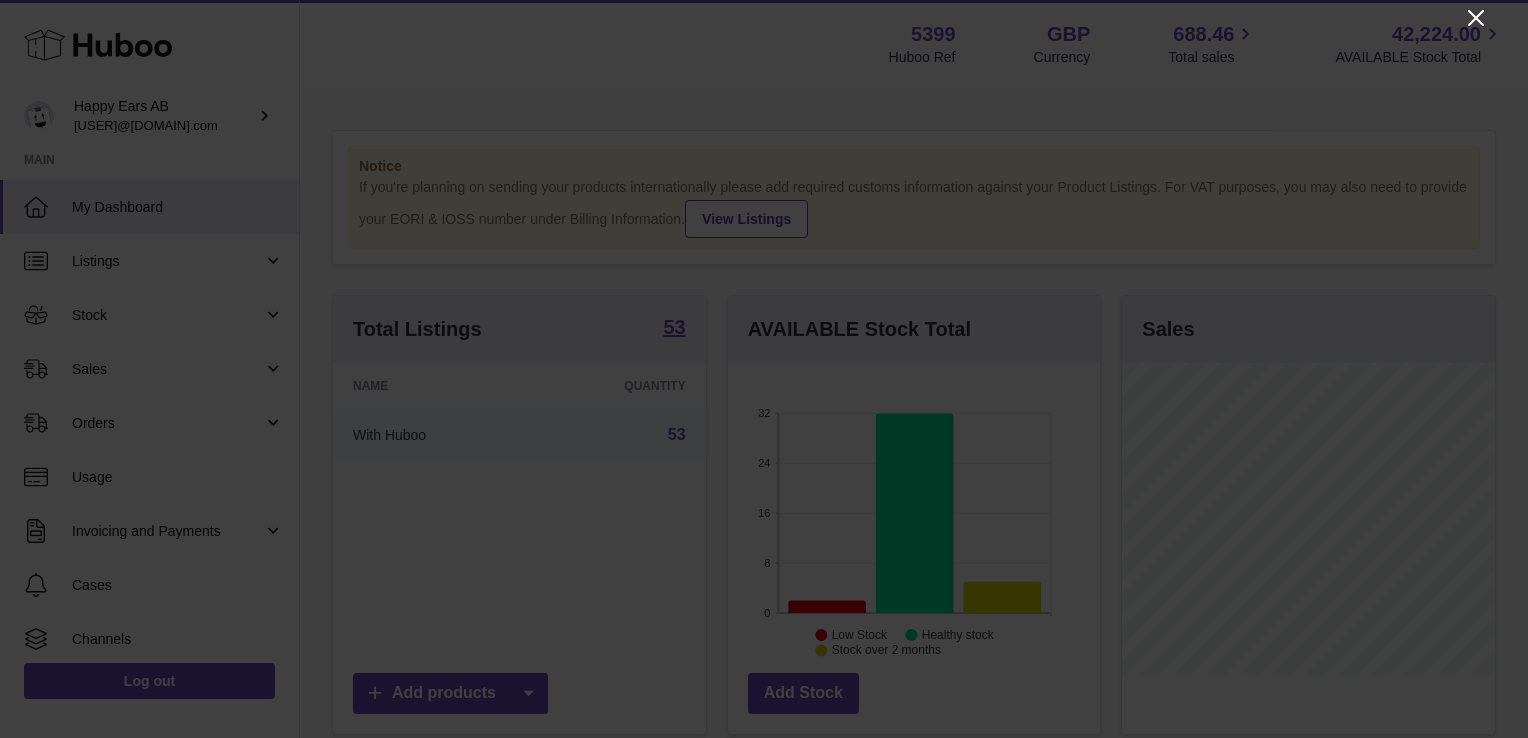 click 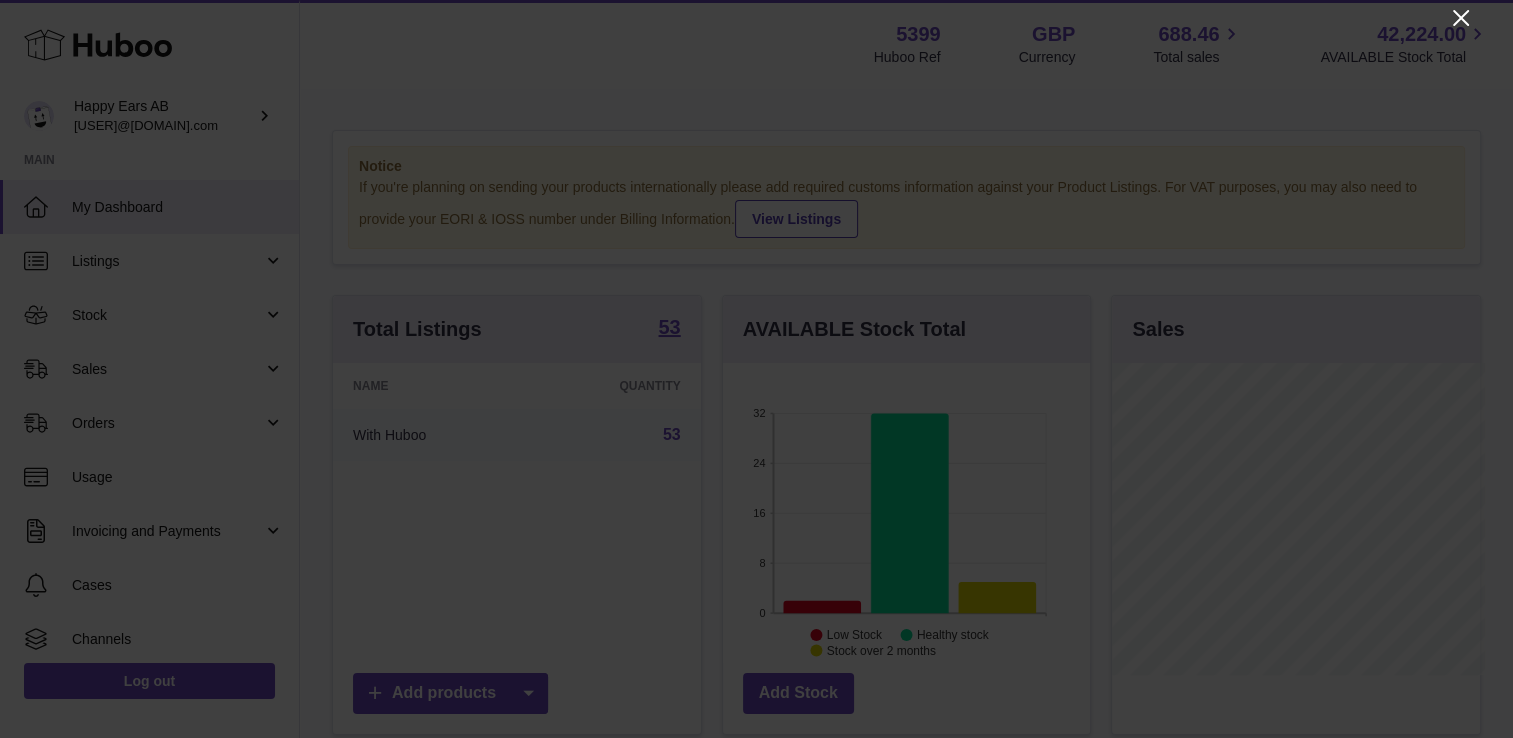 scroll, scrollTop: 312, scrollLeft: 368, axis: both 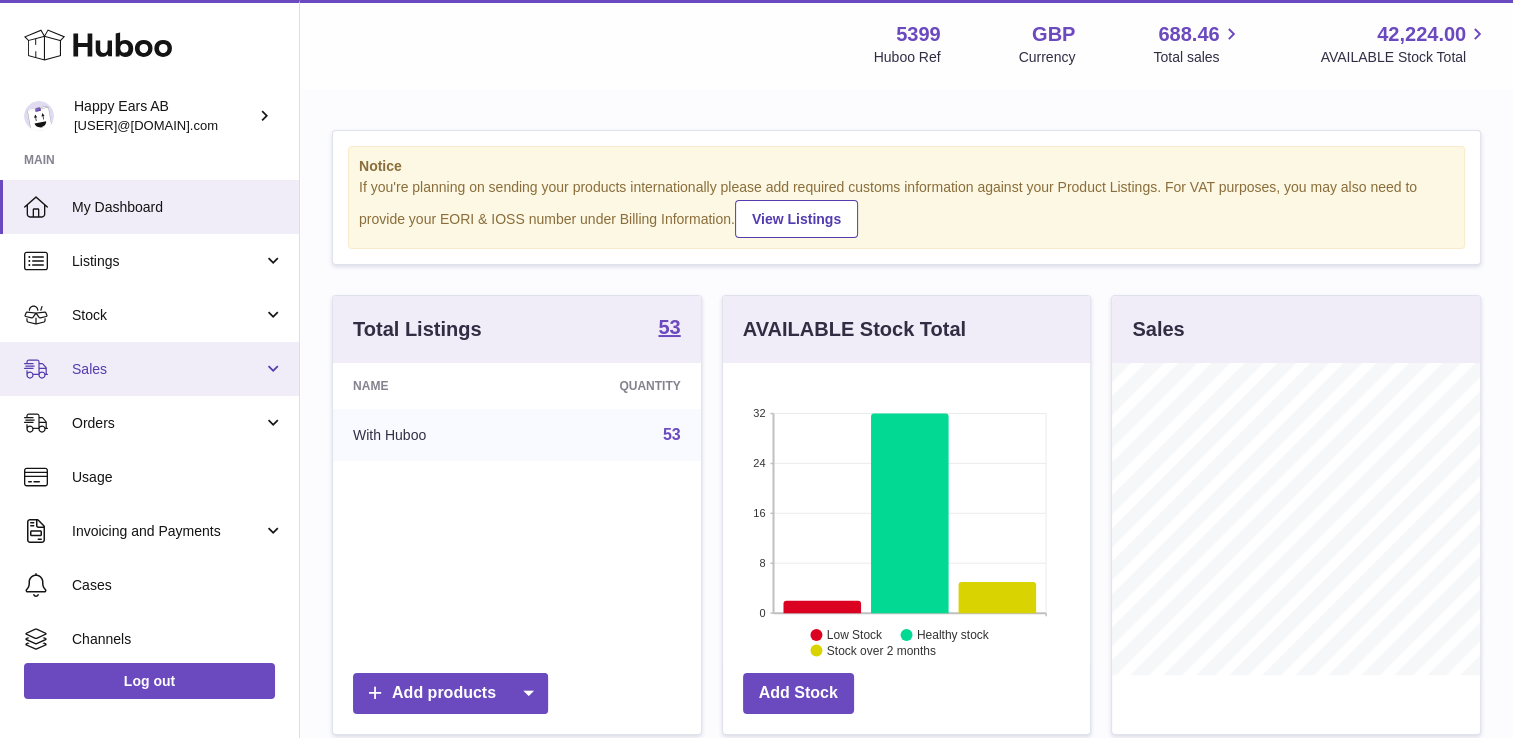 click on "Sales" at bounding box center (149, 369) 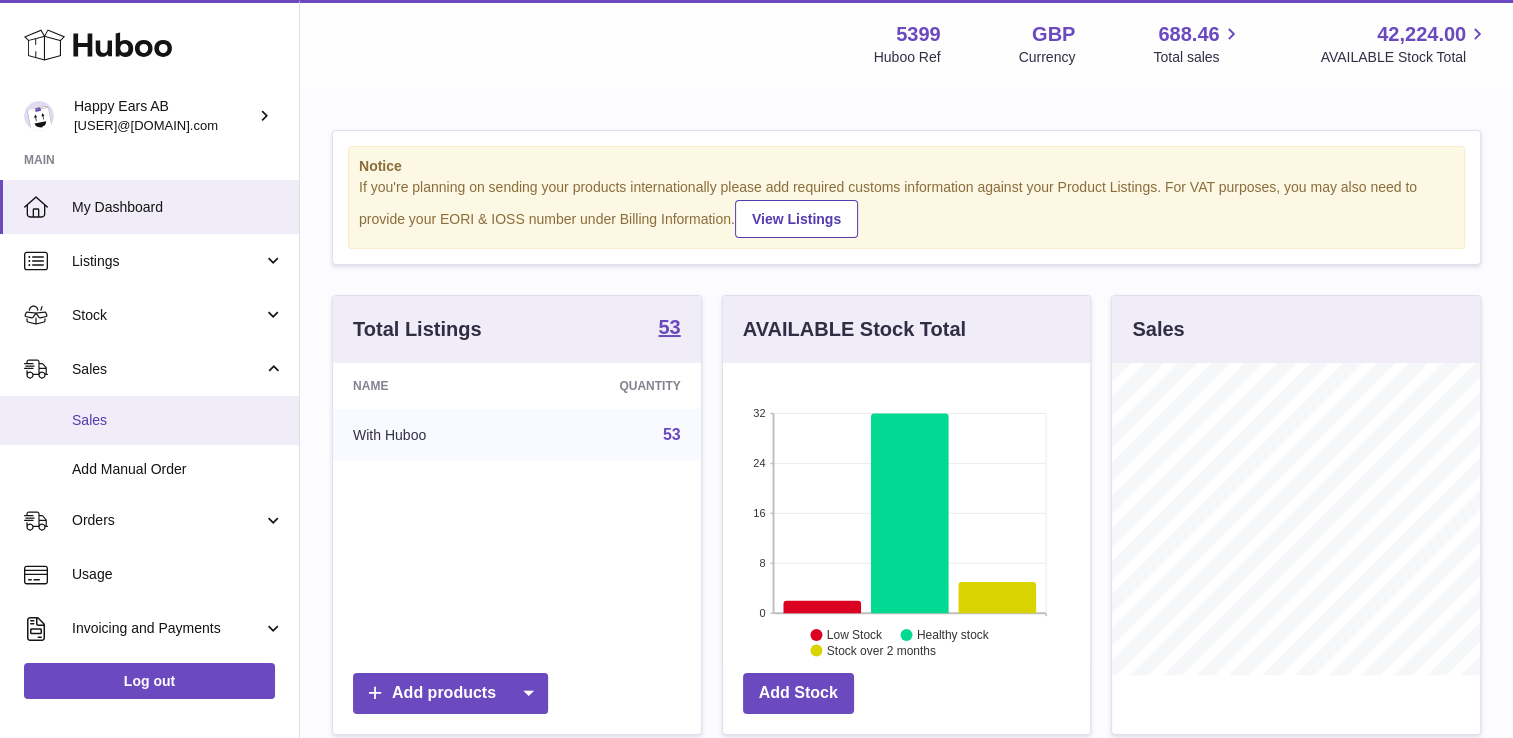 click on "Sales" at bounding box center (149, 420) 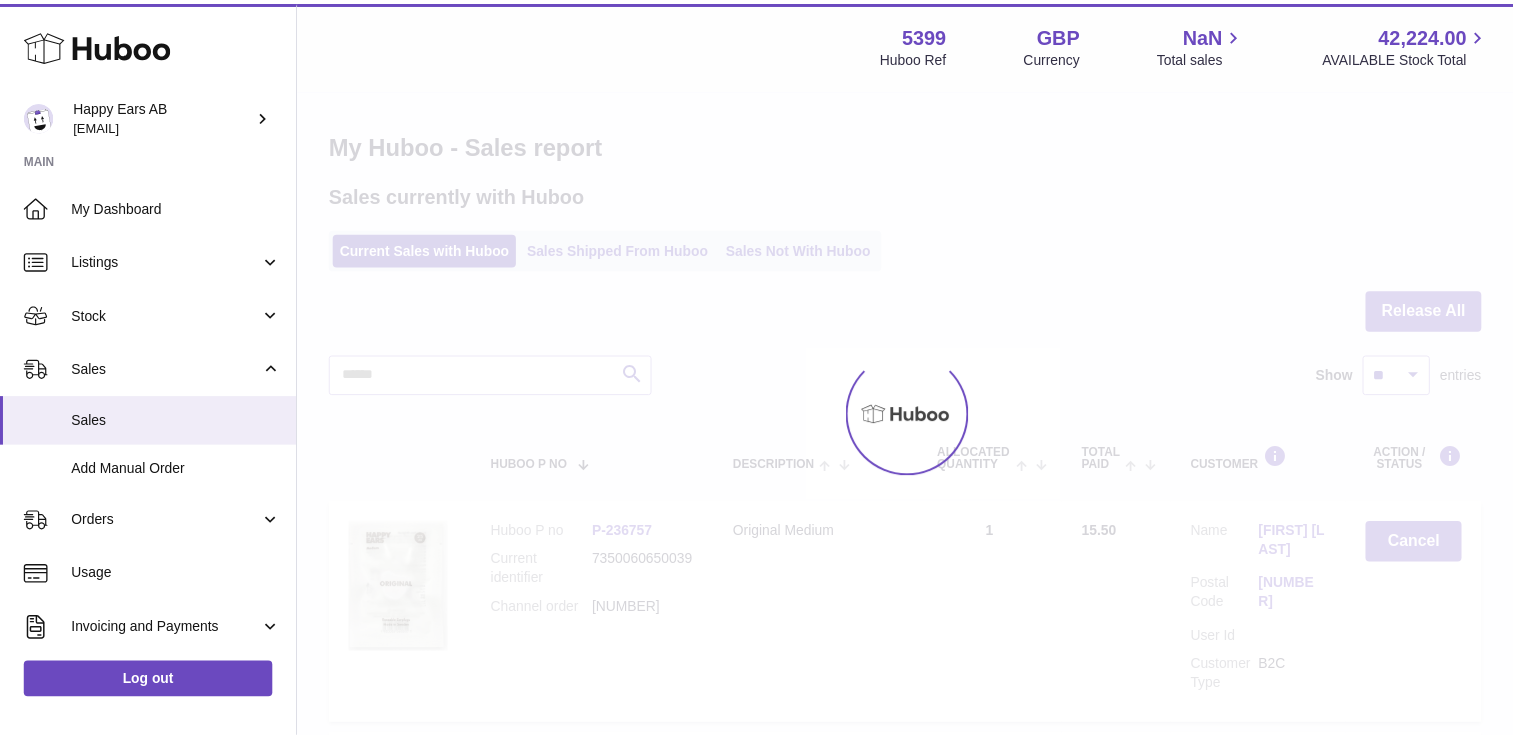 scroll, scrollTop: 0, scrollLeft: 0, axis: both 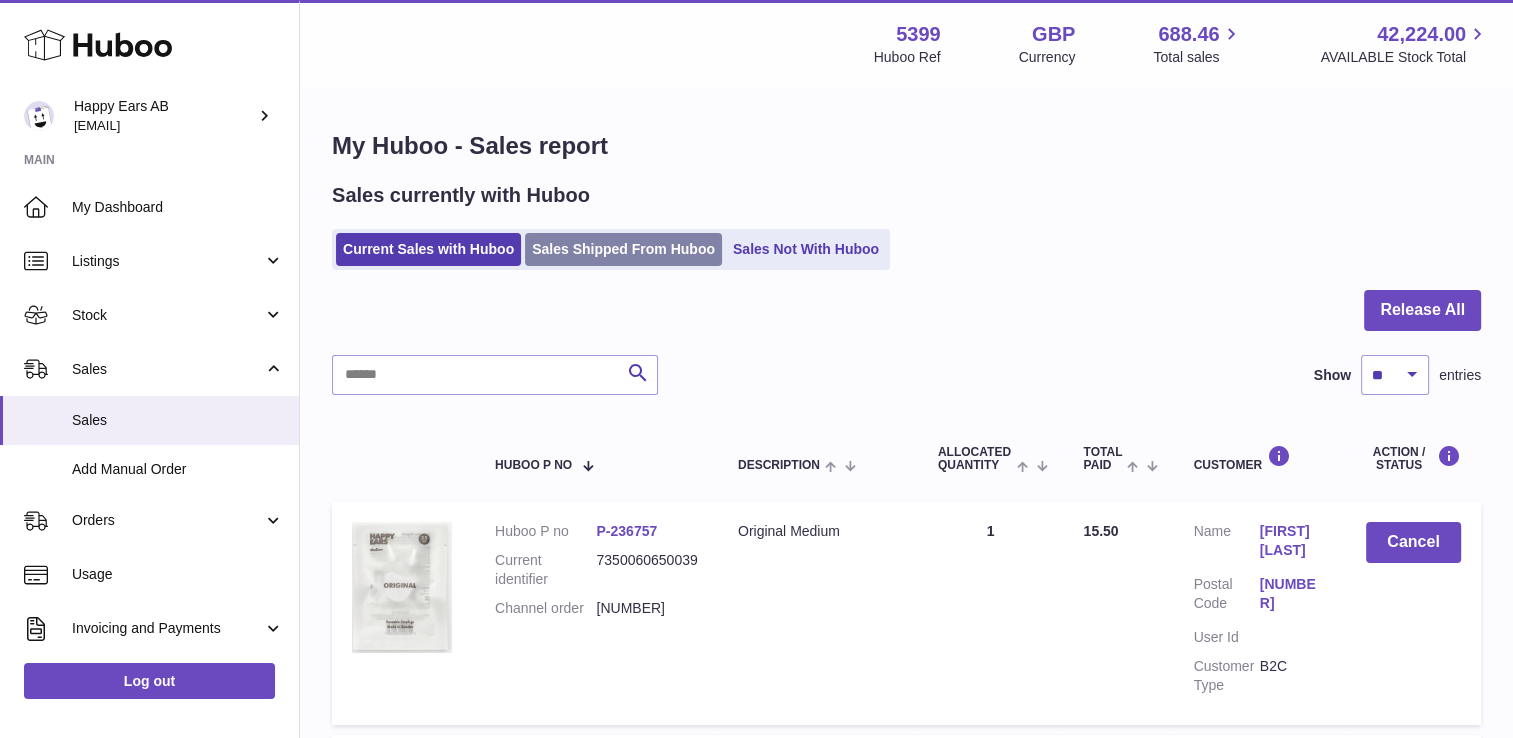 click on "Sales Shipped From Huboo" at bounding box center [623, 249] 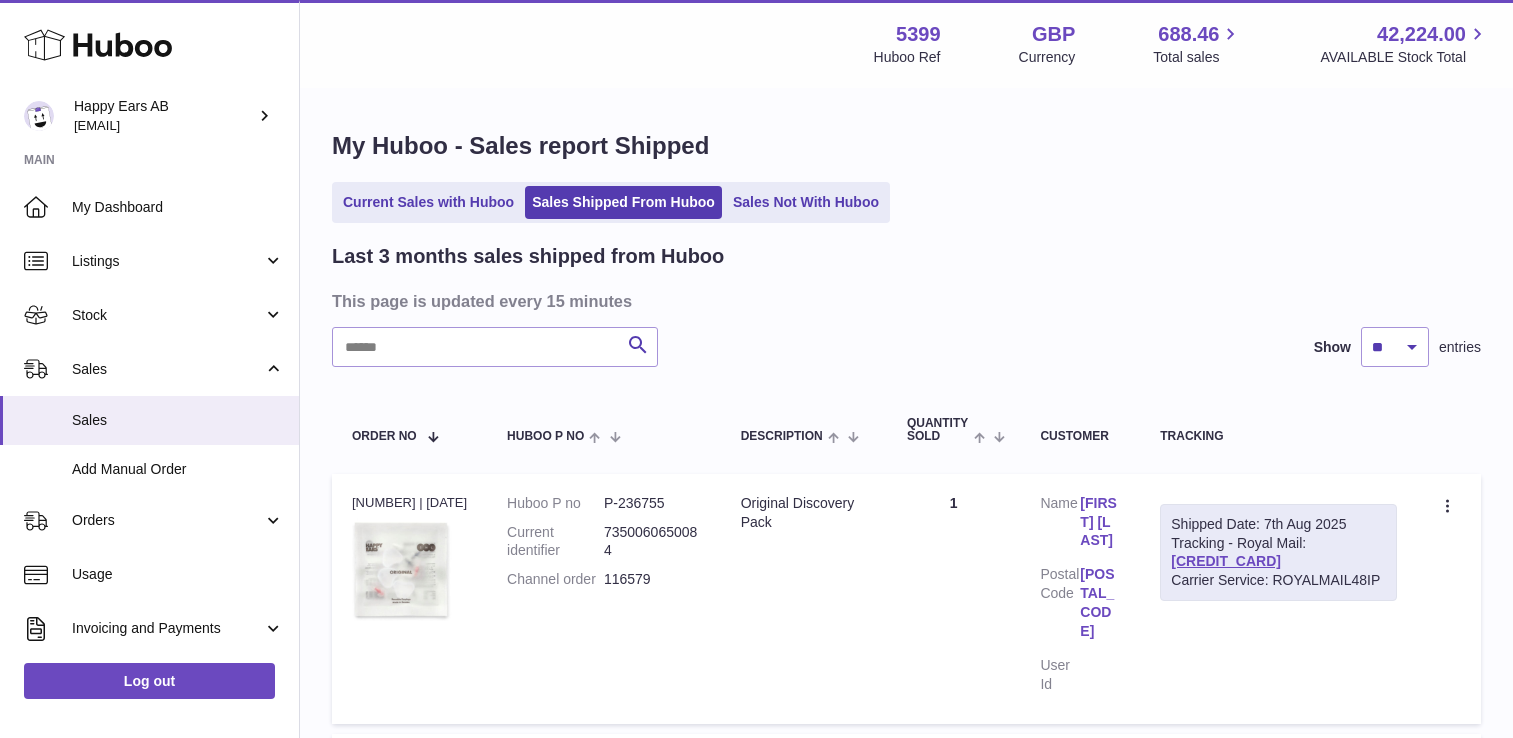 scroll, scrollTop: 0, scrollLeft: 0, axis: both 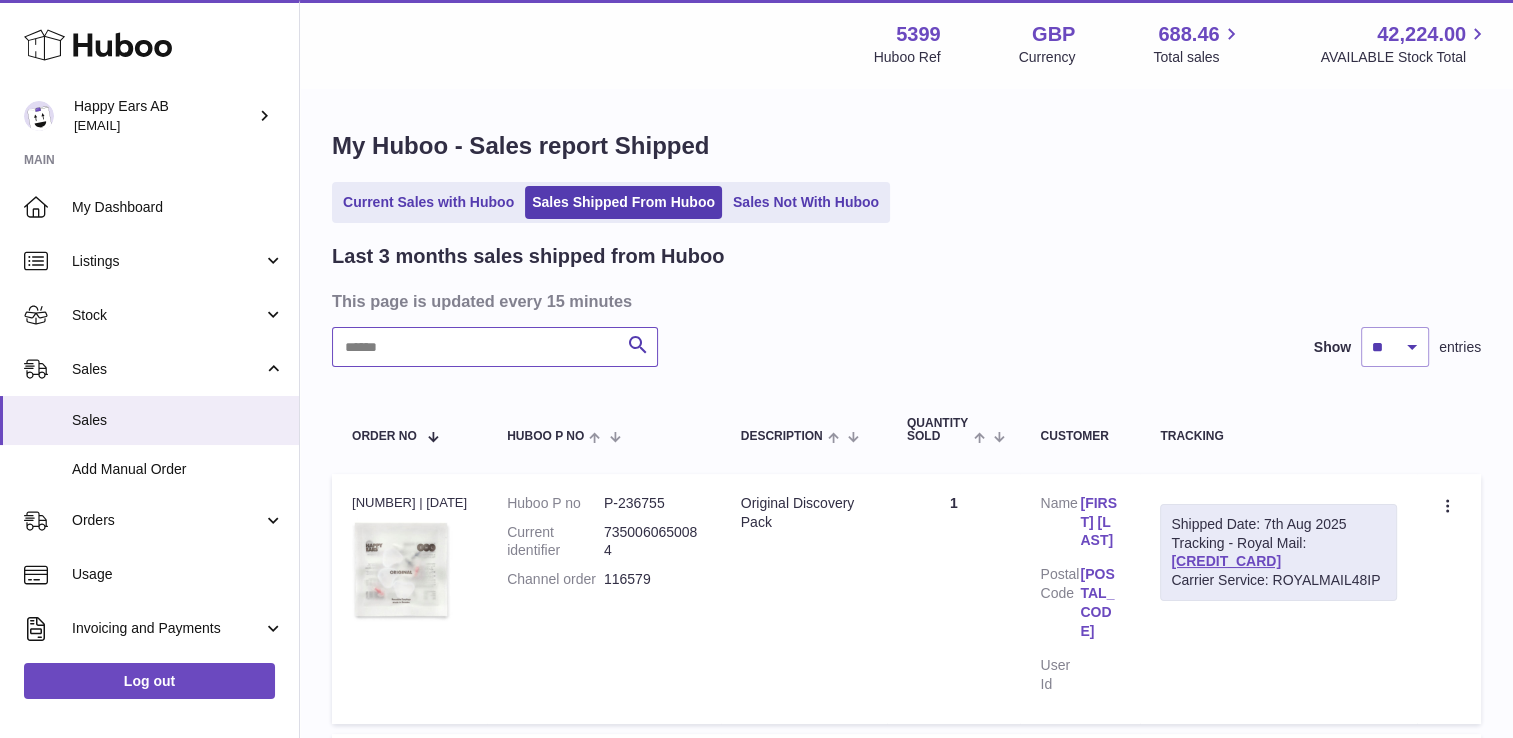 paste on "*******" 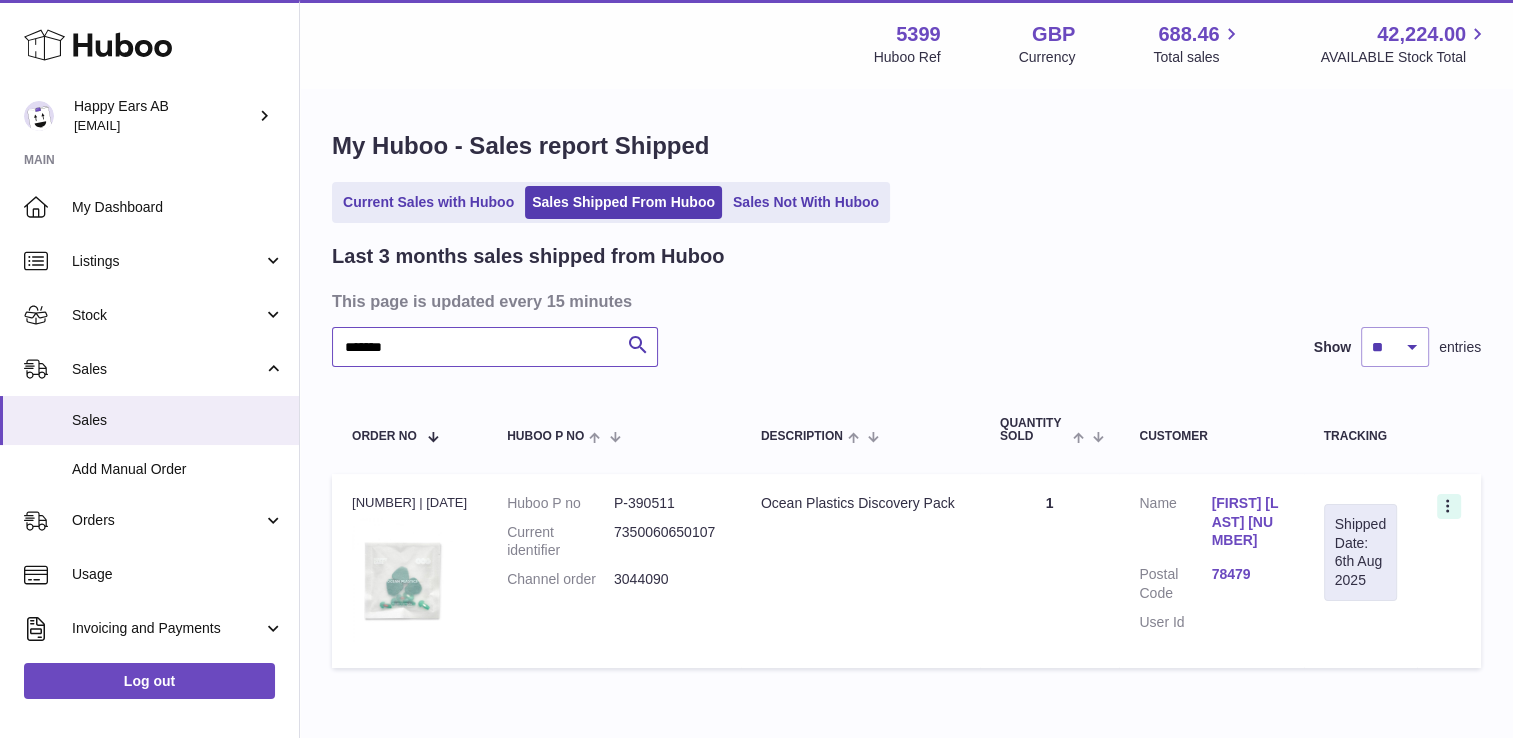 type on "*******" 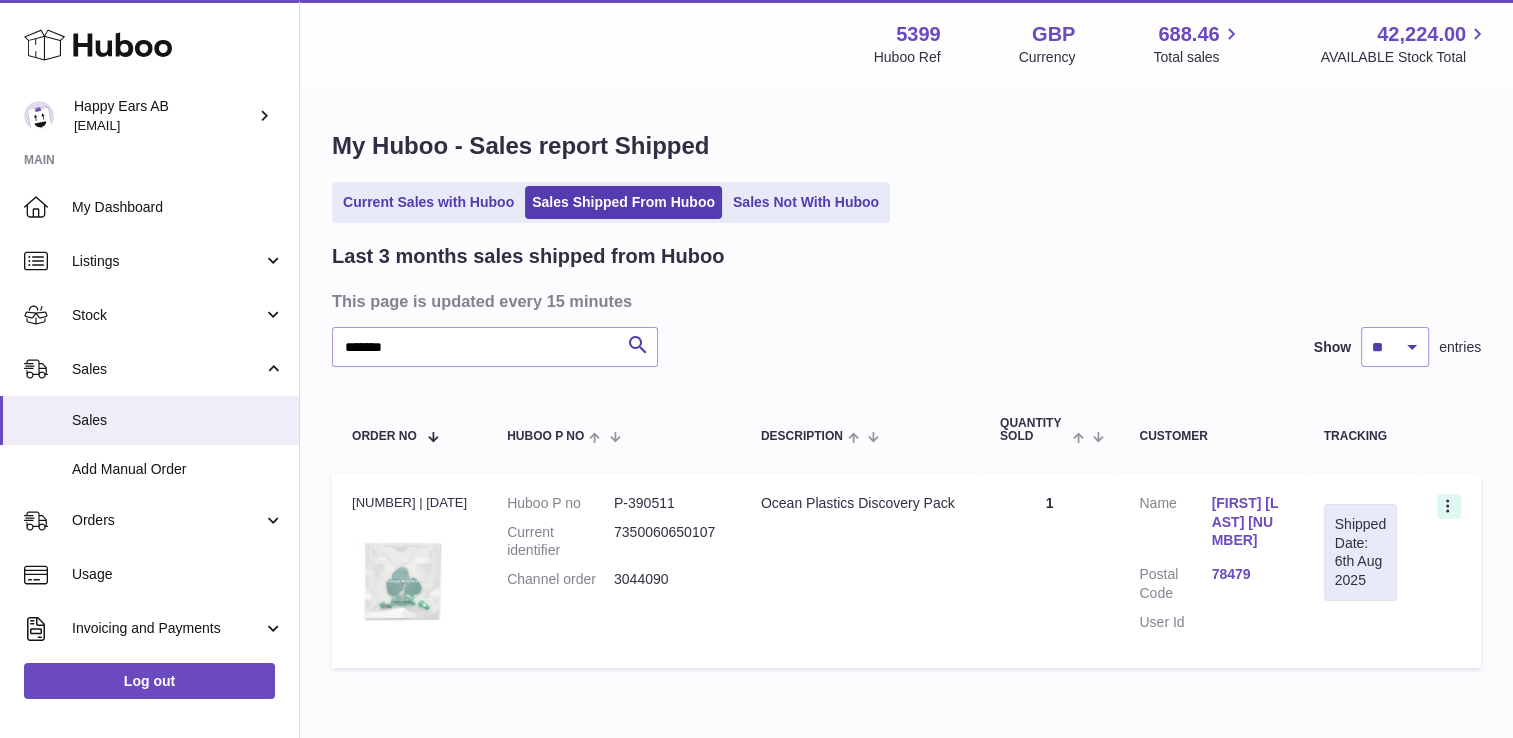 click at bounding box center [1449, 506] 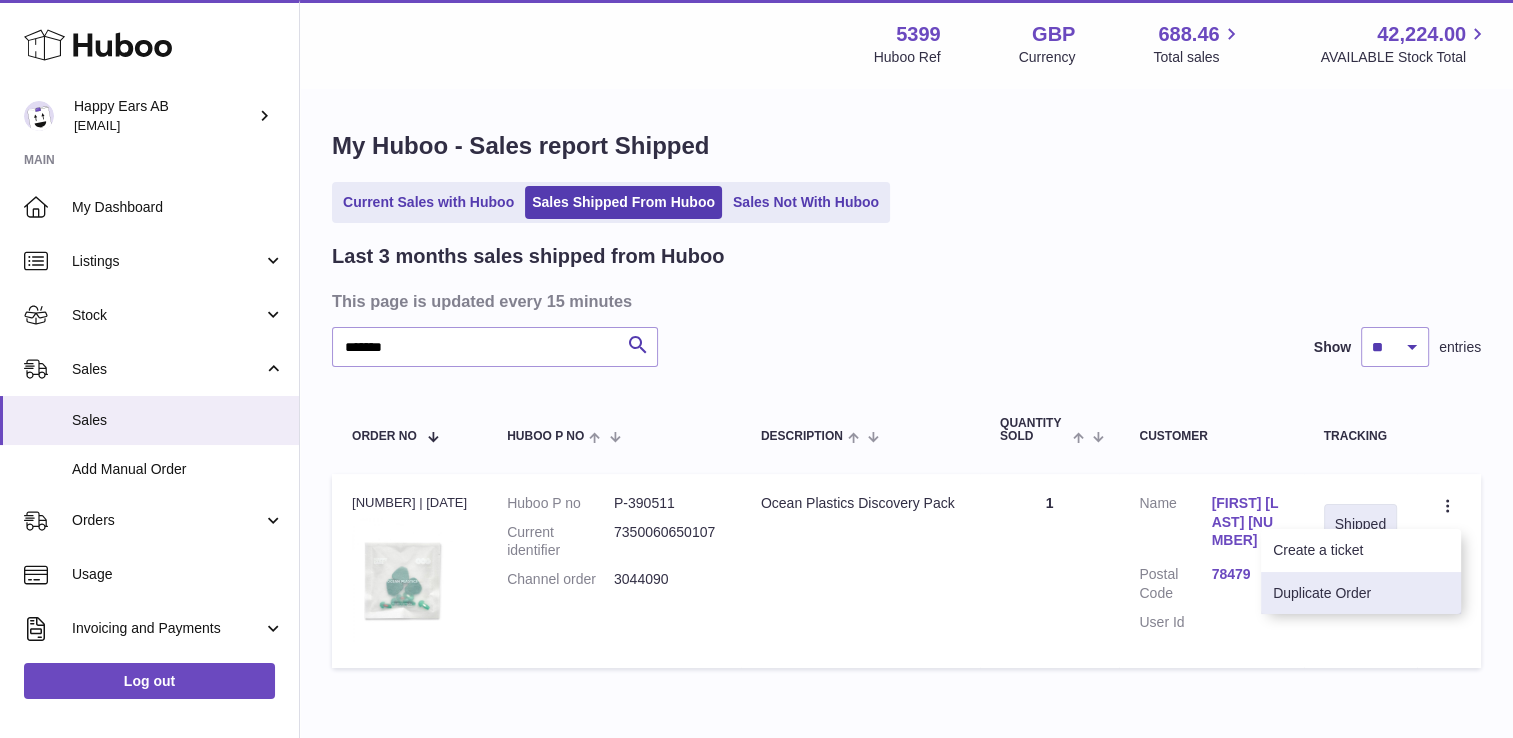 click on "Duplicate Order" at bounding box center [1361, 593] 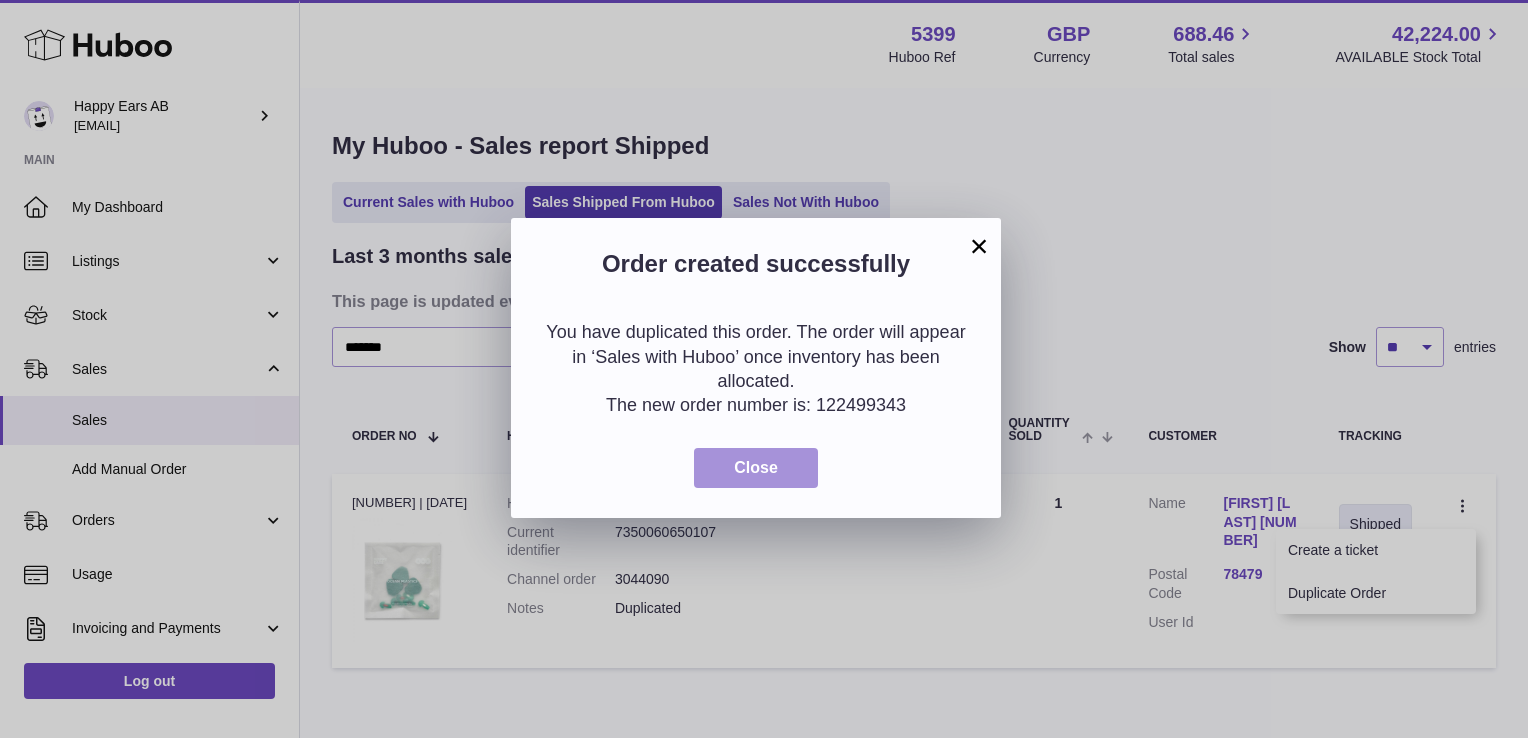 click on "Close" at bounding box center [756, 467] 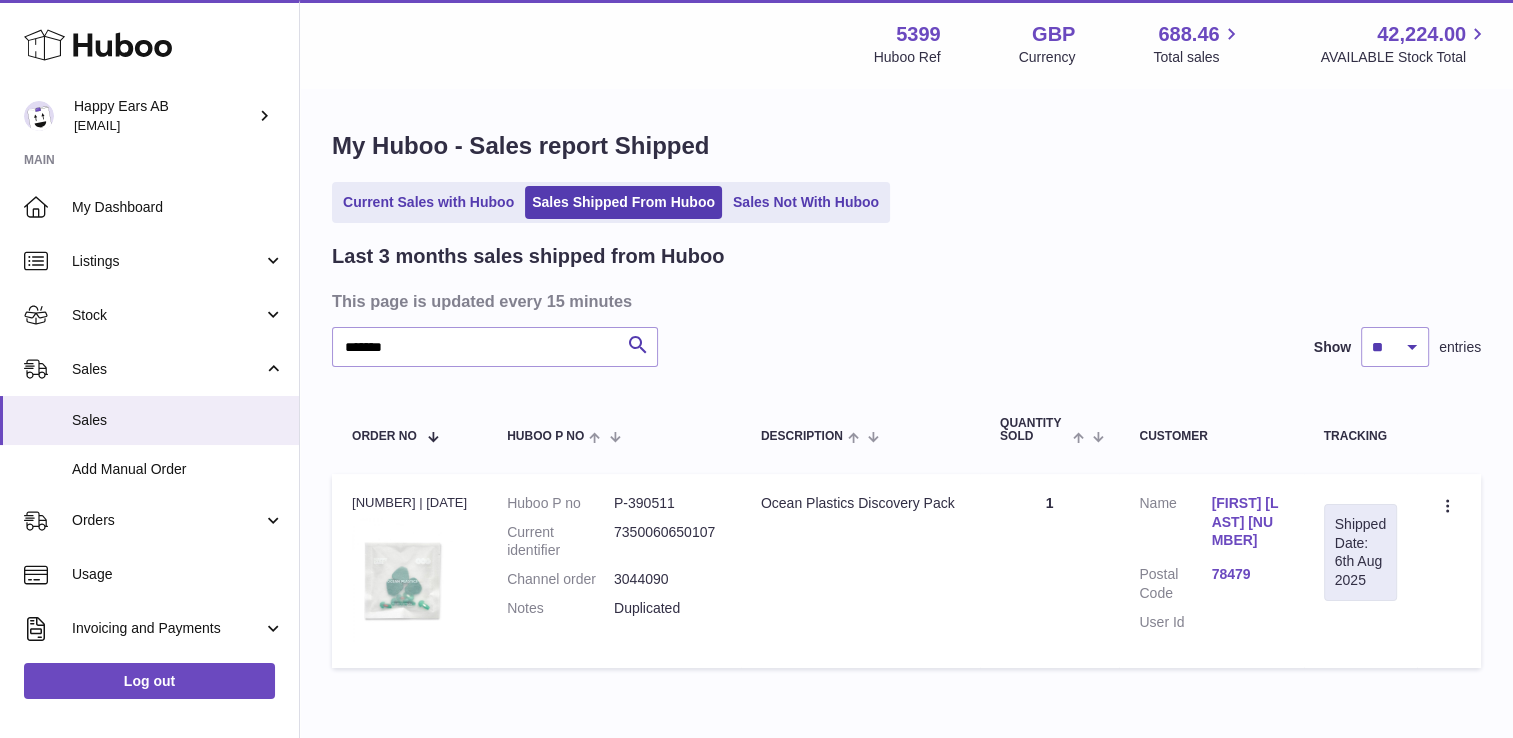 click on "My Huboo - Sales report Shipped
Current Sales with Huboo
Sales Shipped From Huboo
Sales Not With Huboo
Last 3 months sales shipped from Huboo     This page is updated every 15 minutes   *******     Search
Show
** ** **
entries
Order No       Huboo P no       Description       Quantity Sold
Customer
Tracking
Order no
122349443 | 5th Aug
Huboo P no   P-390511   Current identifier   7350060650107
Channel order
3044090
Notes
Duplicated
Description
Ocean Plastics Discovery Pack
Quantity
1
Customer  Name     Postal Code   78479" at bounding box center [906, 404] 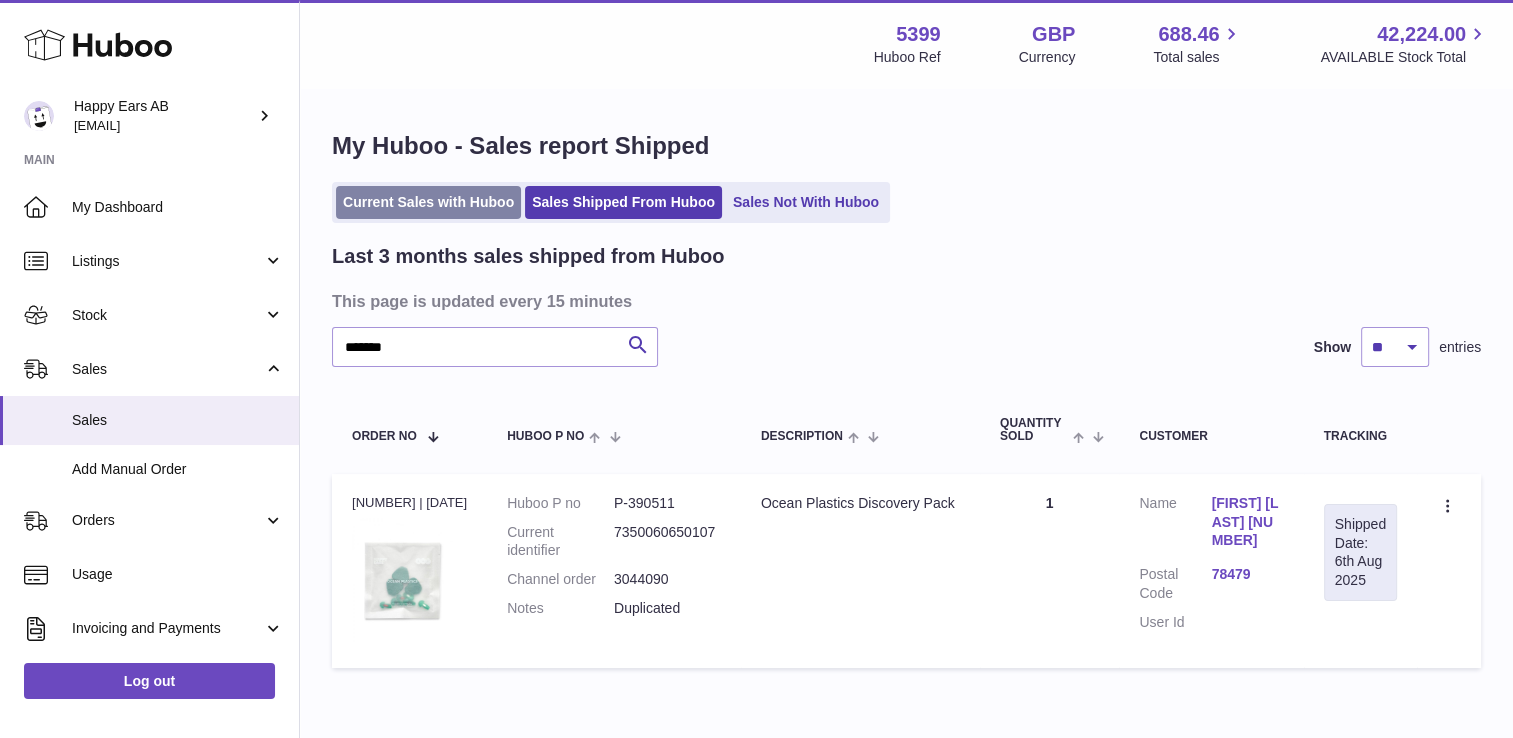 click on "Current Sales with Huboo" at bounding box center [428, 202] 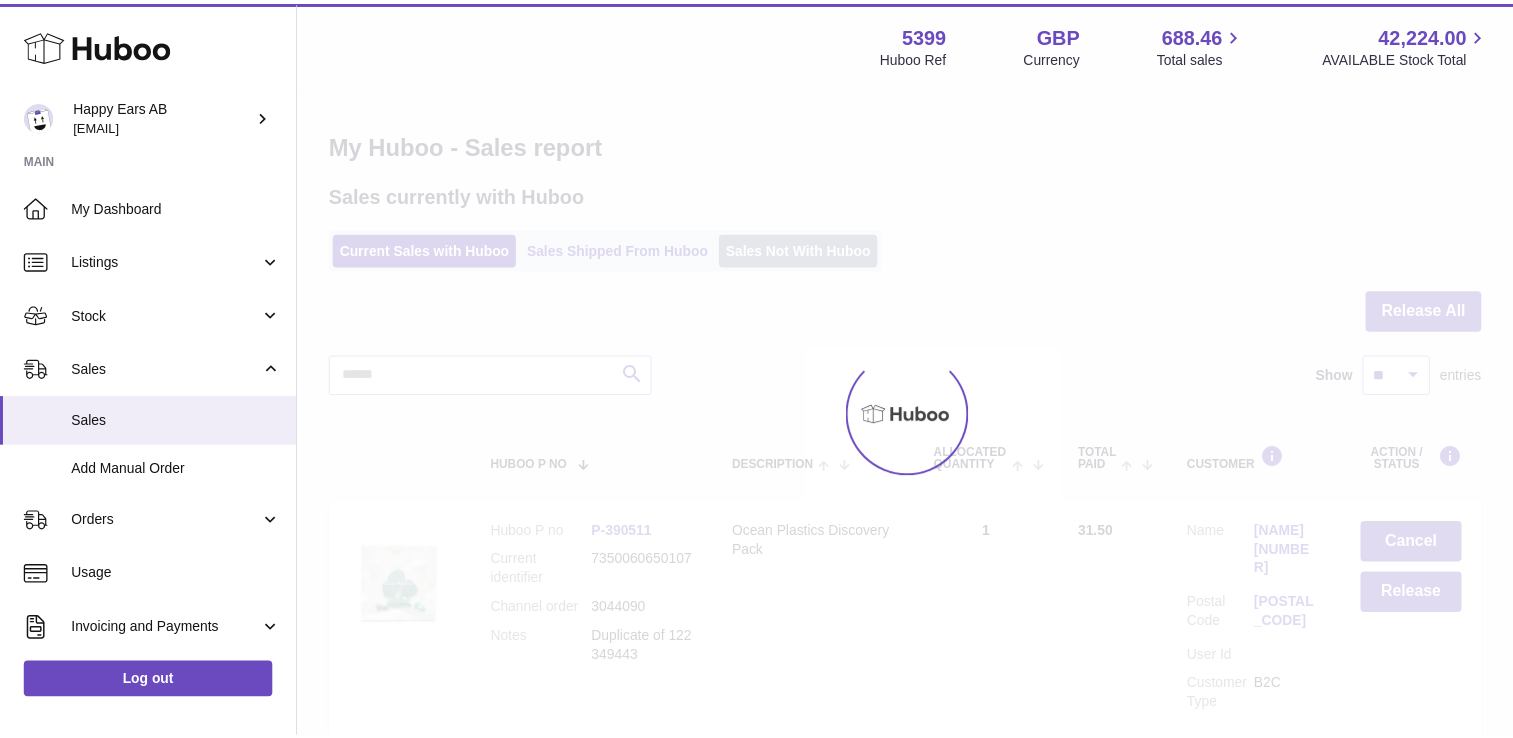 scroll, scrollTop: 0, scrollLeft: 0, axis: both 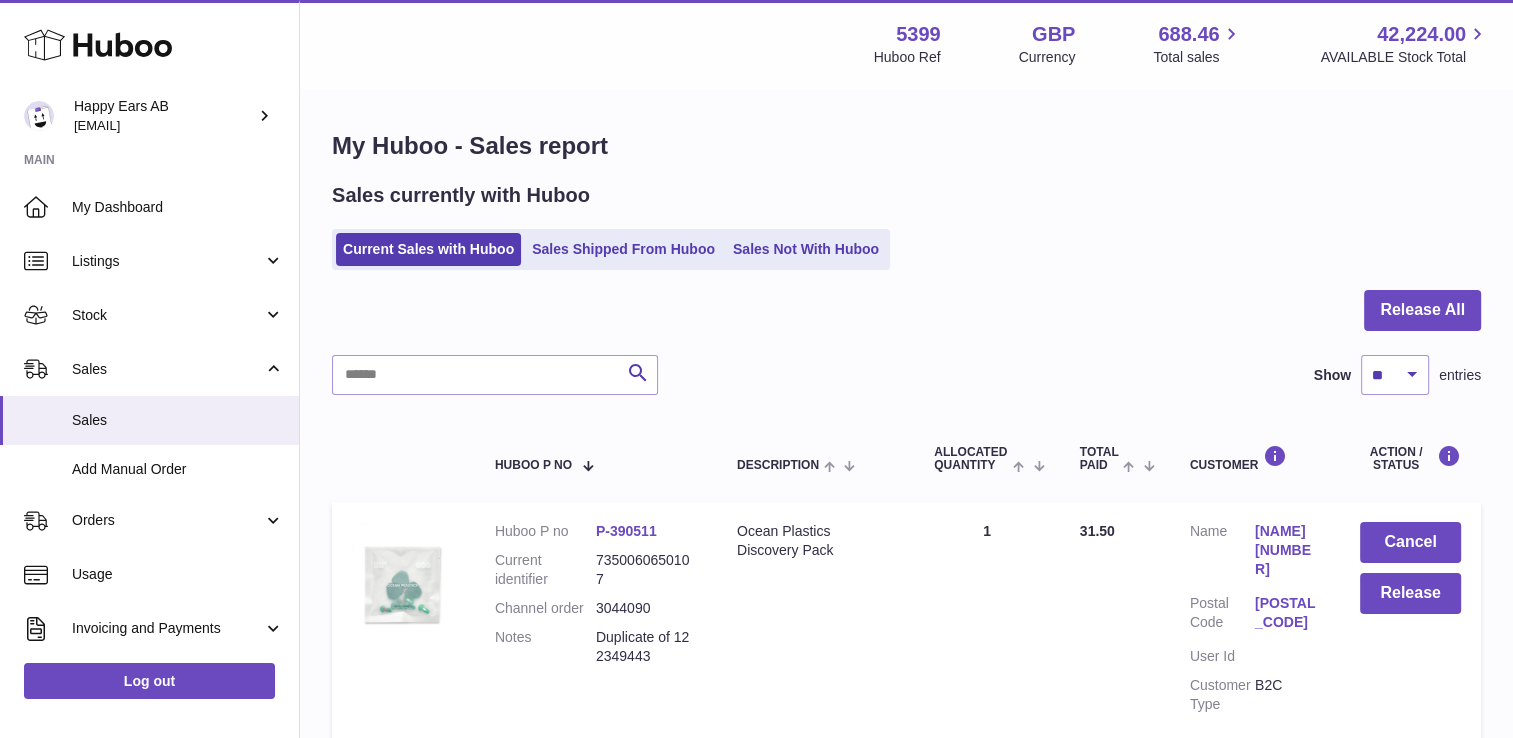click on "Customer  Name   [FIRST] [LAST] [NUMBER]    Postal Code   [POSTAL_CODE]   User Id     Customer Type   B2C" at bounding box center [1255, 622] 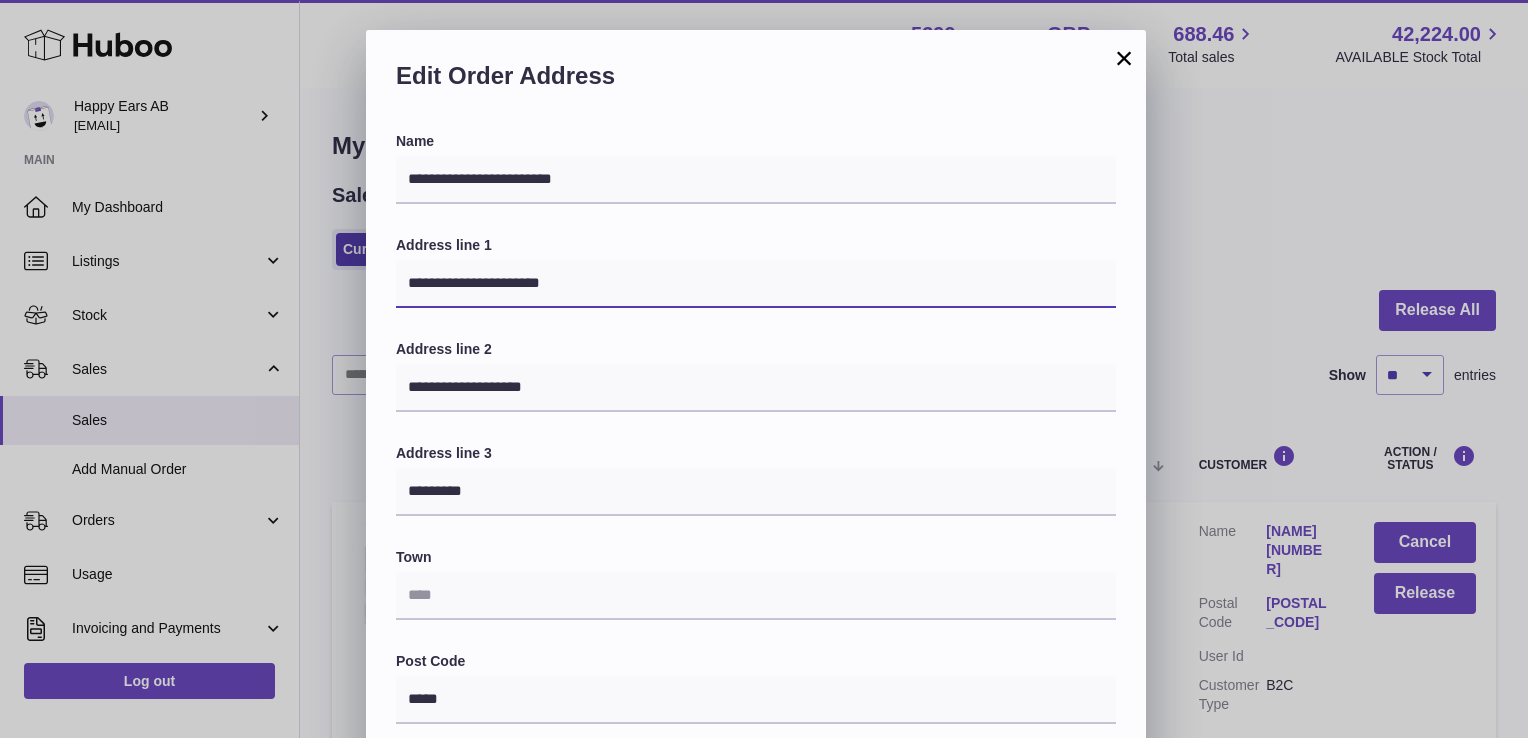 drag, startPoint x: 643, startPoint y: 280, endPoint x: -4, endPoint y: 278, distance: 647.0031 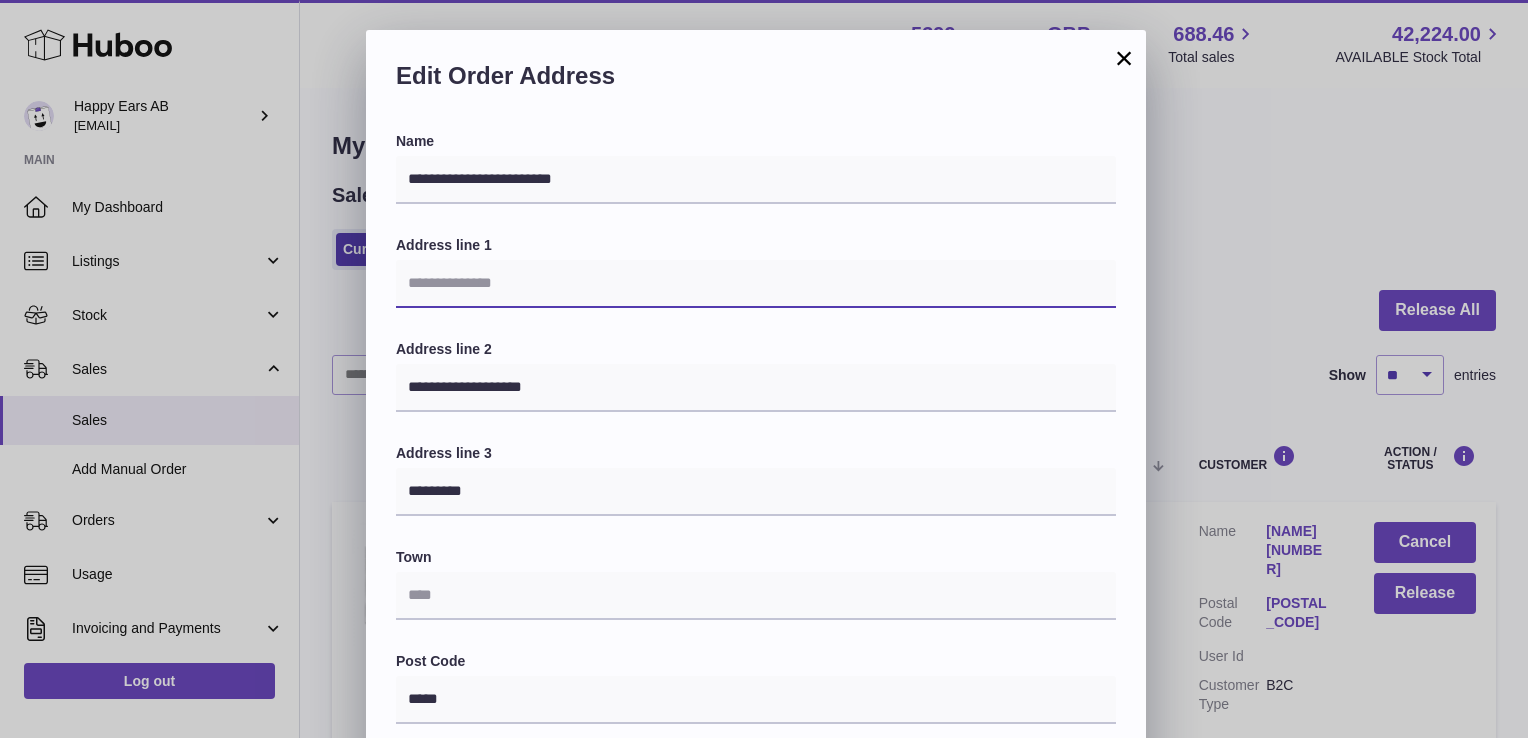 paste on "**********" 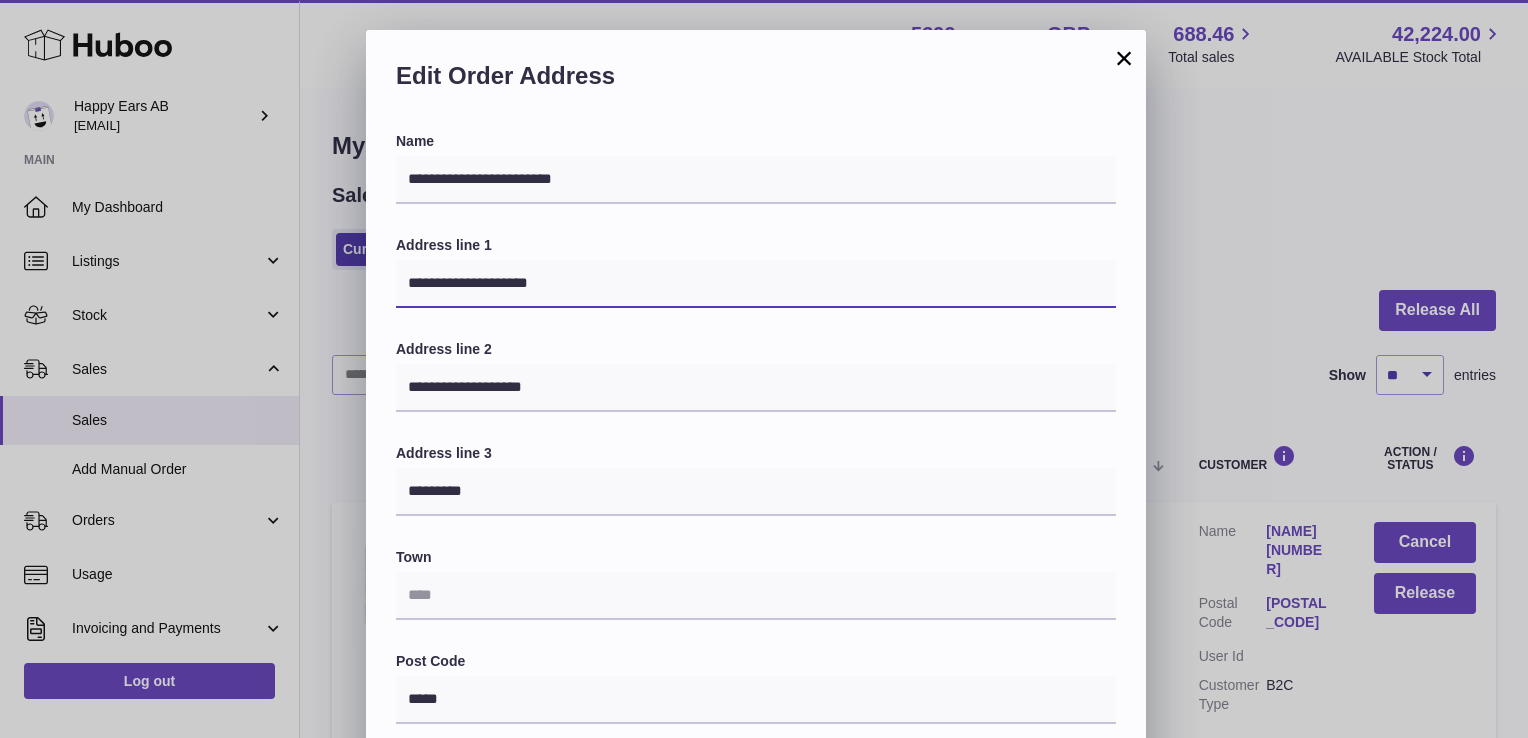 type on "**********" 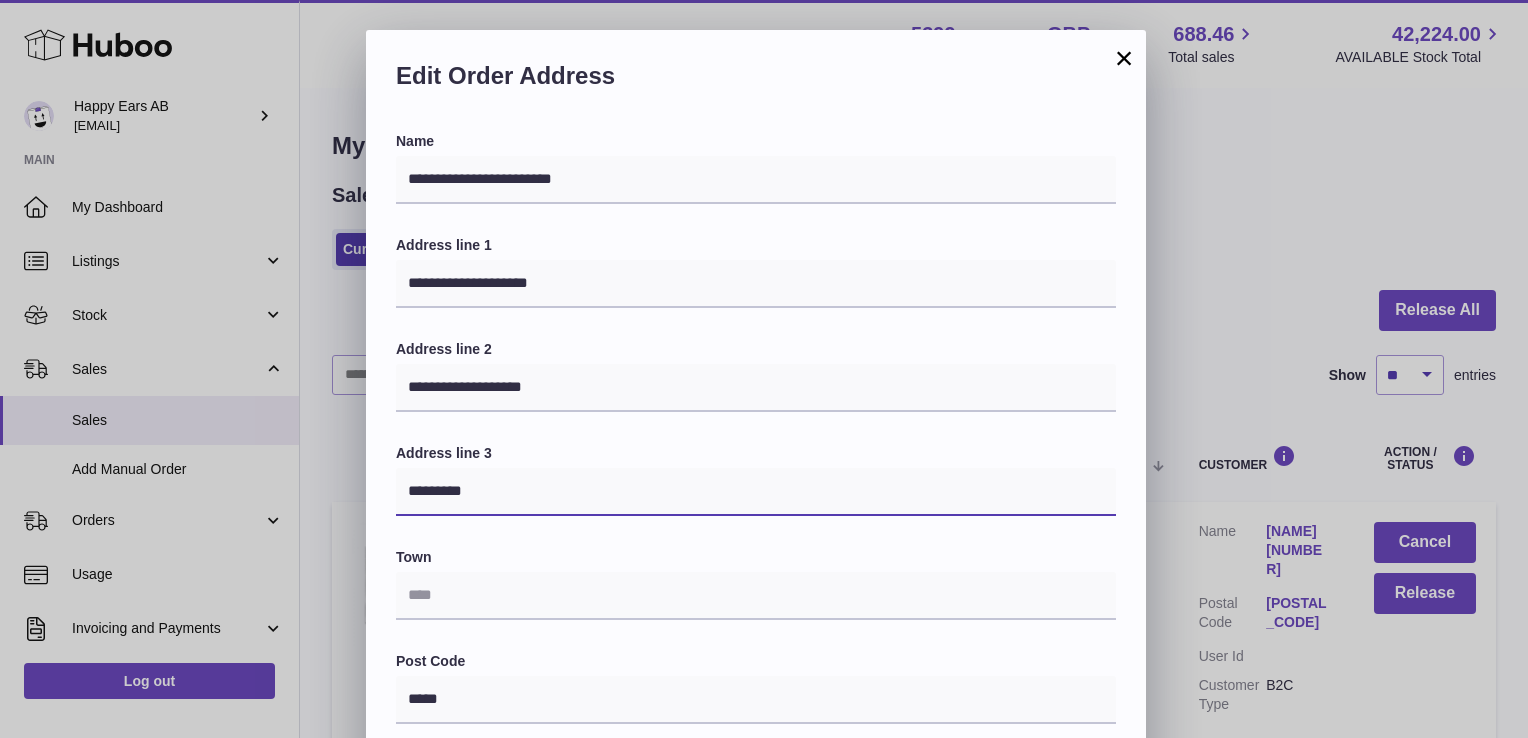 drag, startPoint x: 339, startPoint y: 498, endPoint x: 208, endPoint y: 498, distance: 131 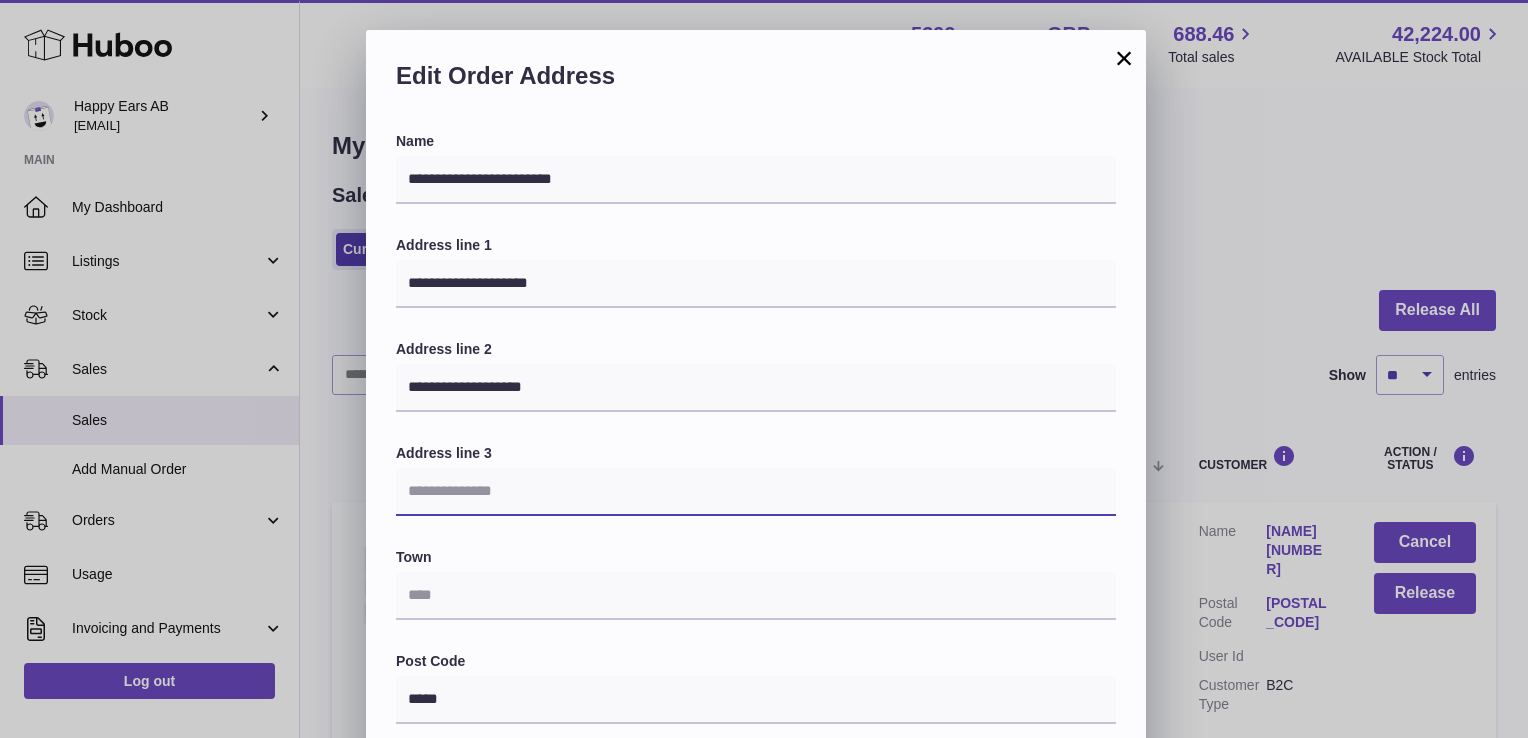 type 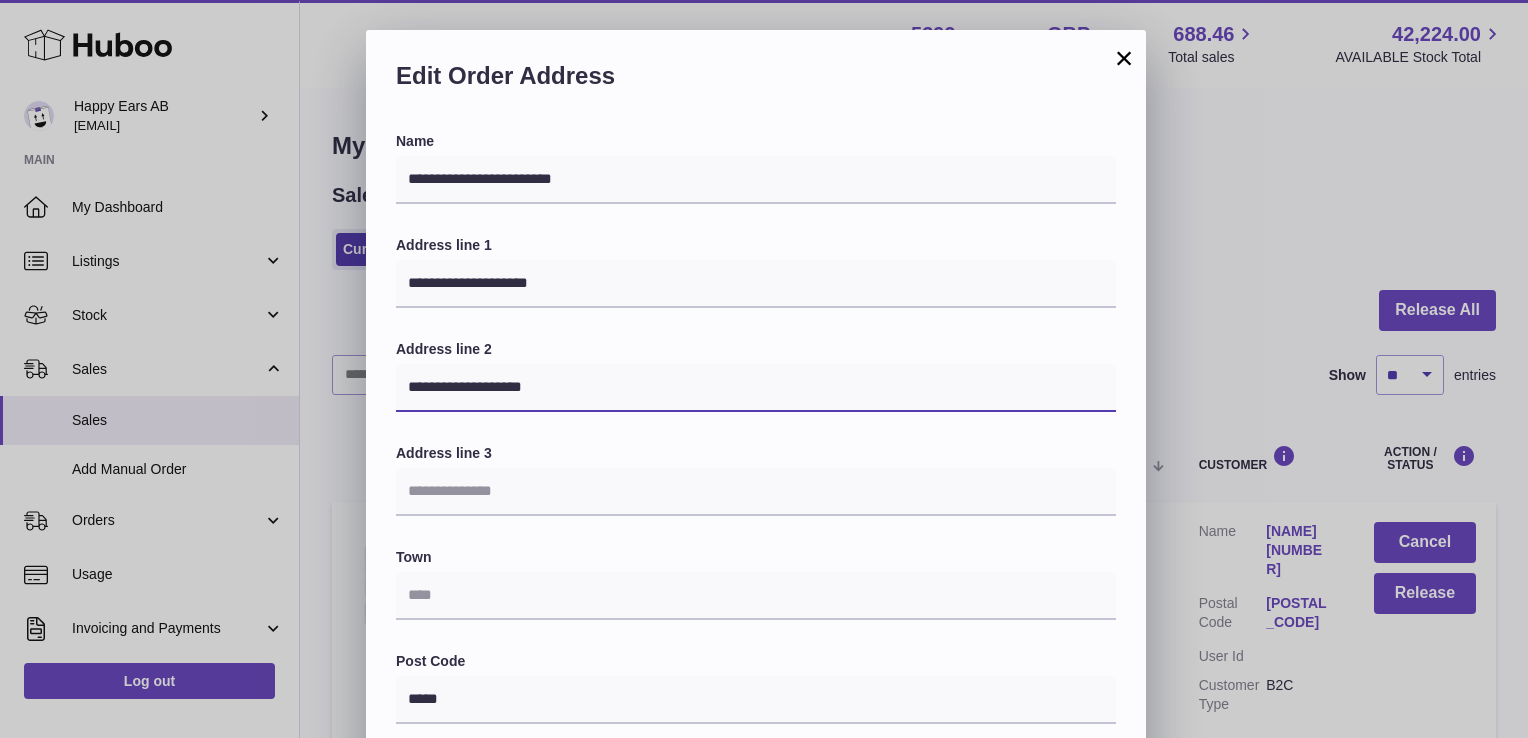 drag, startPoint x: 530, startPoint y: 386, endPoint x: 288, endPoint y: 390, distance: 242.03305 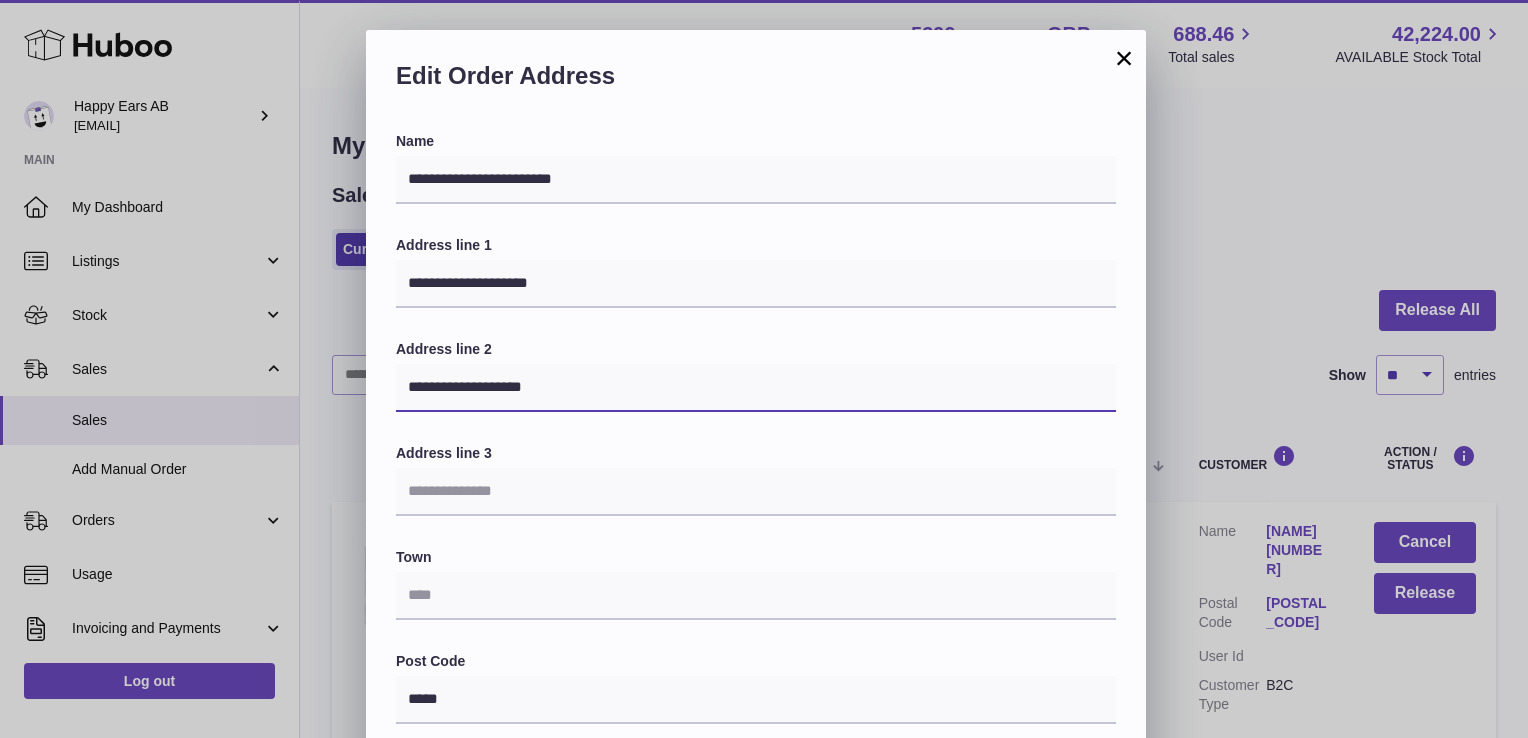 click on "**********" at bounding box center [764, 630] 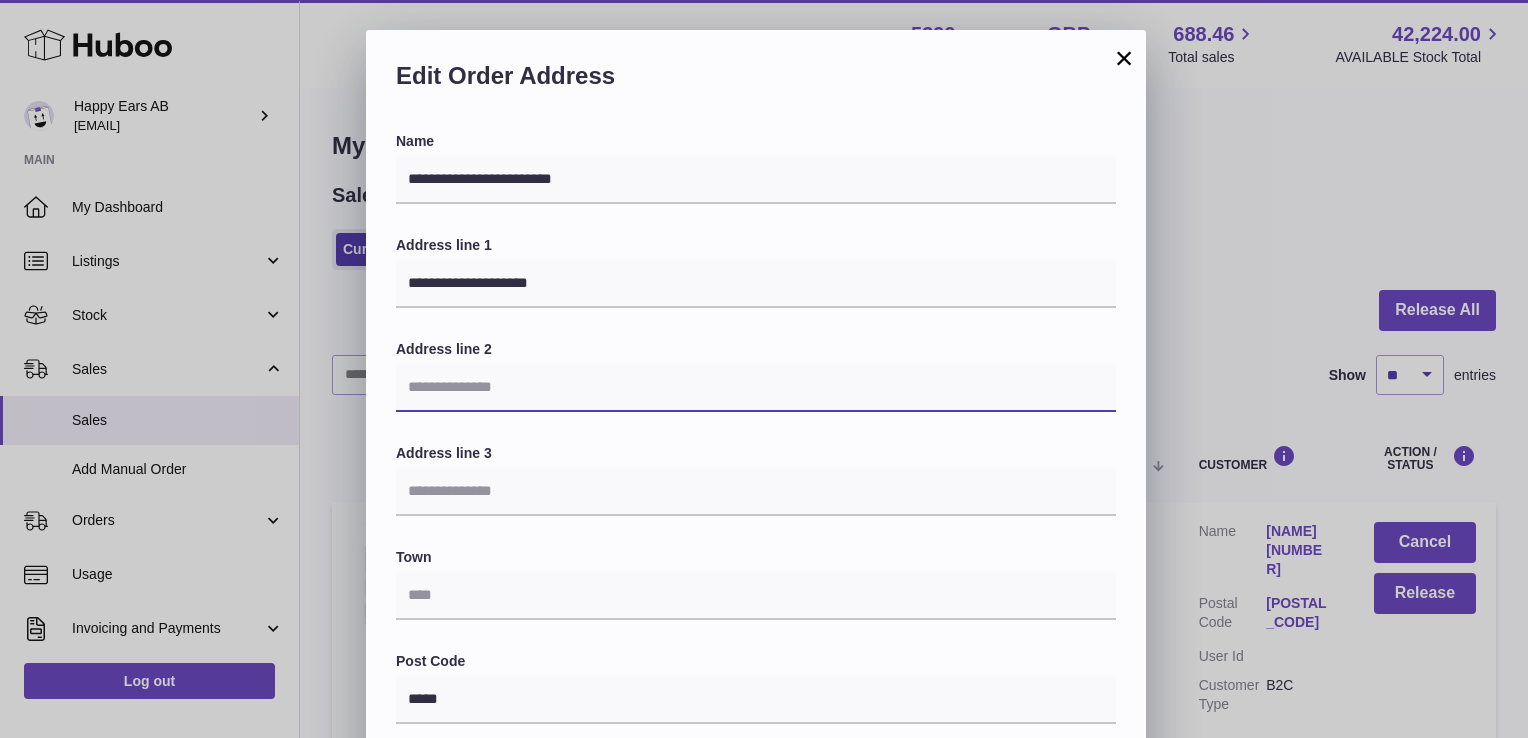 type 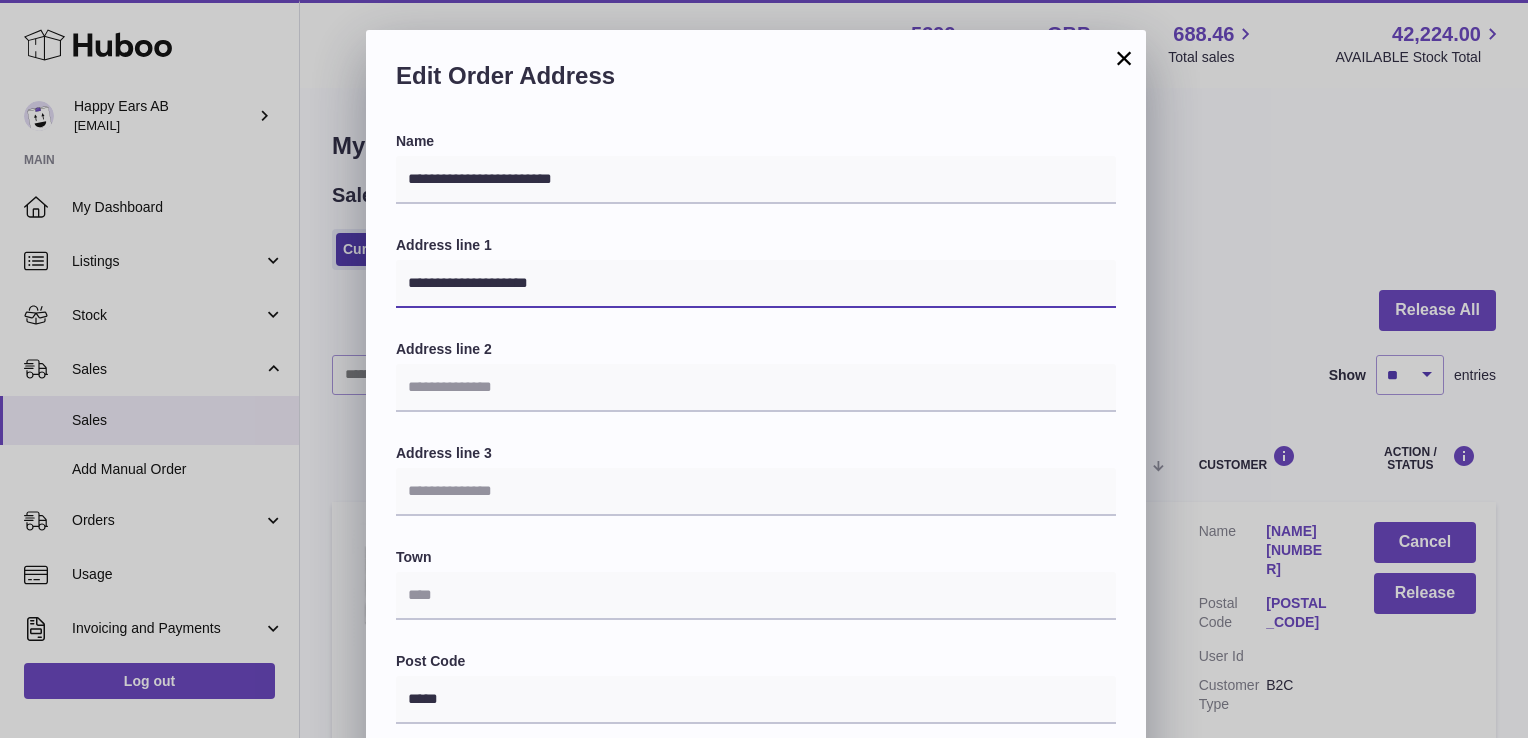 drag, startPoint x: 575, startPoint y: 286, endPoint x: 528, endPoint y: 289, distance: 47.095646 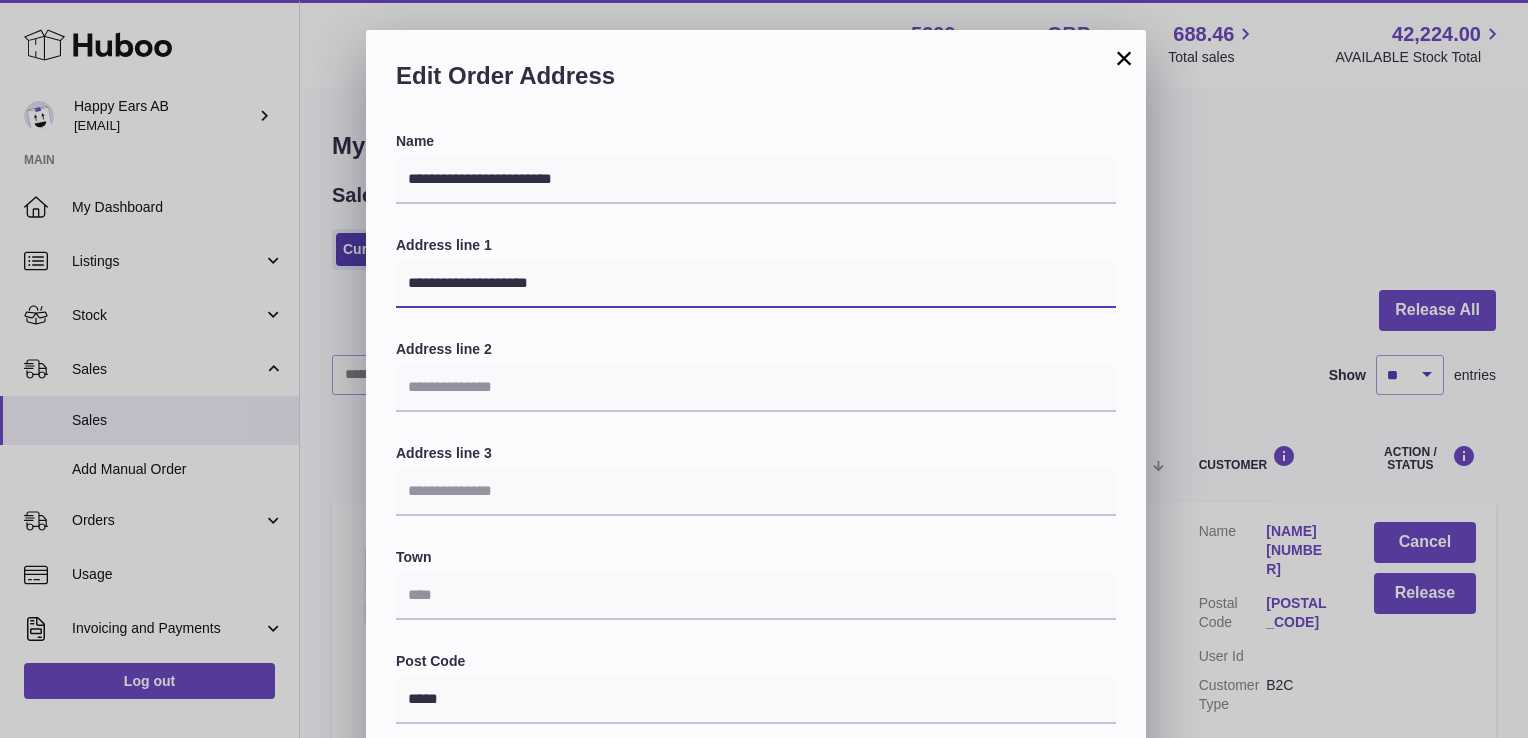 click on "**********" at bounding box center (756, 284) 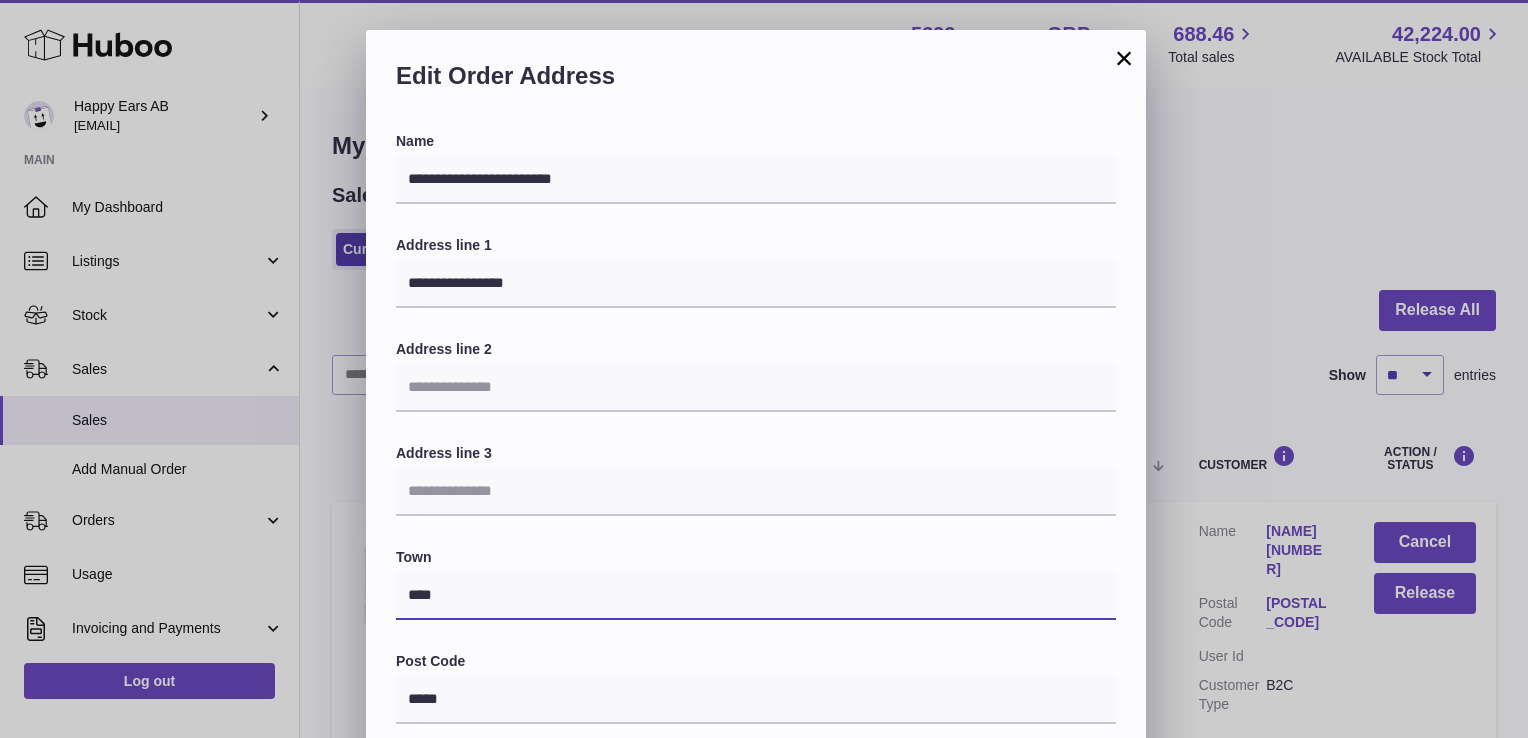 type on "****" 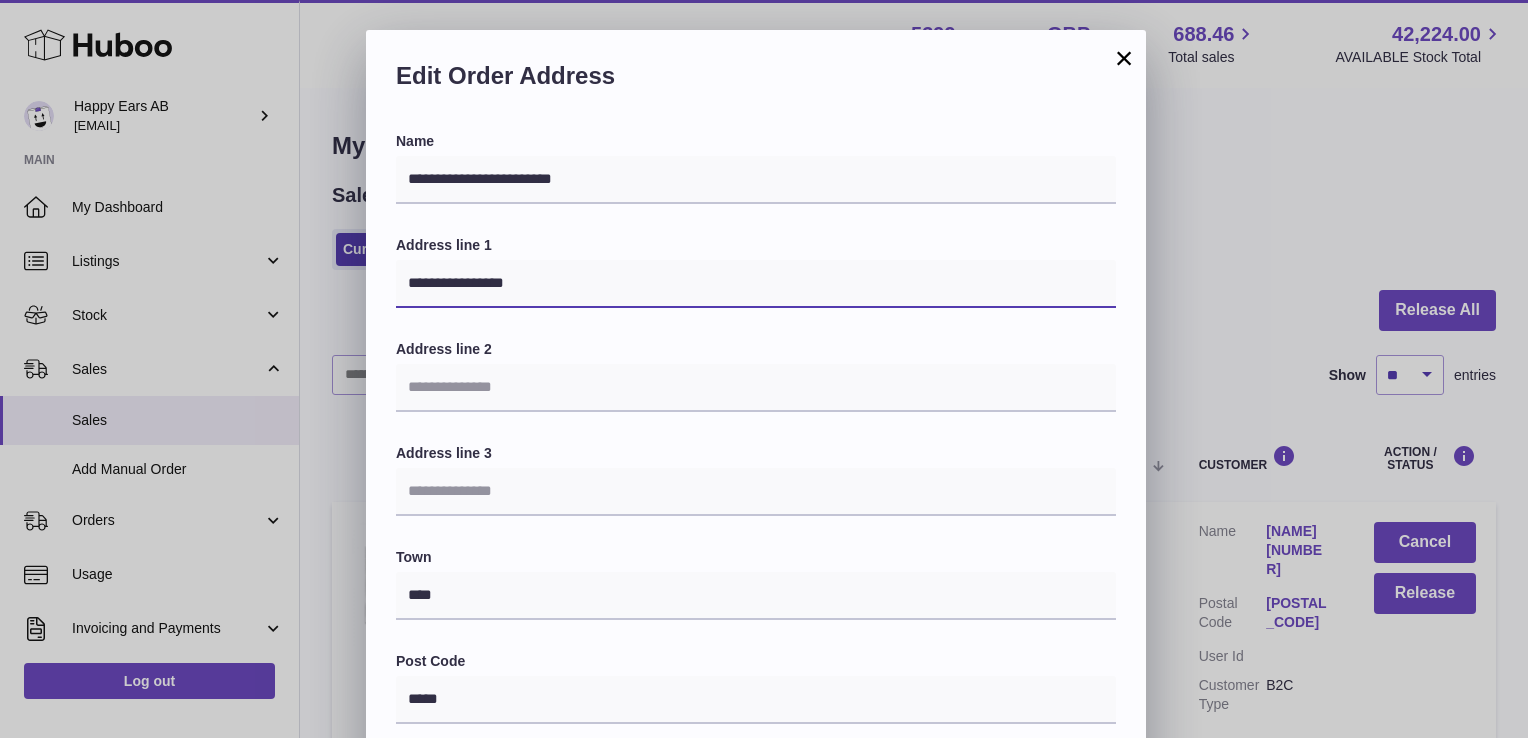 click on "**********" at bounding box center [756, 284] 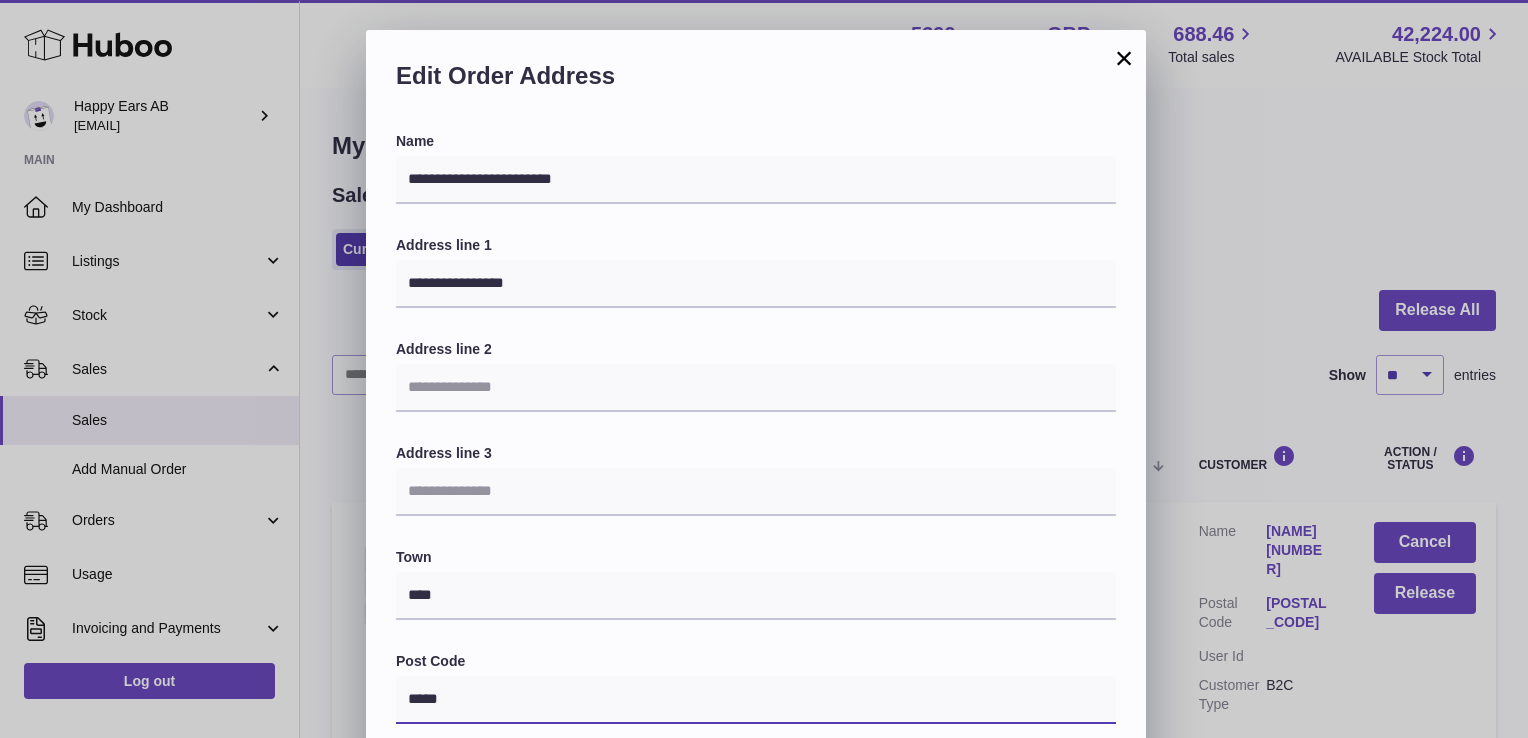 drag, startPoint x: 500, startPoint y: 709, endPoint x: 338, endPoint y: 702, distance: 162.15117 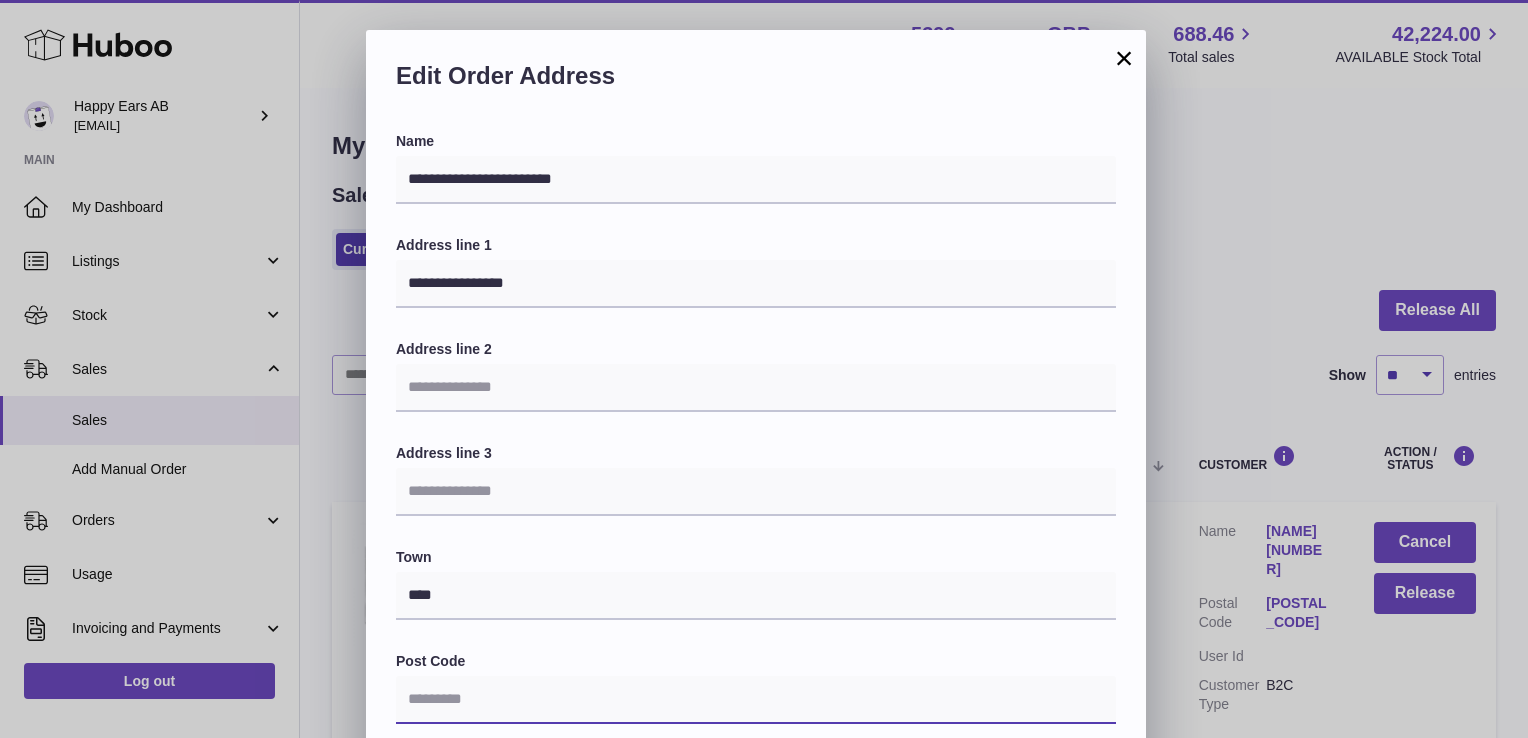 type 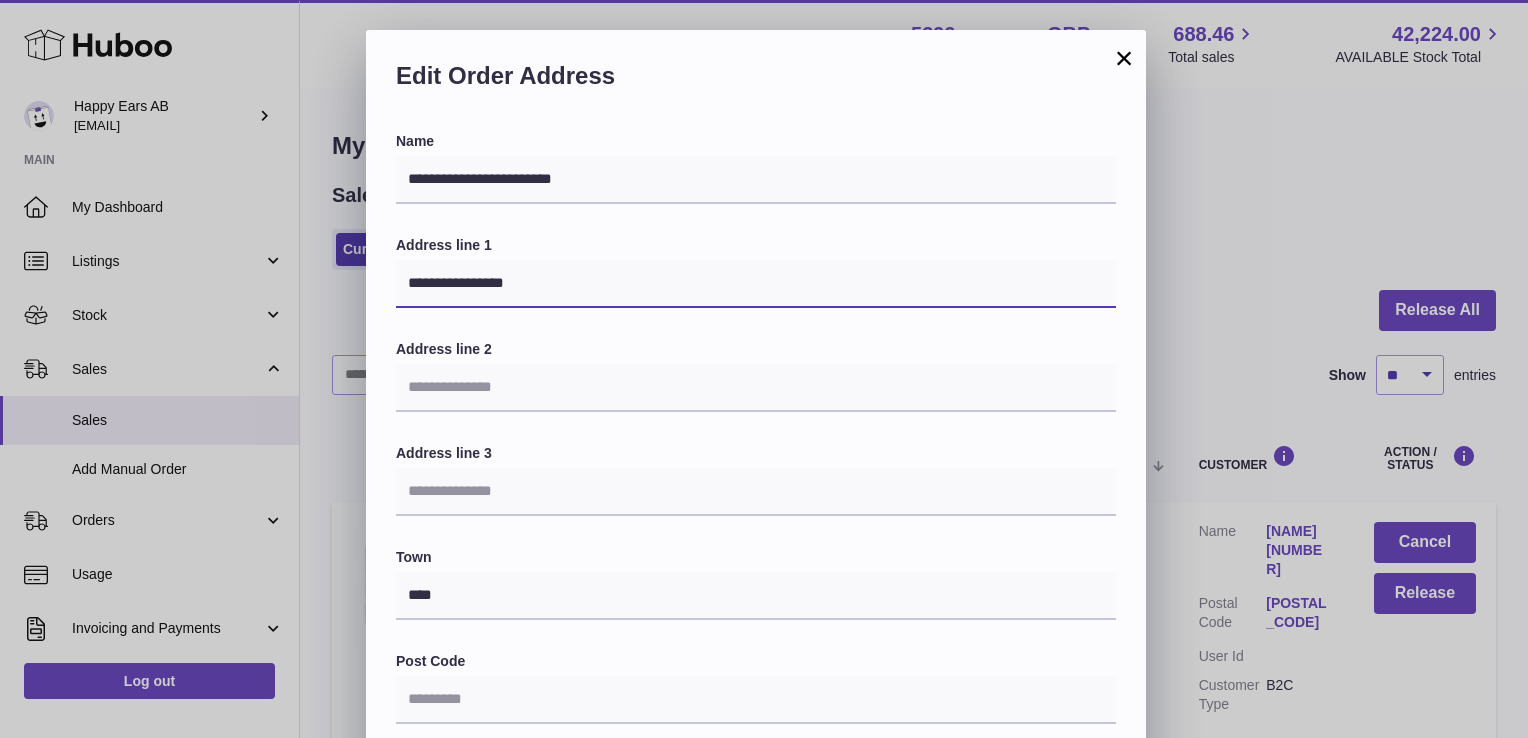 drag, startPoint x: 577, startPoint y: 281, endPoint x: 481, endPoint y: 286, distance: 96.13012 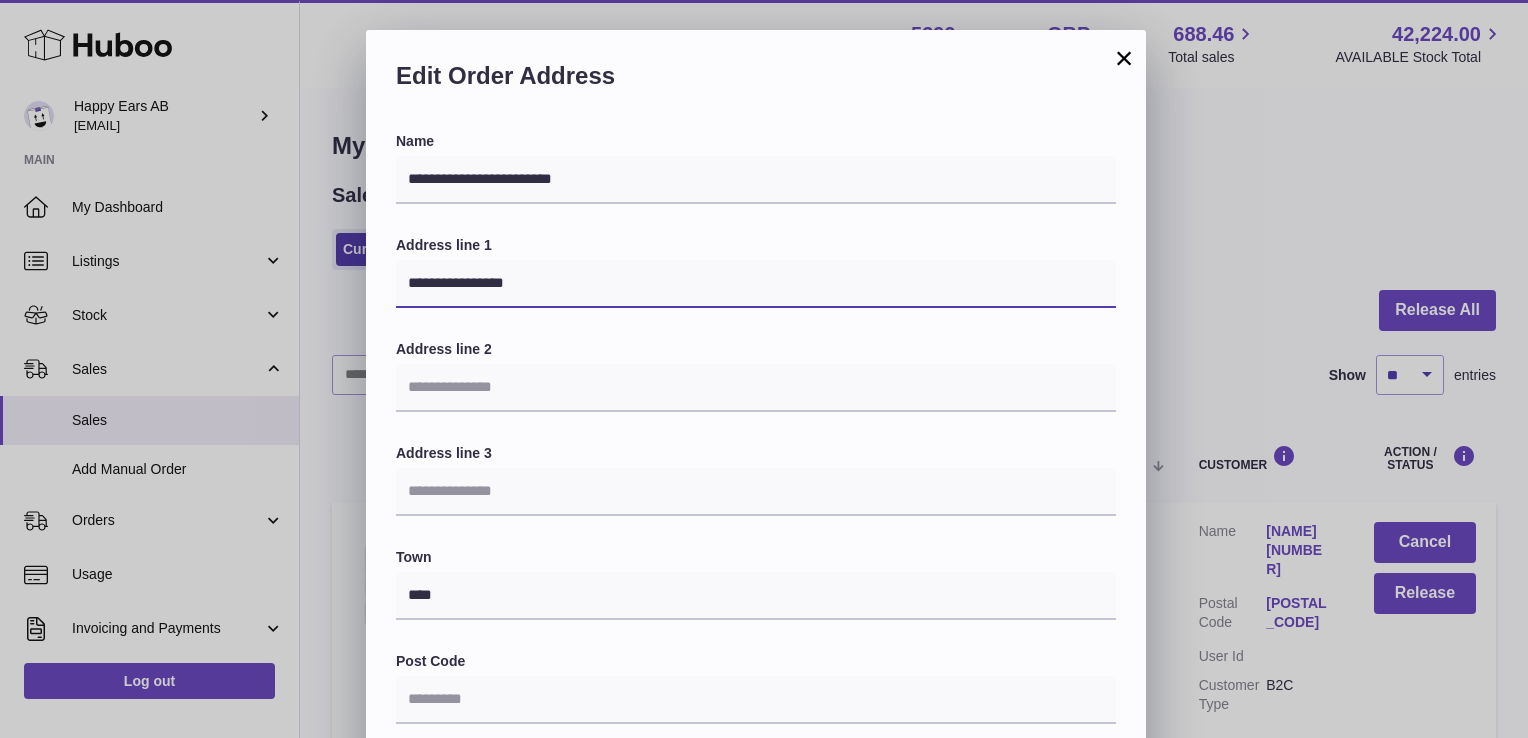 click on "**********" at bounding box center (756, 284) 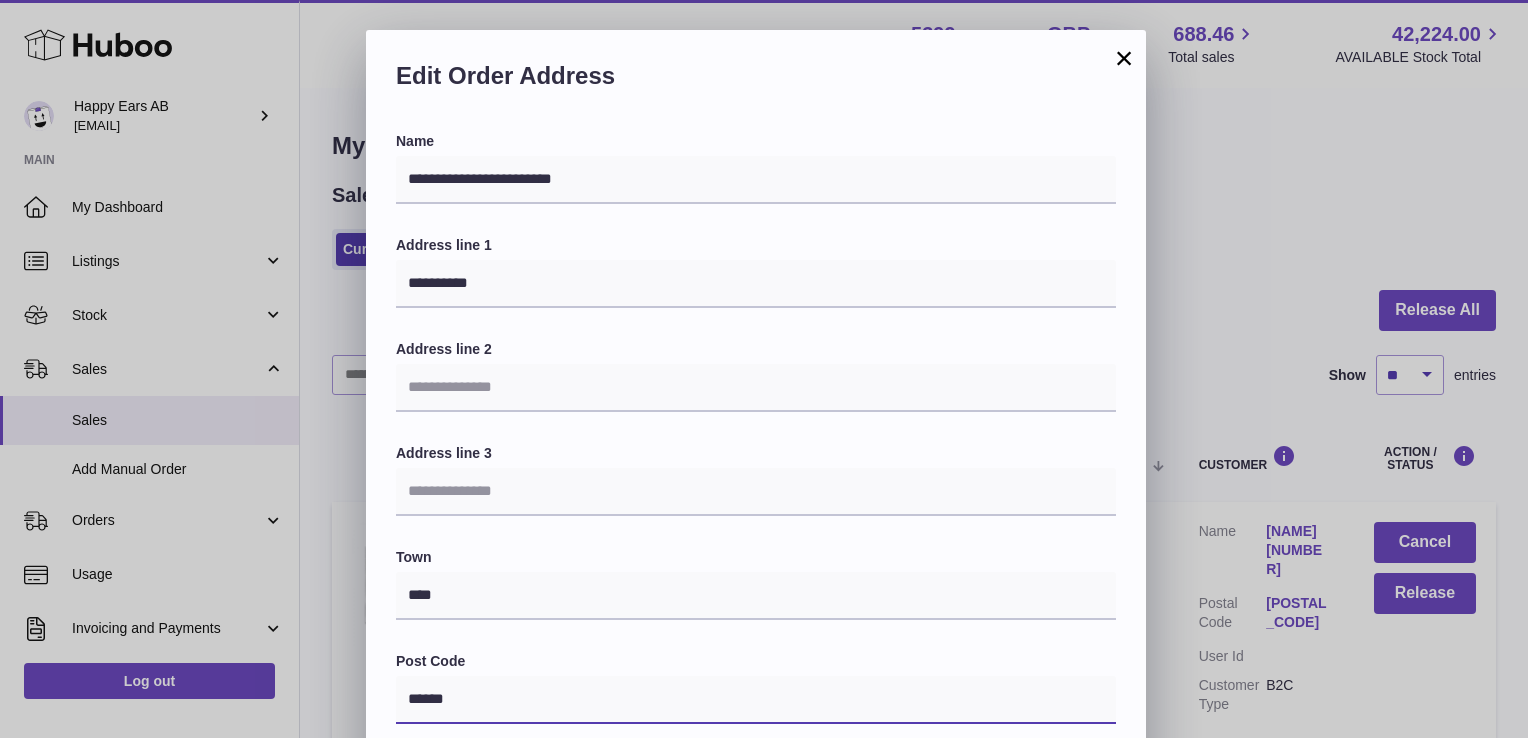type on "*****" 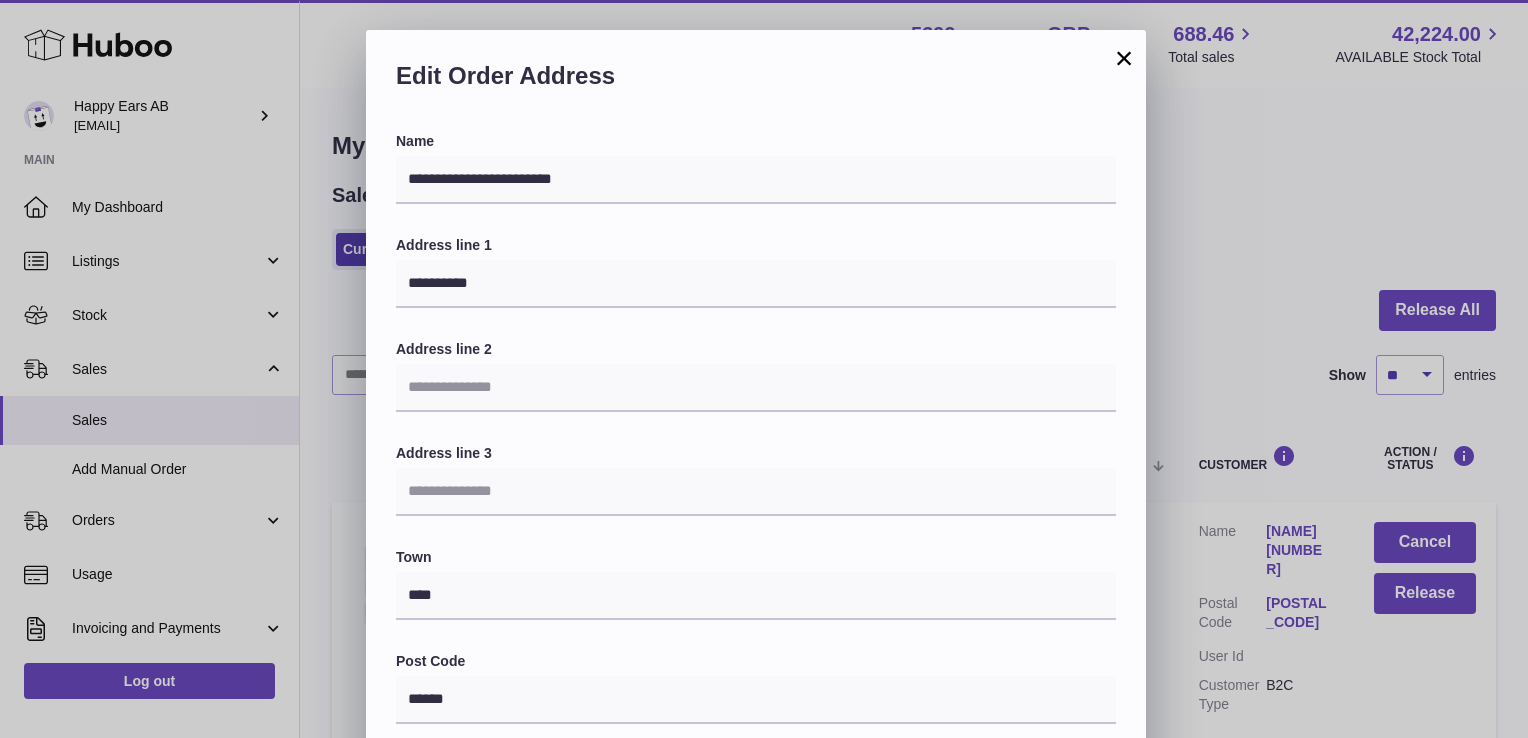 click on "Address line 3" at bounding box center [756, 453] 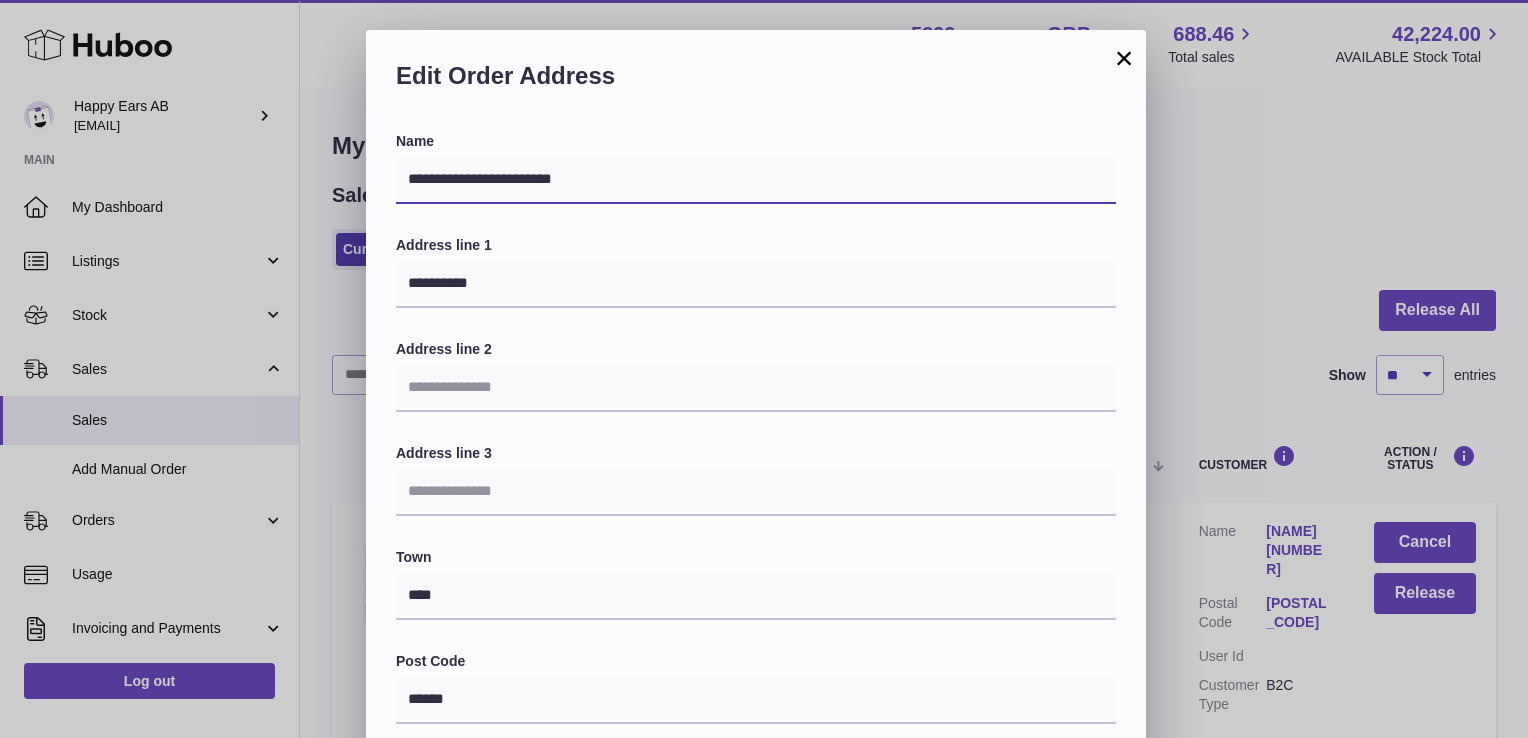 drag, startPoint x: 502, startPoint y: 179, endPoint x: 839, endPoint y: 178, distance: 337.0015 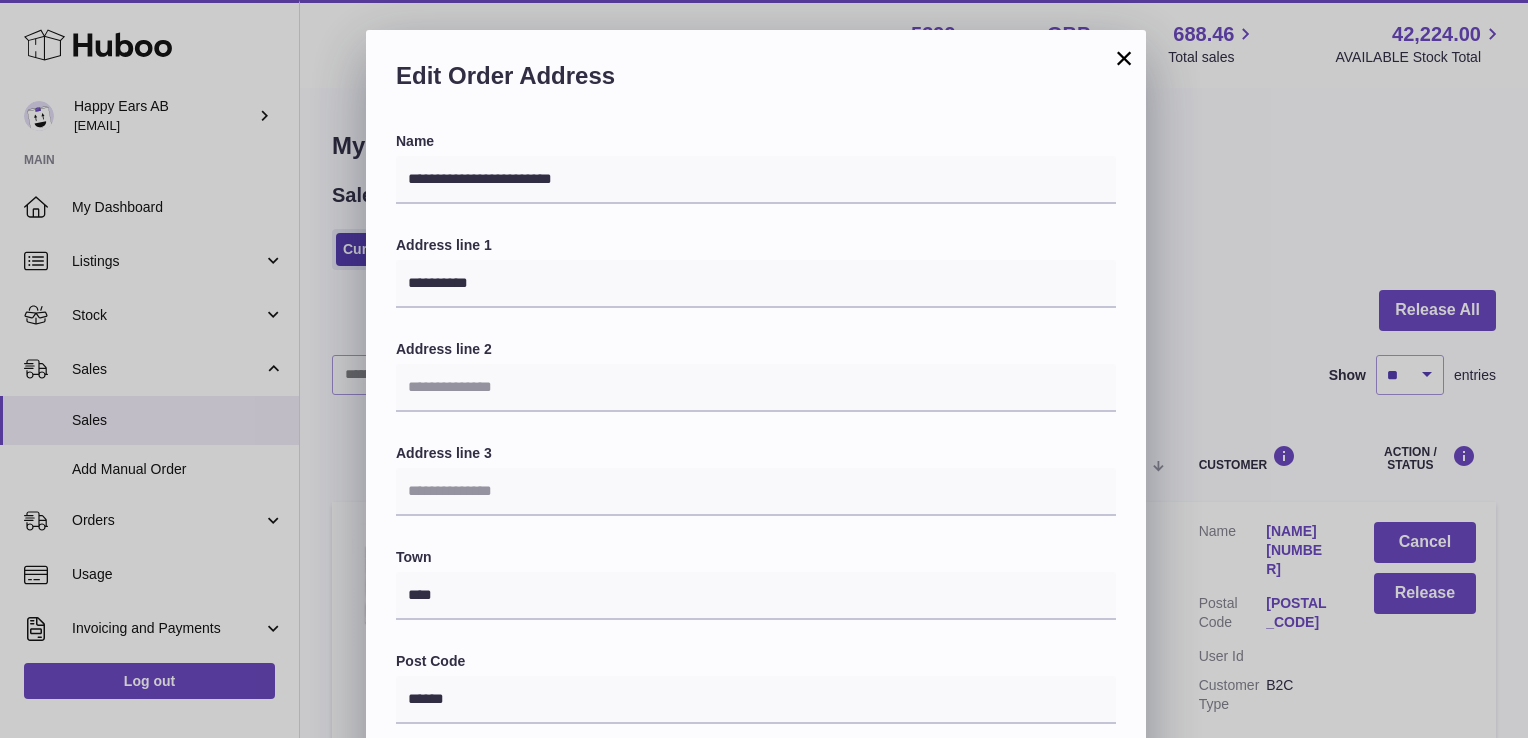 click on "Address line 1   *********" at bounding box center [756, 272] 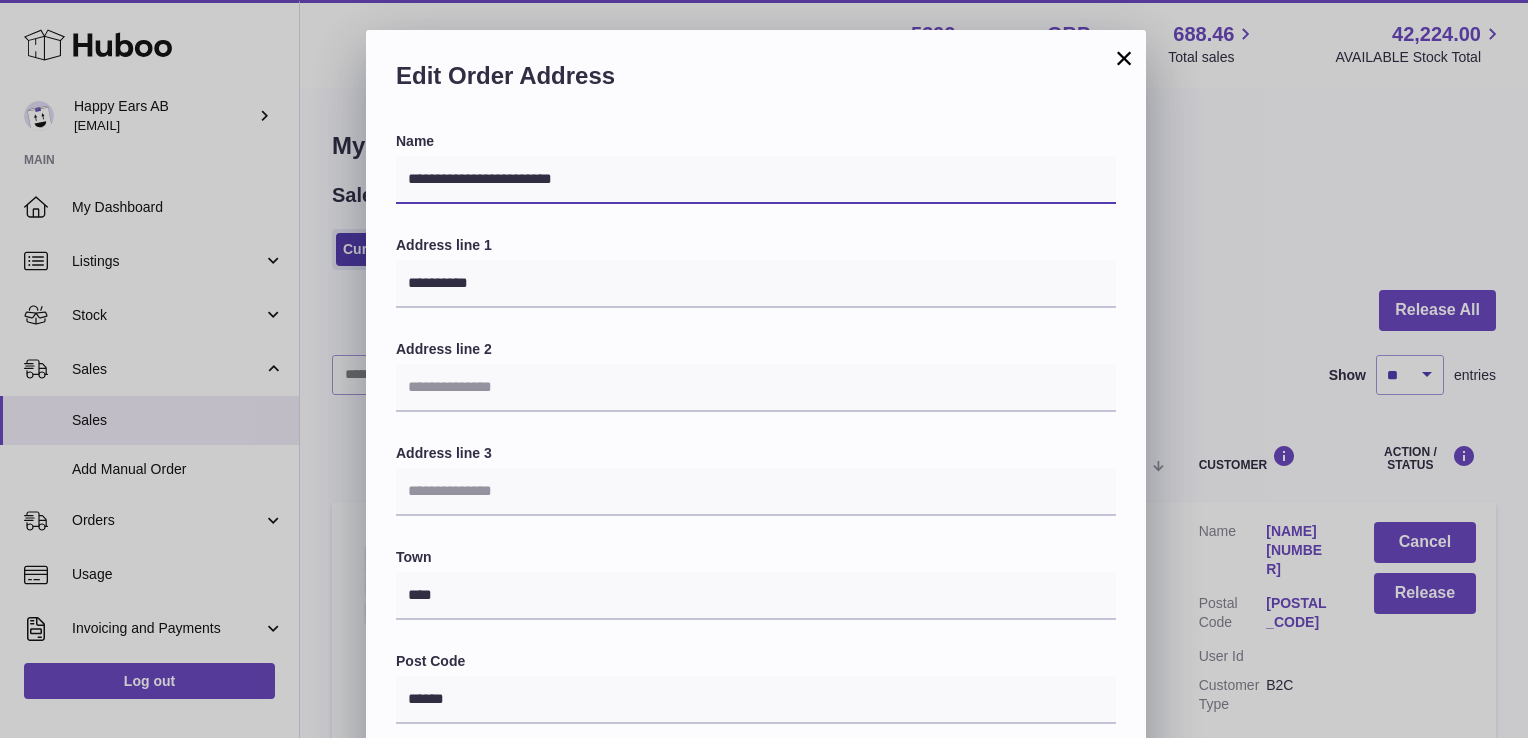 drag, startPoint x: 505, startPoint y: 182, endPoint x: 877, endPoint y: 182, distance: 372 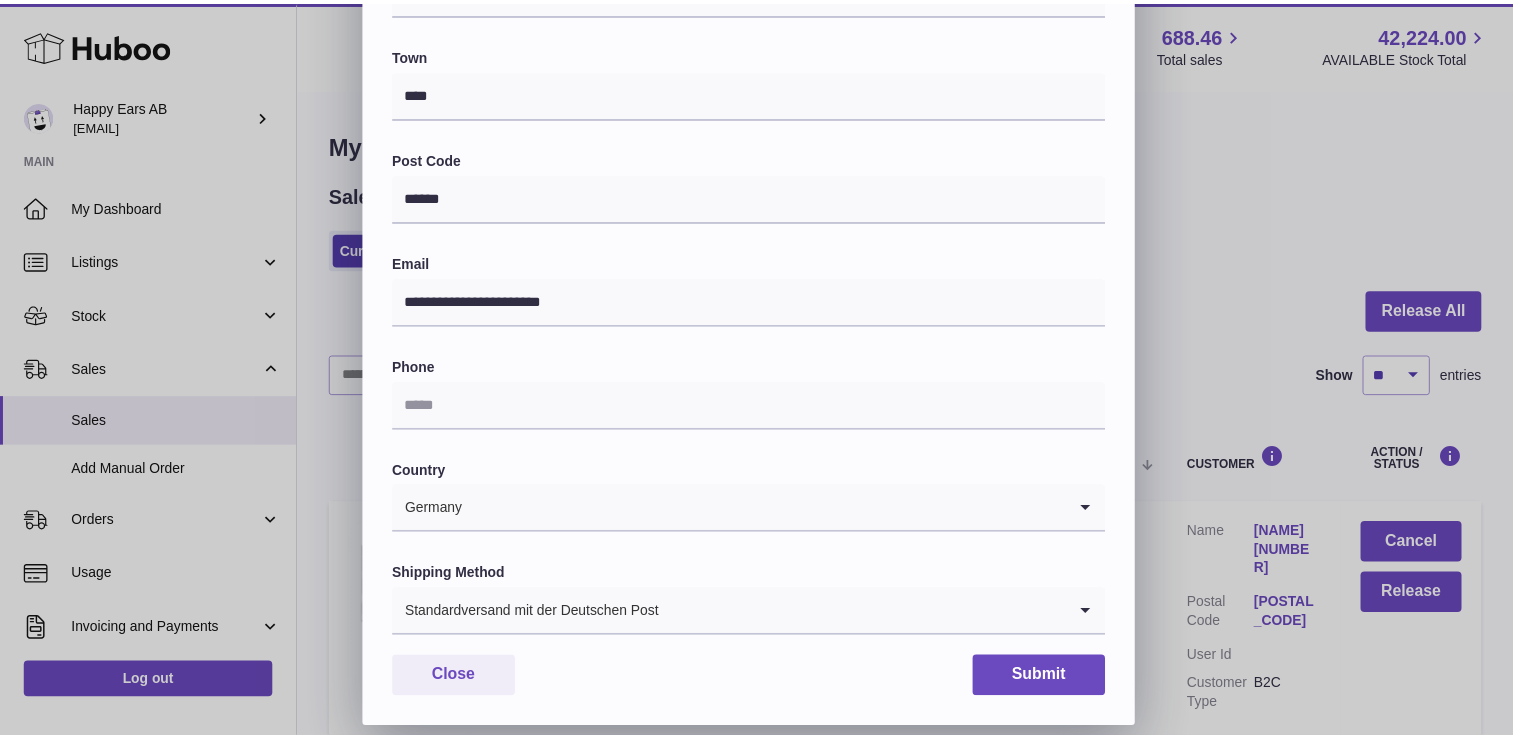 scroll, scrollTop: 521, scrollLeft: 0, axis: vertical 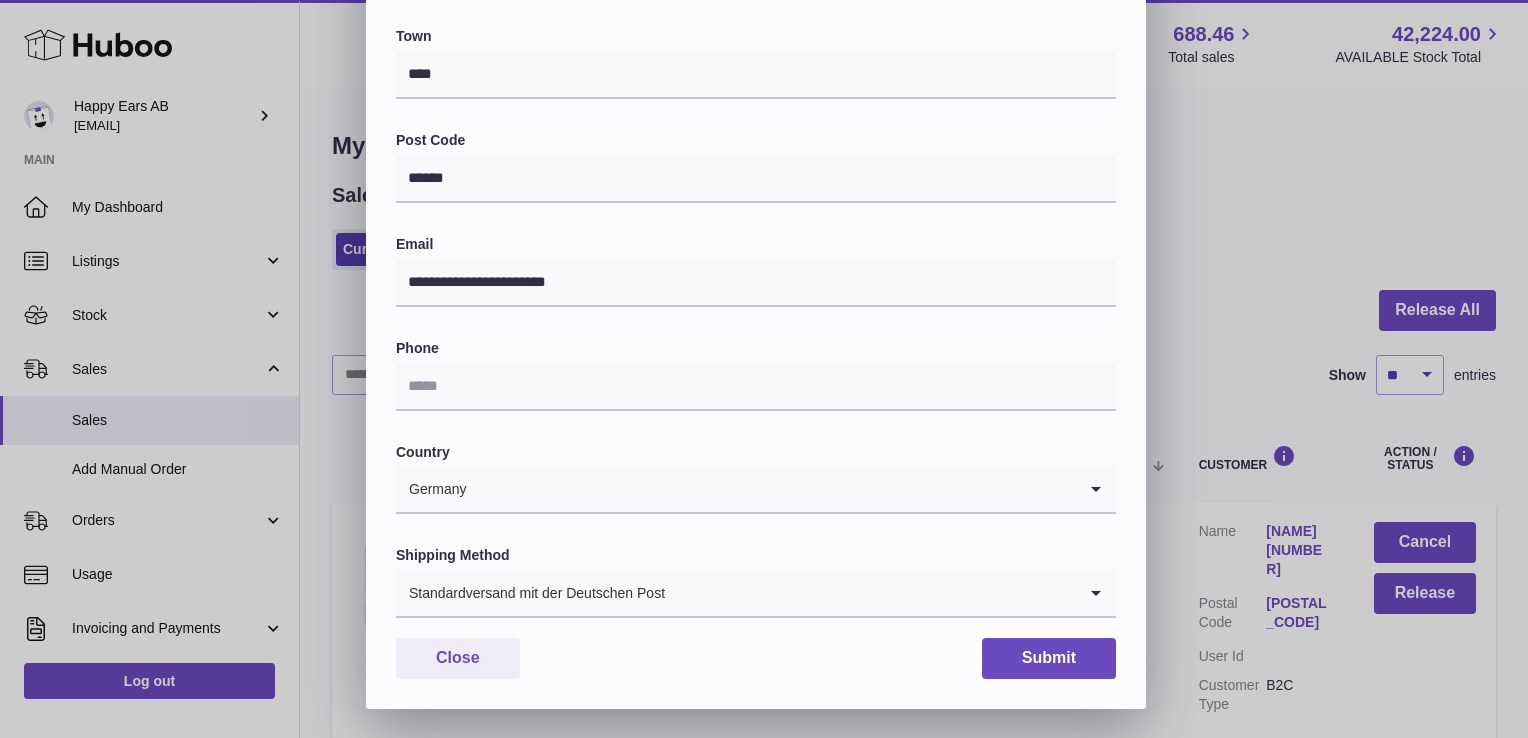 type on "**********" 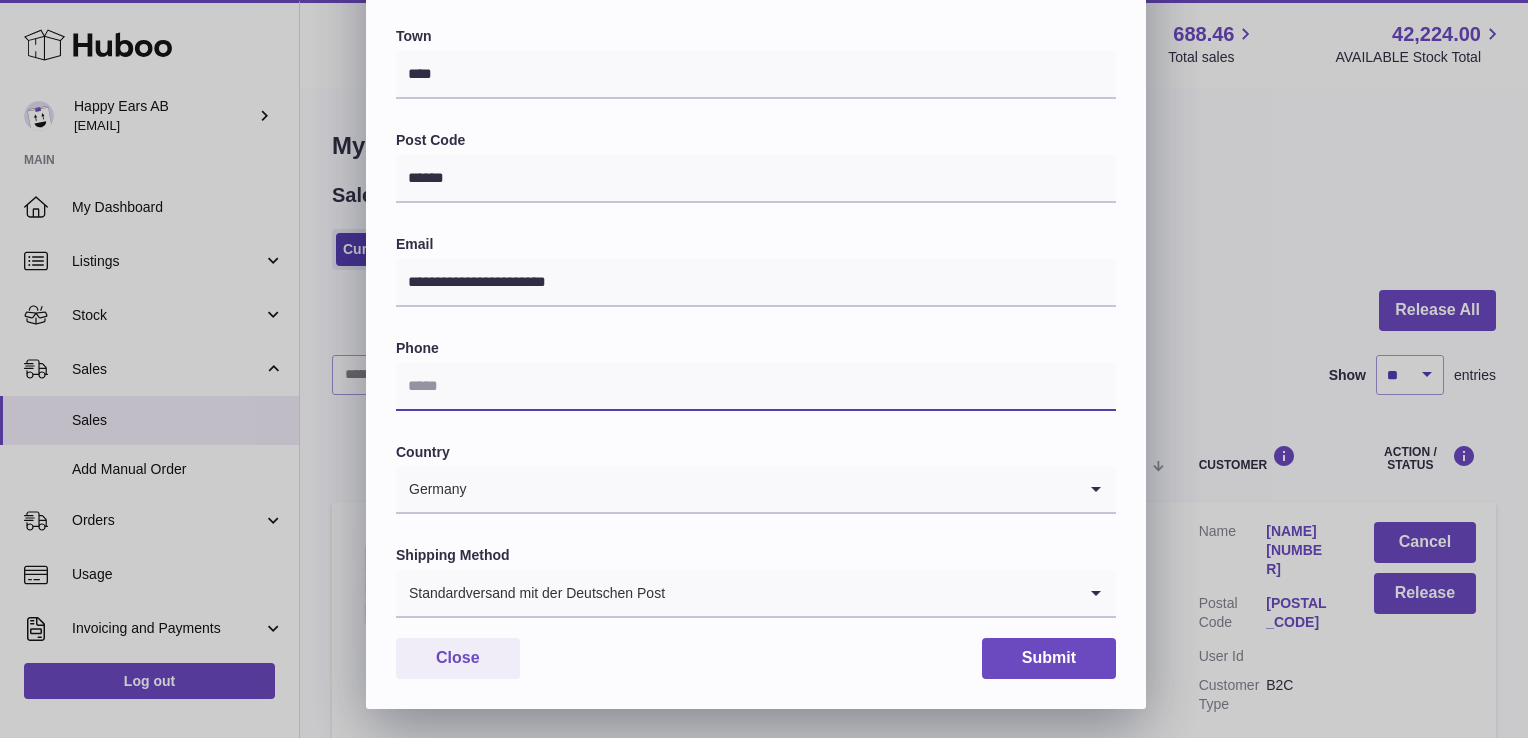 click at bounding box center [756, 387] 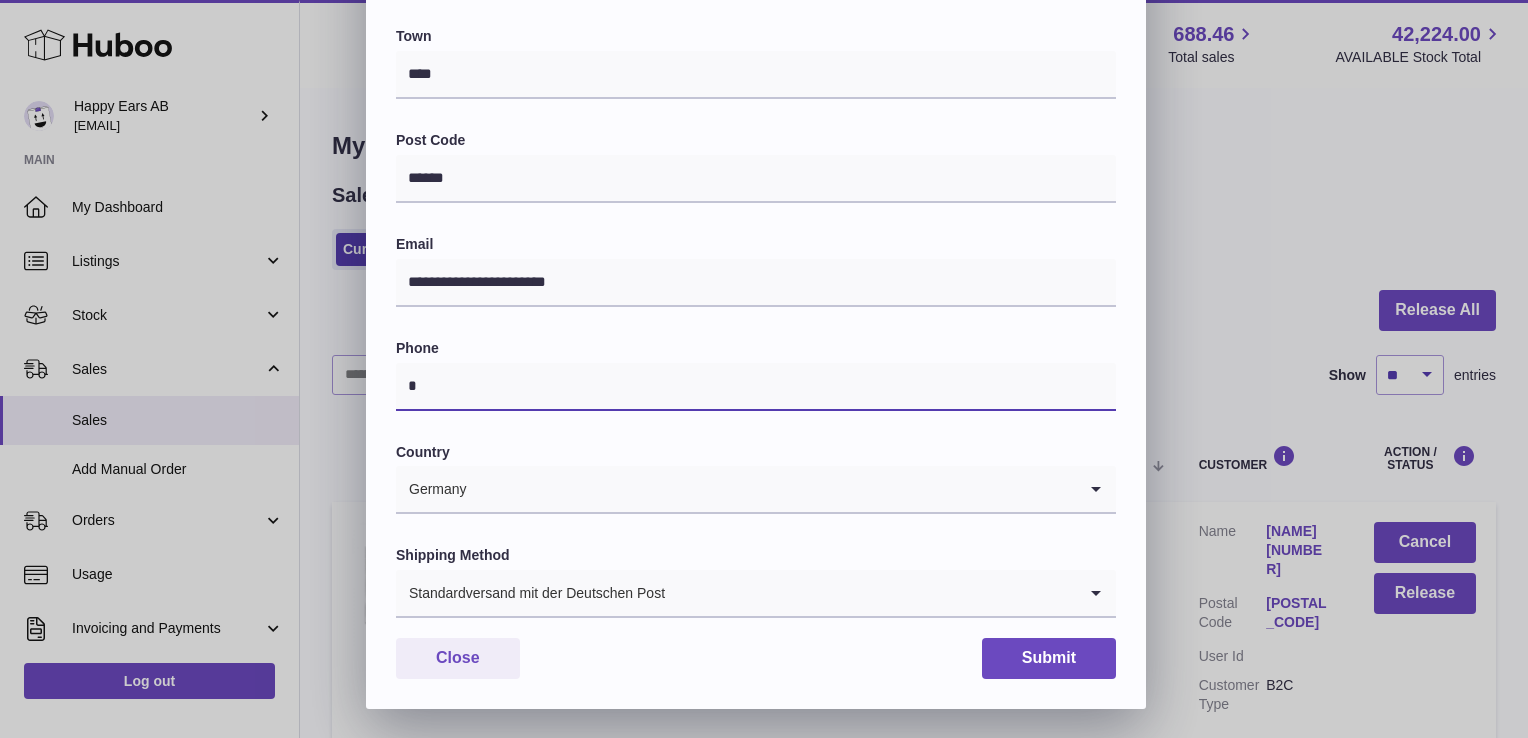 type on "*" 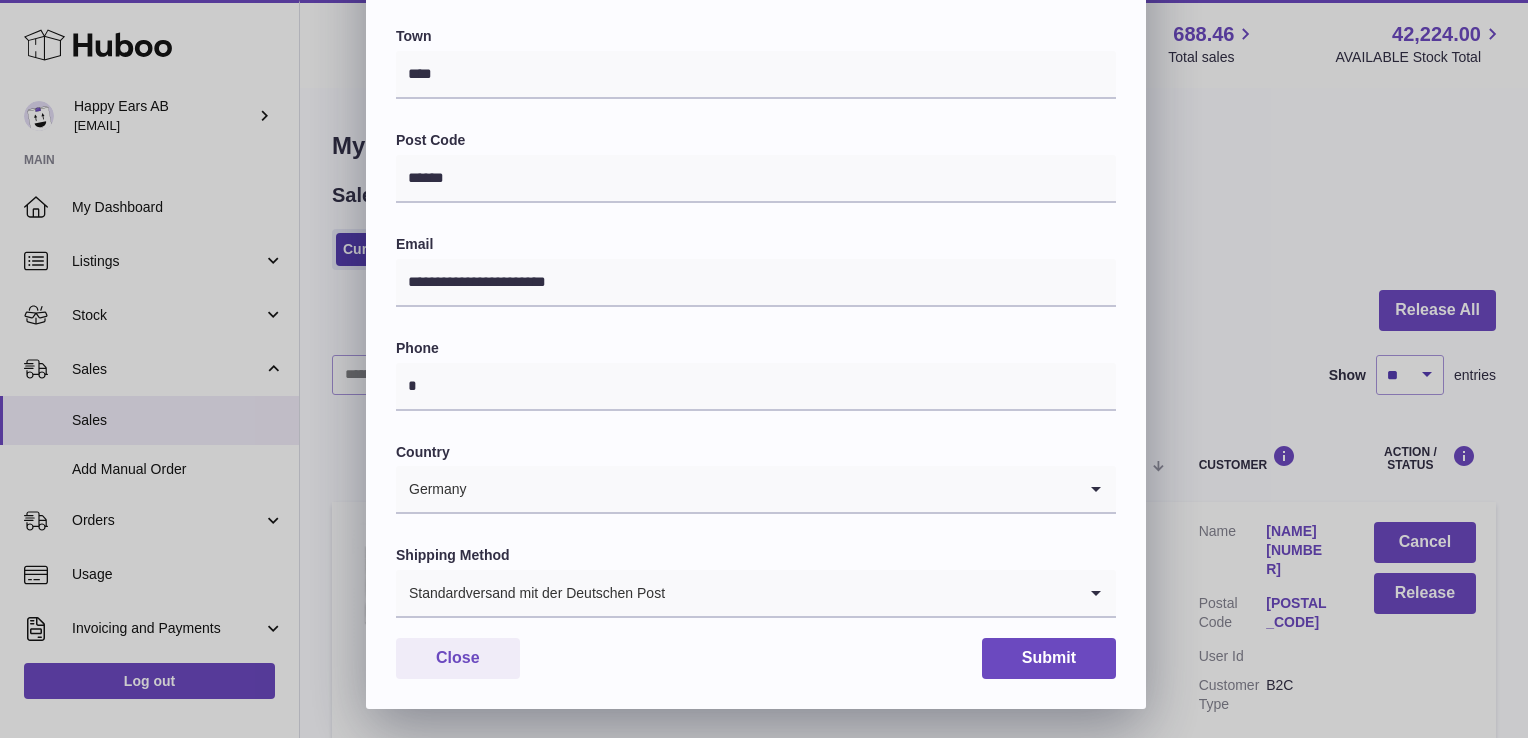 click on "**********" at bounding box center (756, 114) 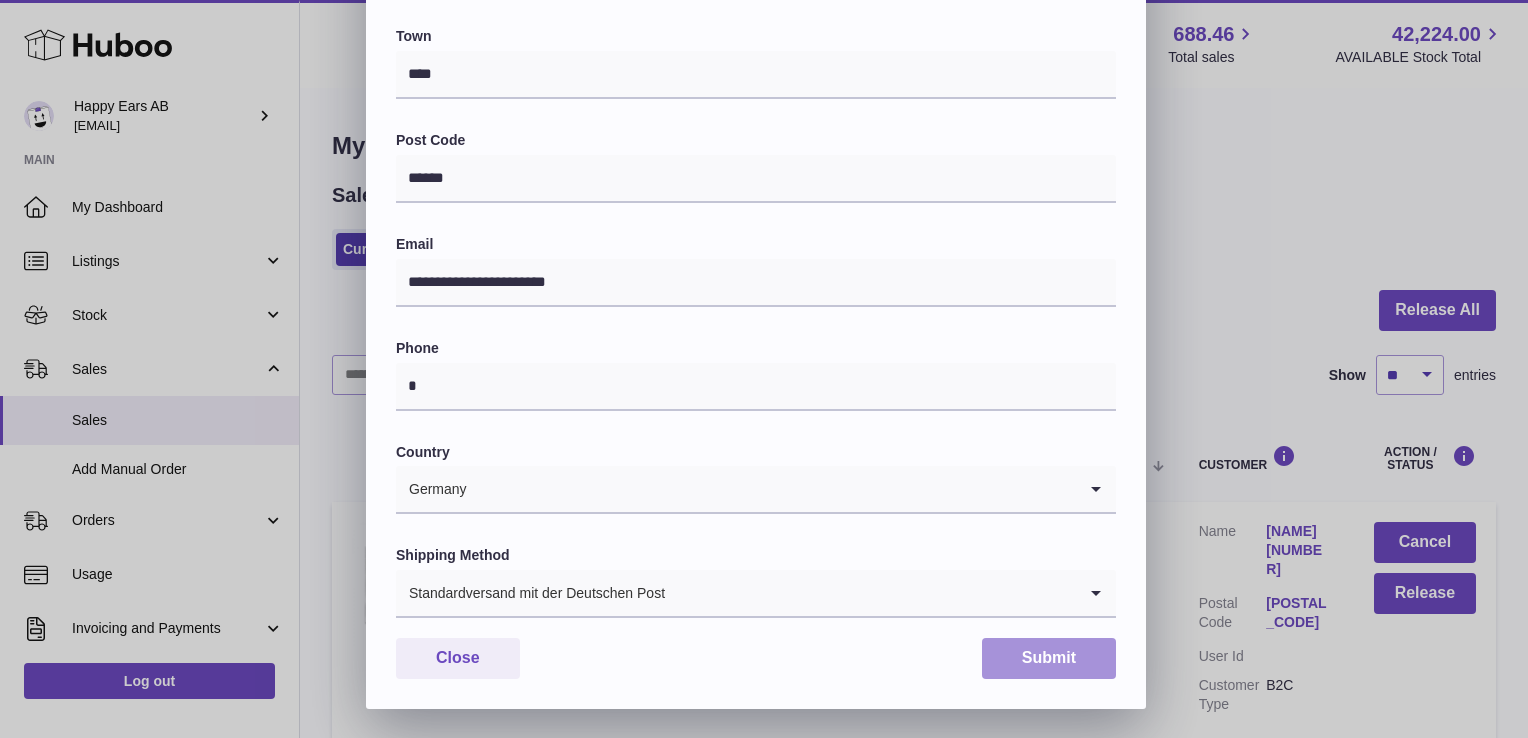 click on "Submit" at bounding box center (1049, 658) 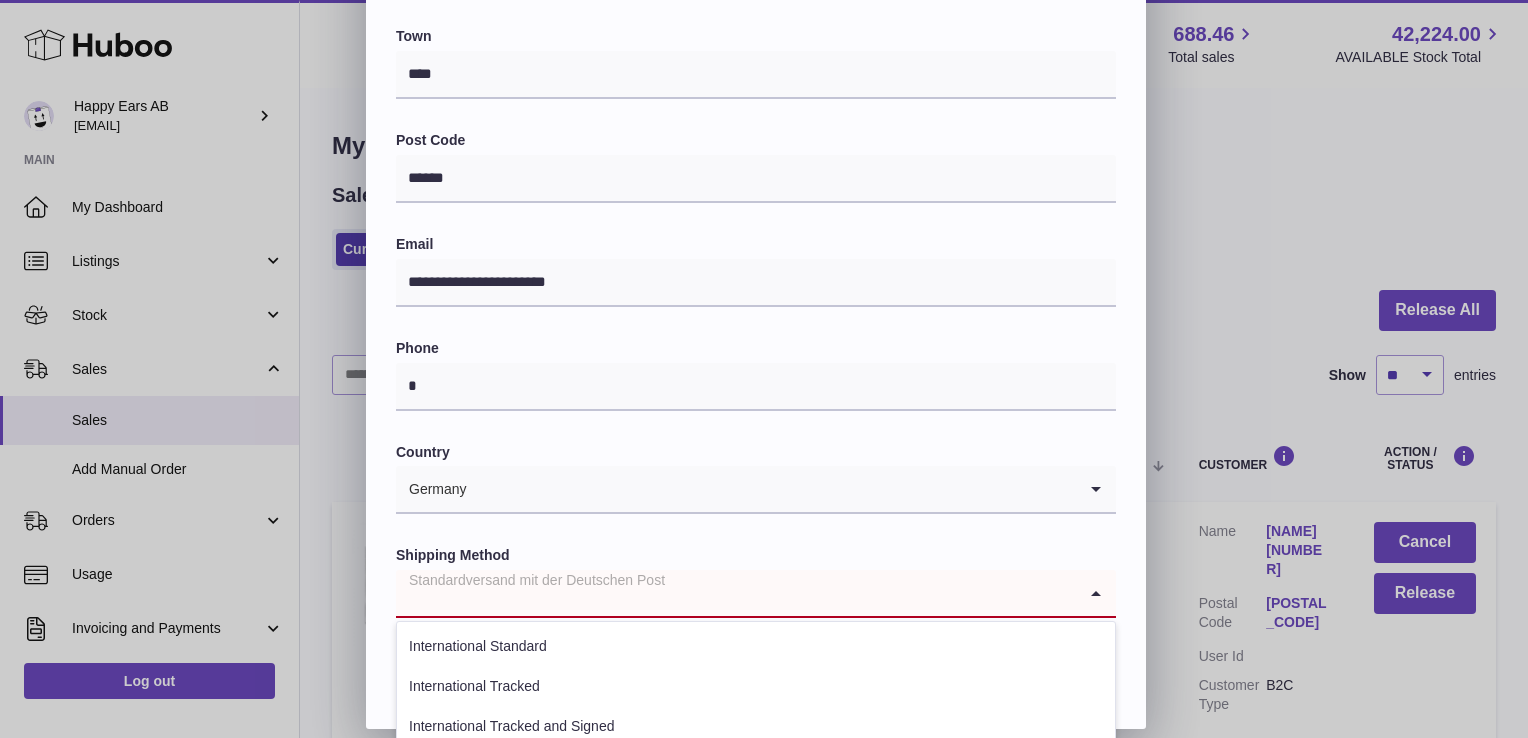 click on "Standardversand mit der Deutschen Post" at bounding box center (736, 593) 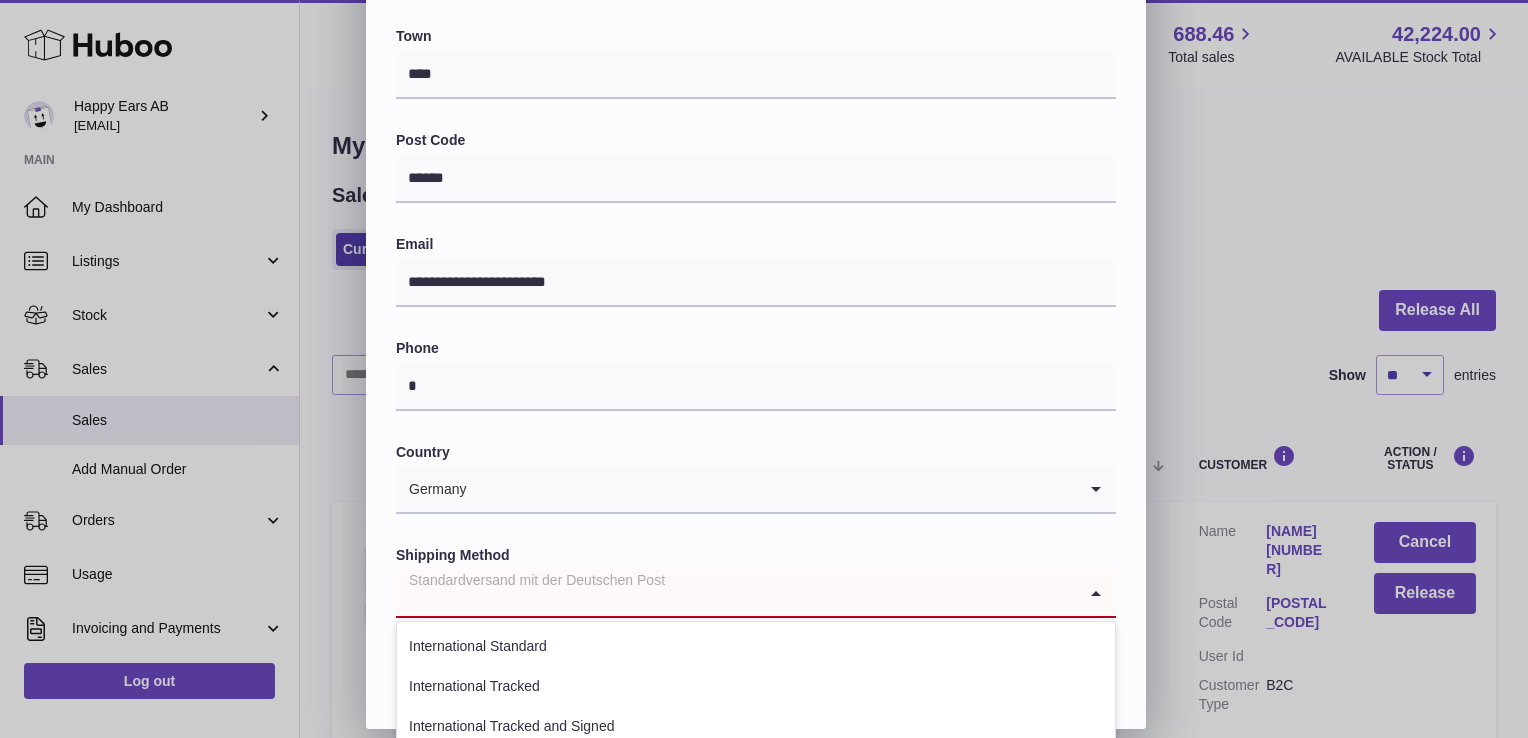 click on "International Standard" at bounding box center (756, 647) 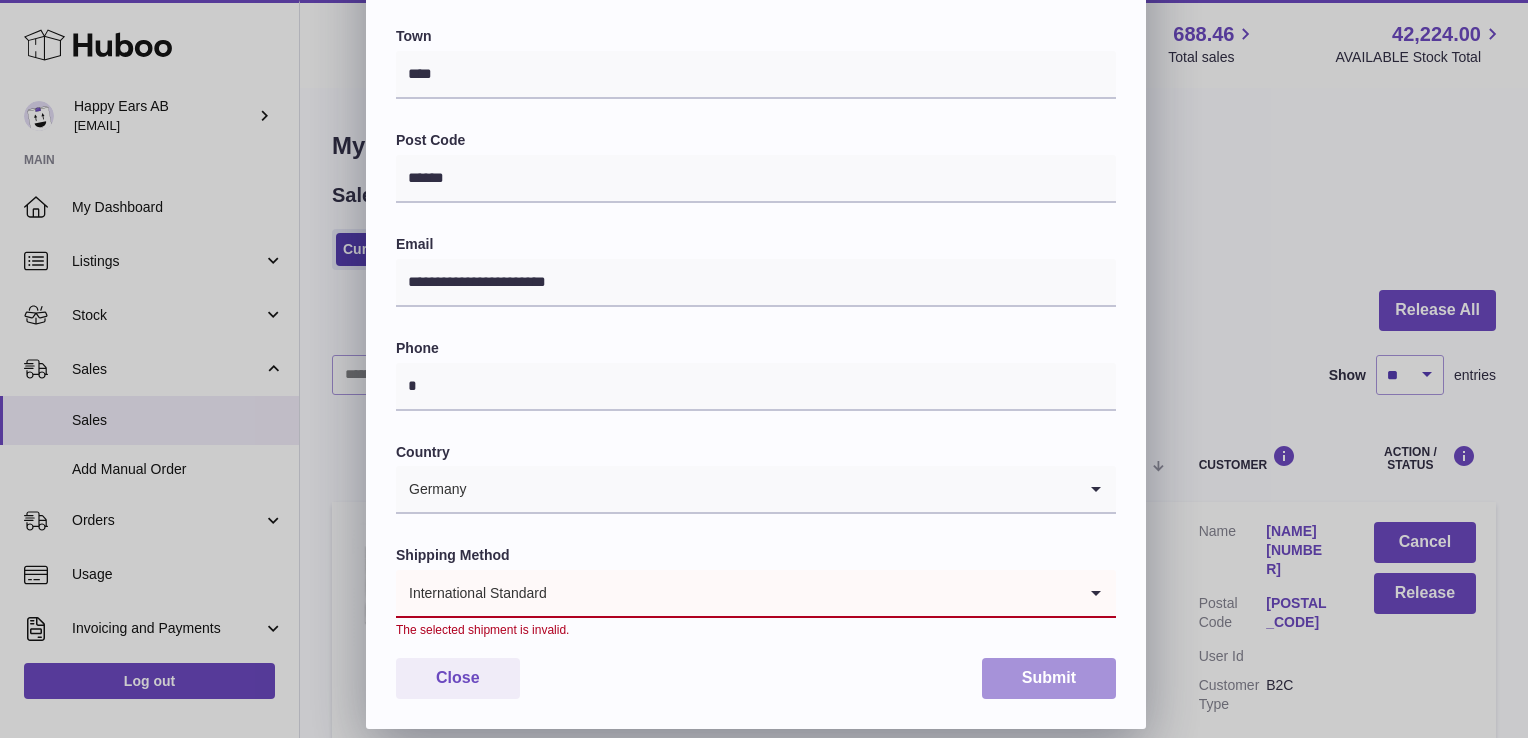 click on "Submit" at bounding box center [1049, 678] 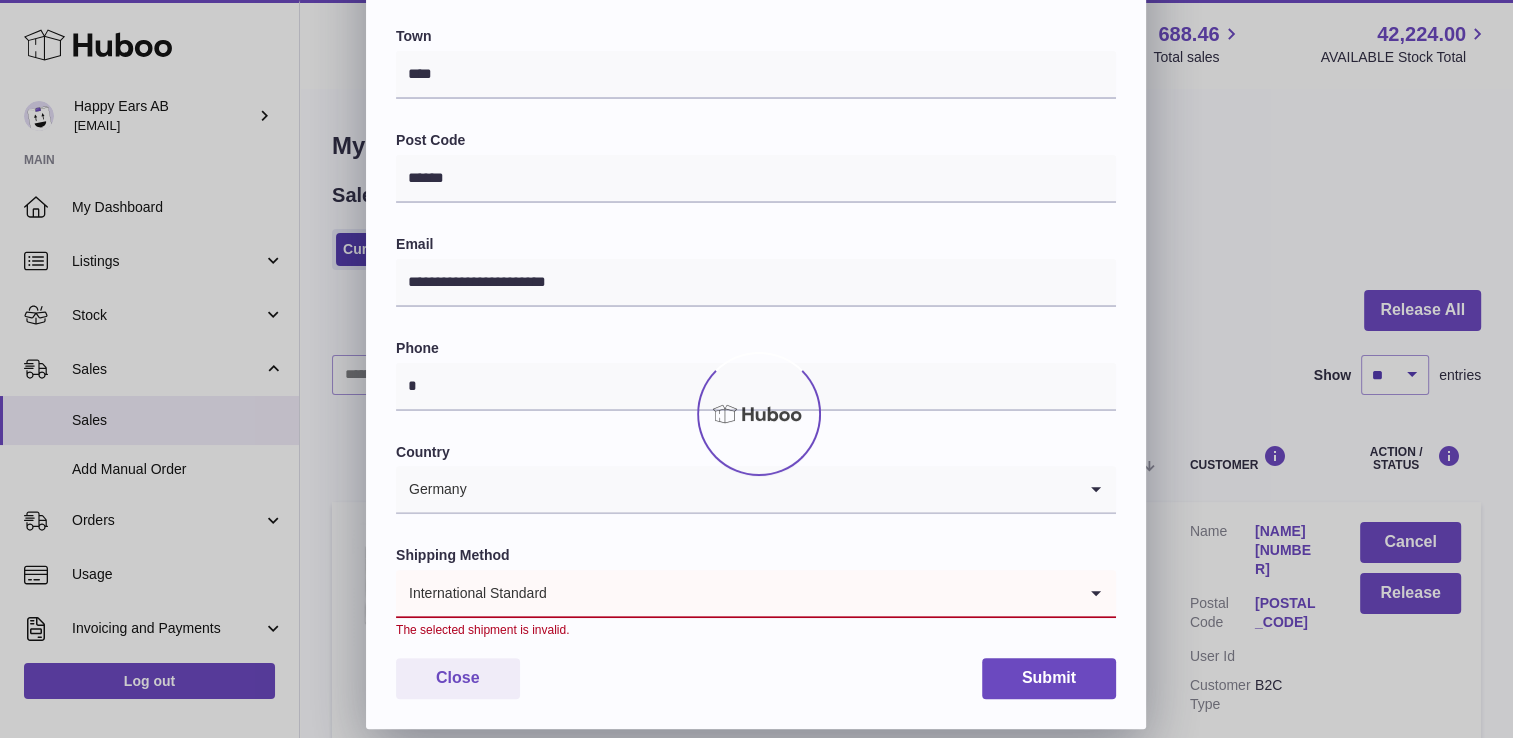 scroll, scrollTop: 0, scrollLeft: 0, axis: both 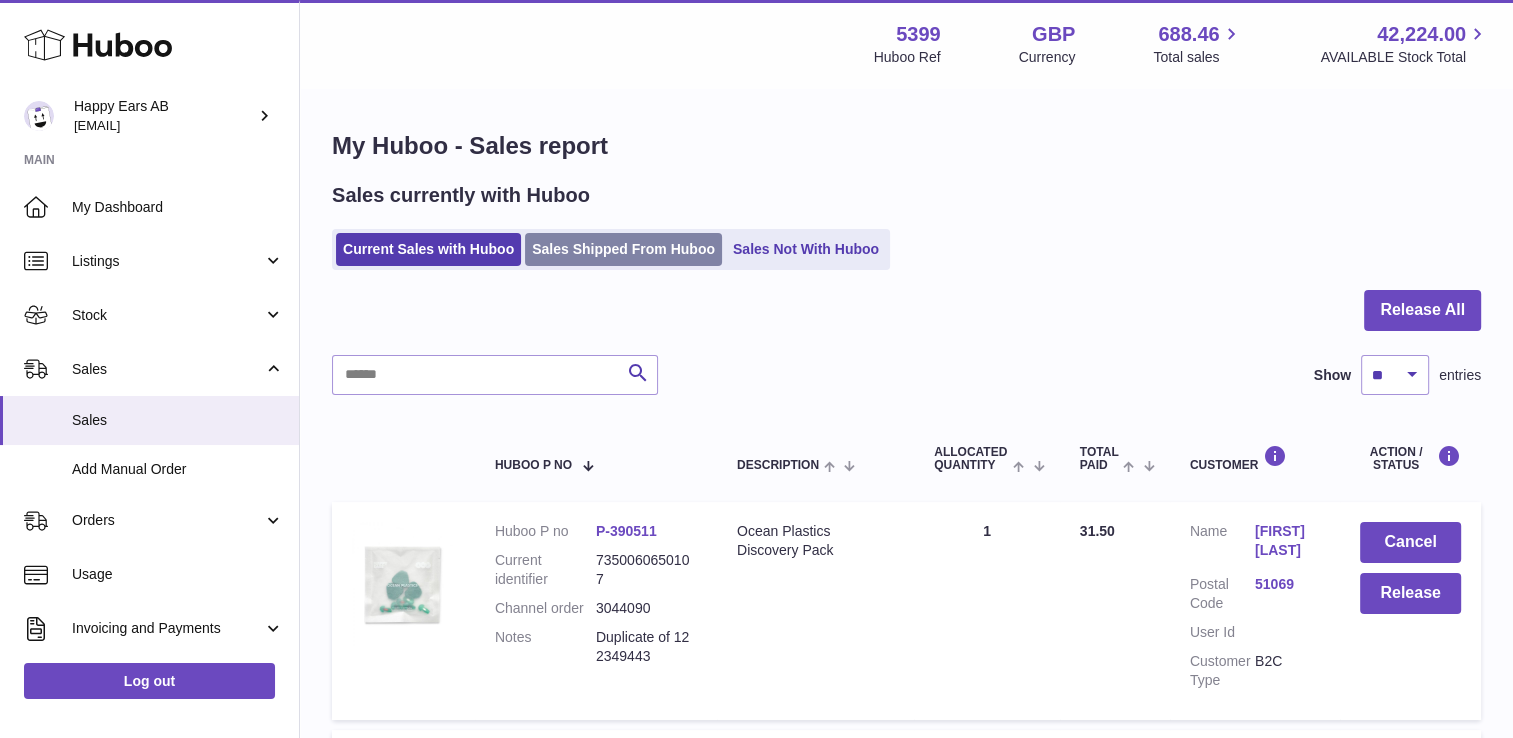 click on "Sales Shipped From Huboo" at bounding box center (623, 249) 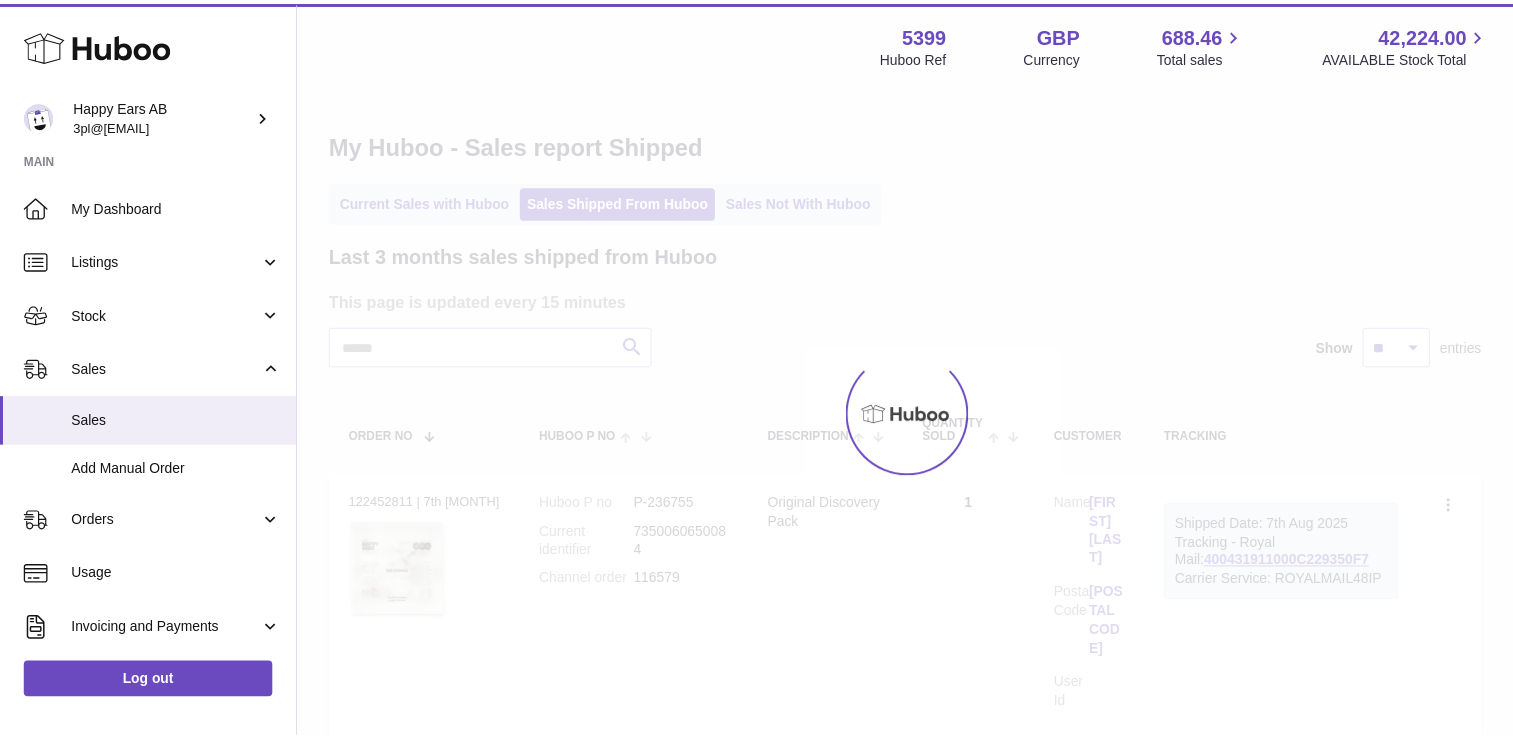 scroll, scrollTop: 0, scrollLeft: 0, axis: both 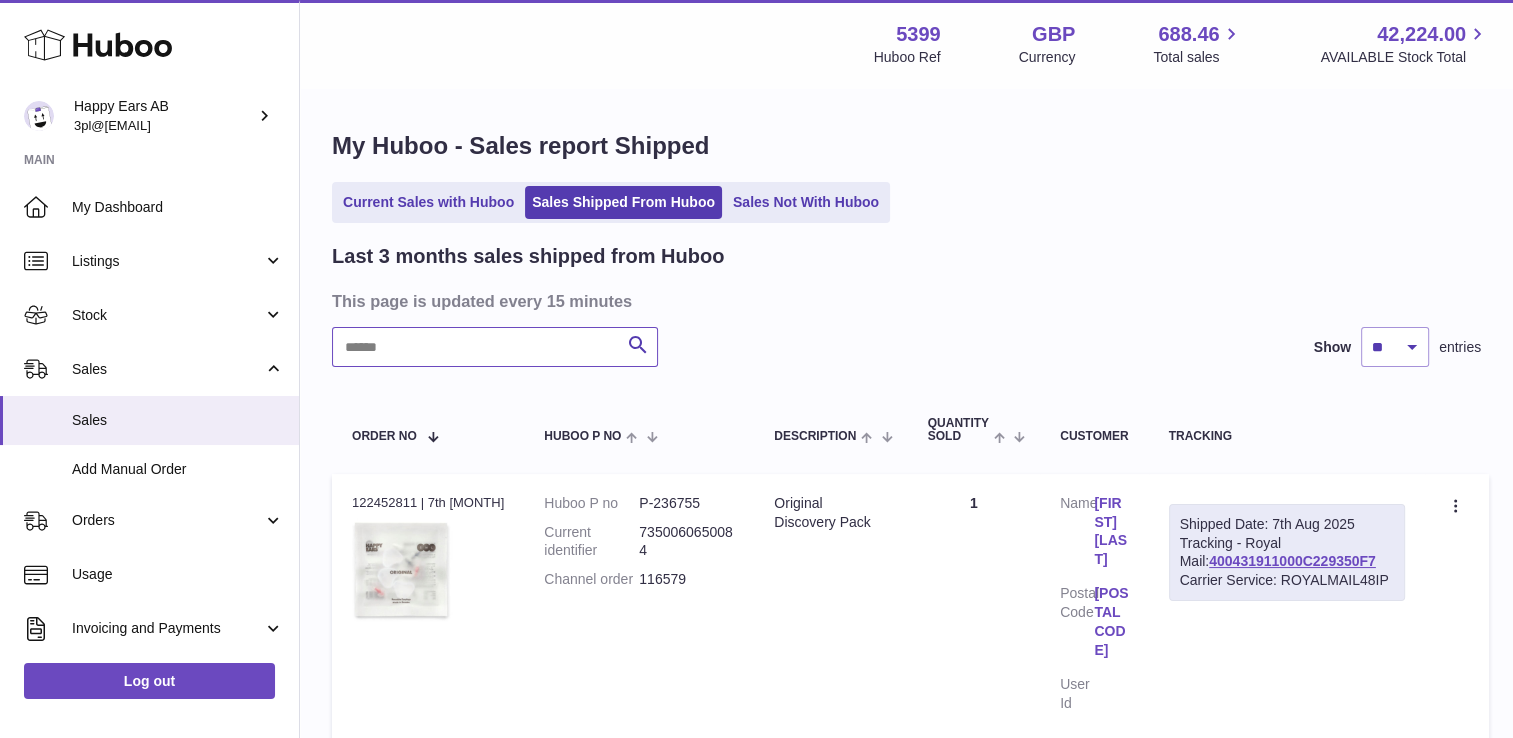 paste on "*******" 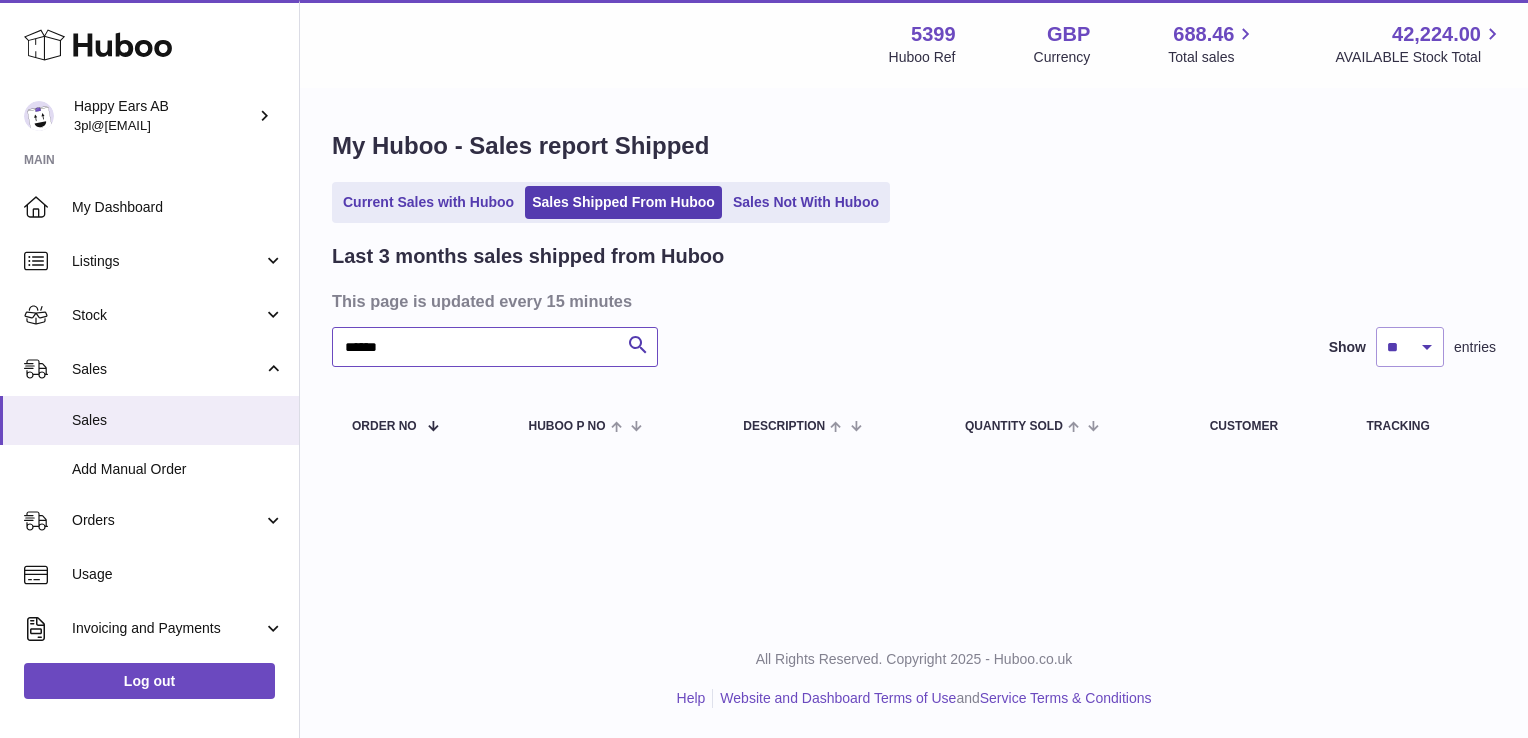 type on "******" 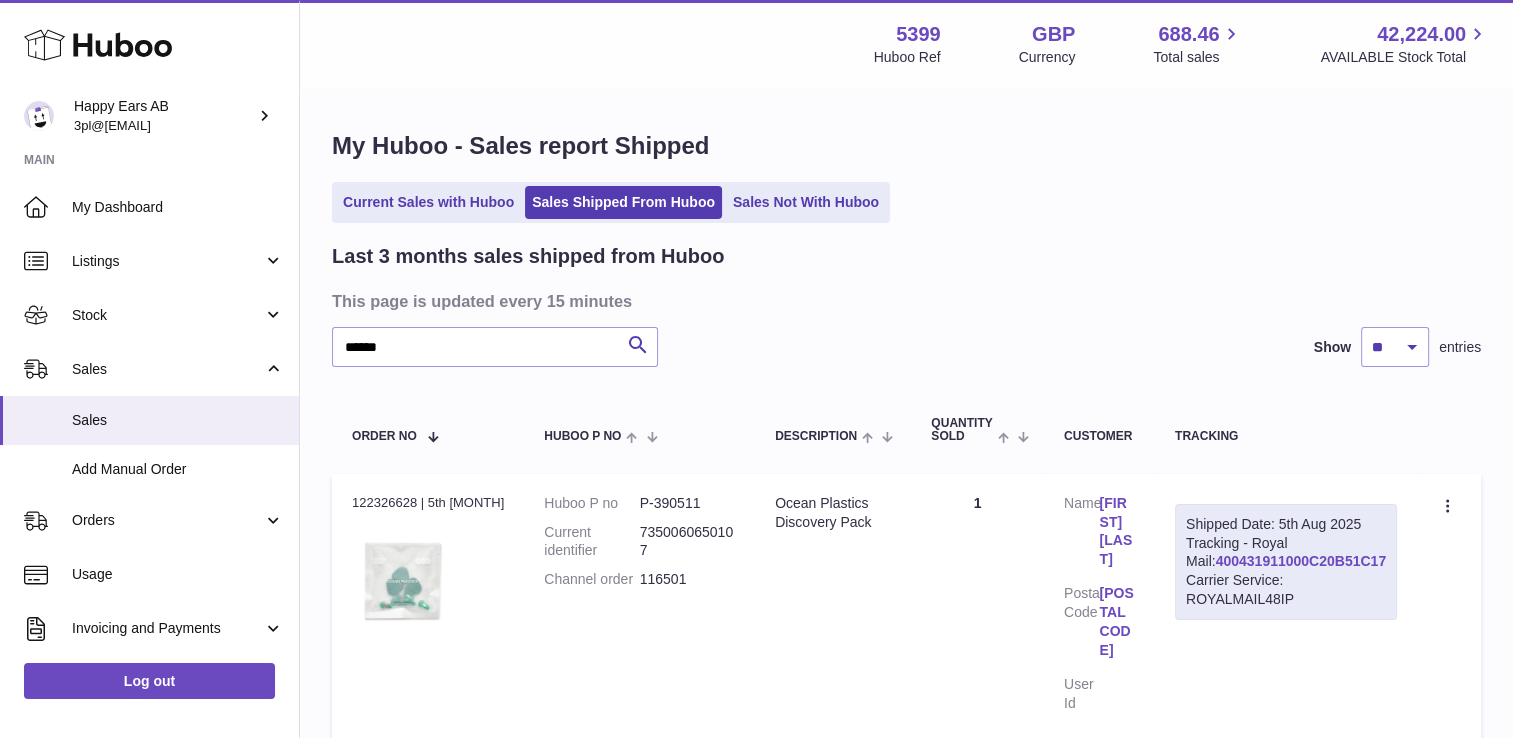 click on "400431911000C20B51C17" at bounding box center (1301, 561) 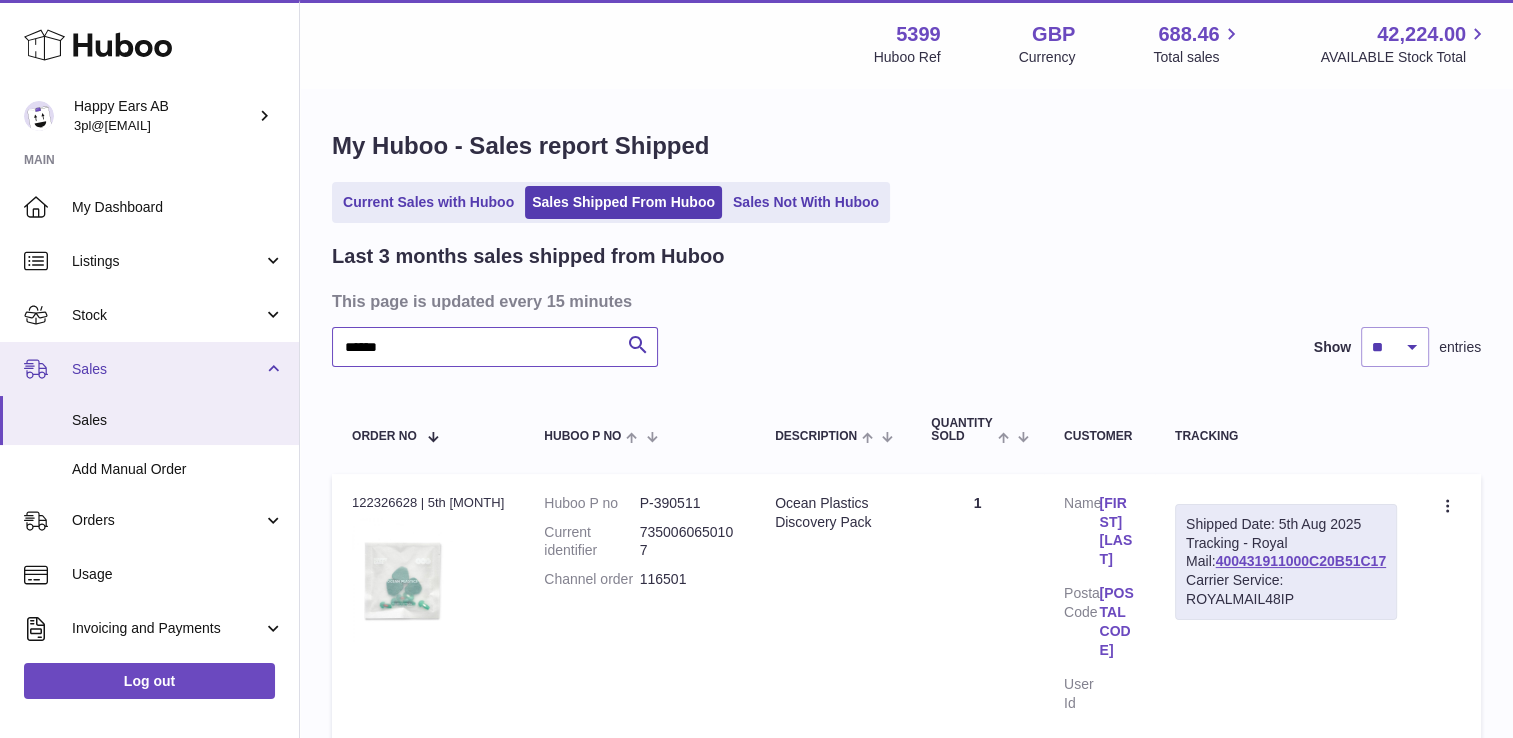 drag, startPoint x: 448, startPoint y: 351, endPoint x: 175, endPoint y: 346, distance: 273.04578 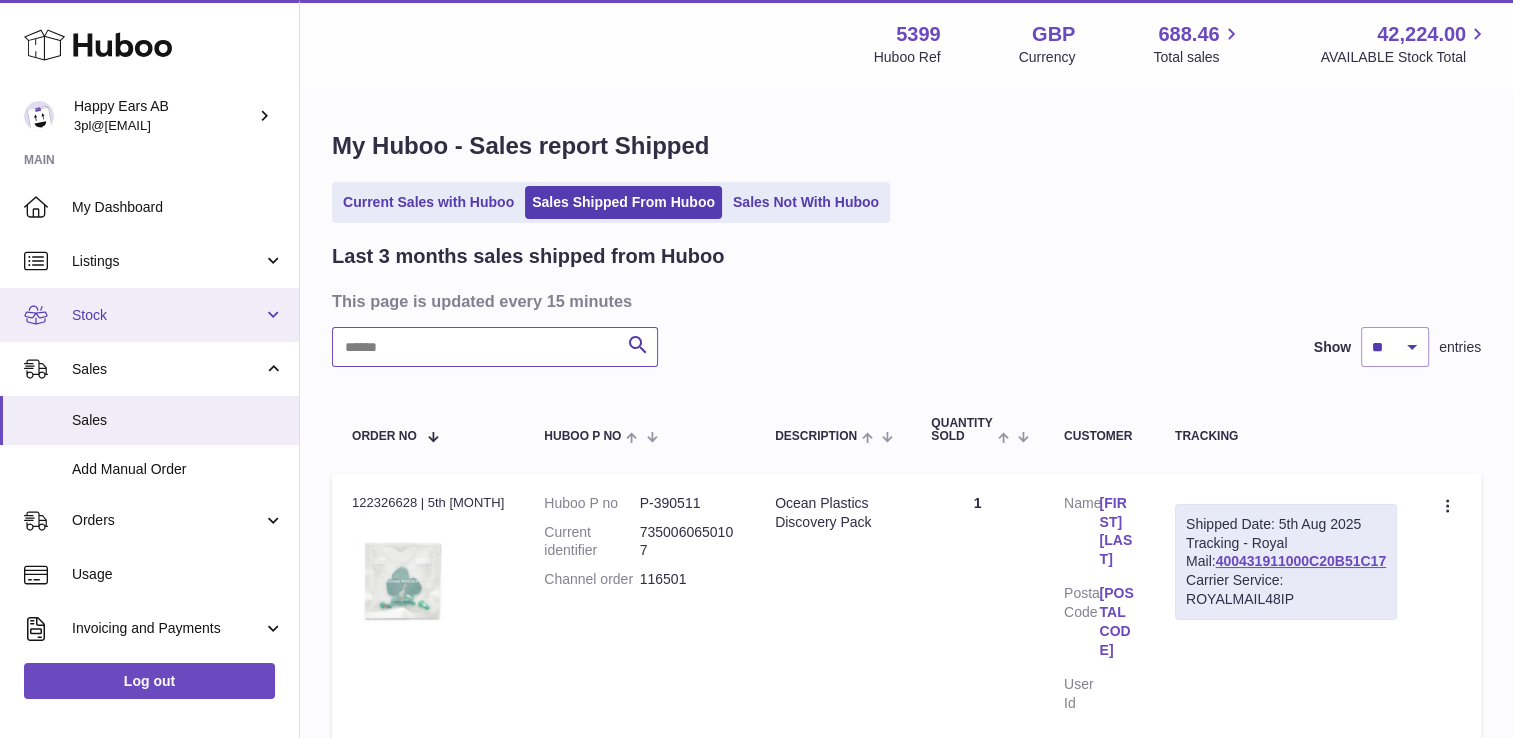paste on "**********" 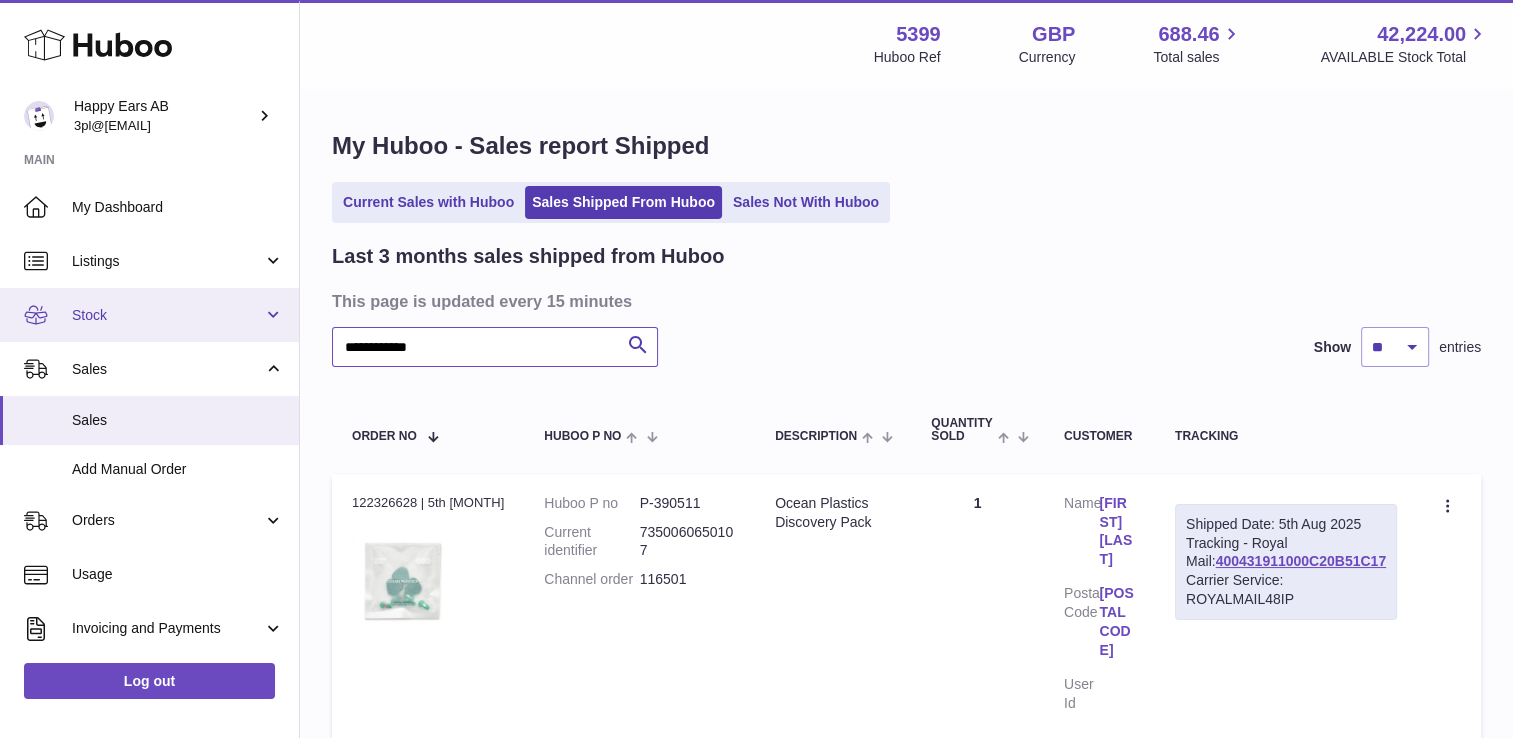 type on "**********" 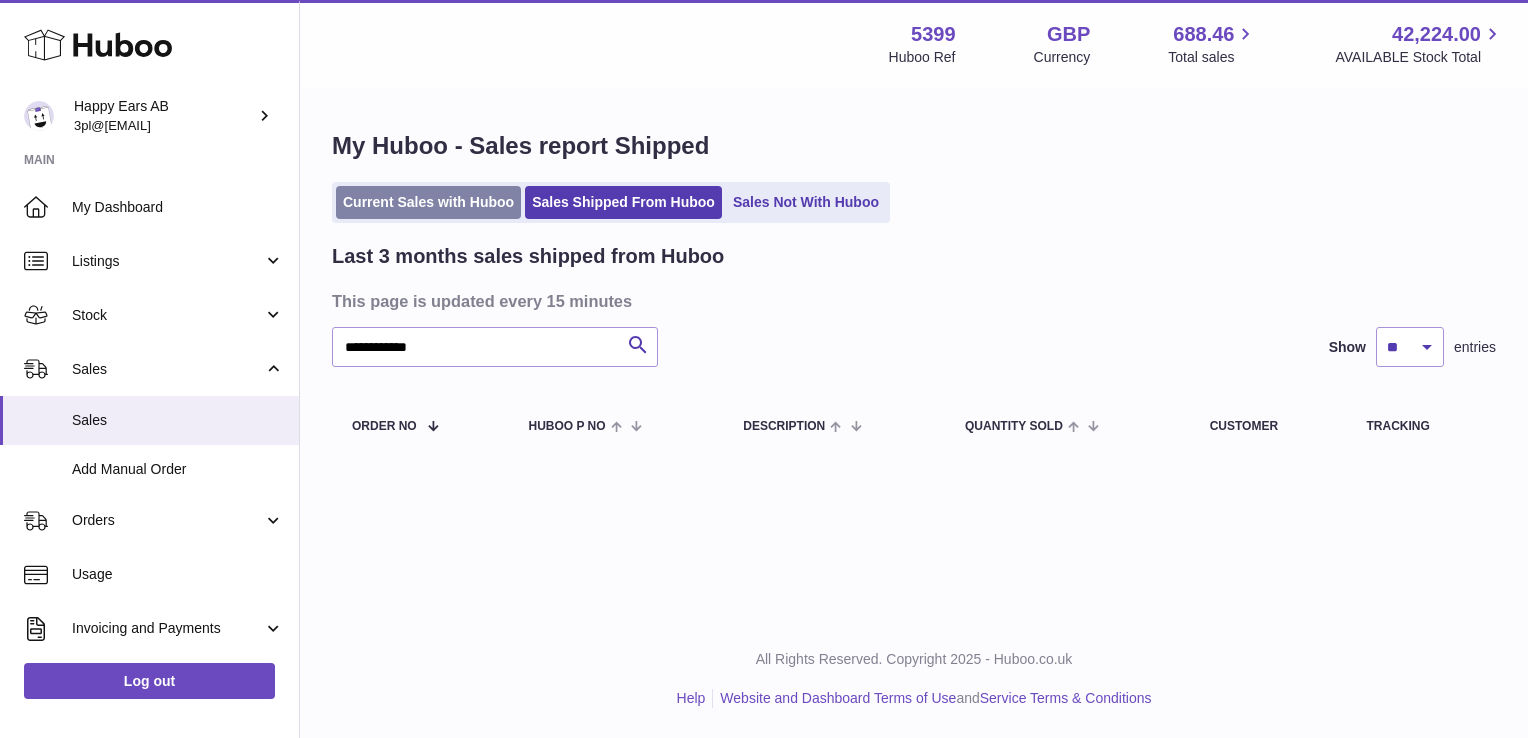 click on "Current Sales with Huboo" at bounding box center (428, 202) 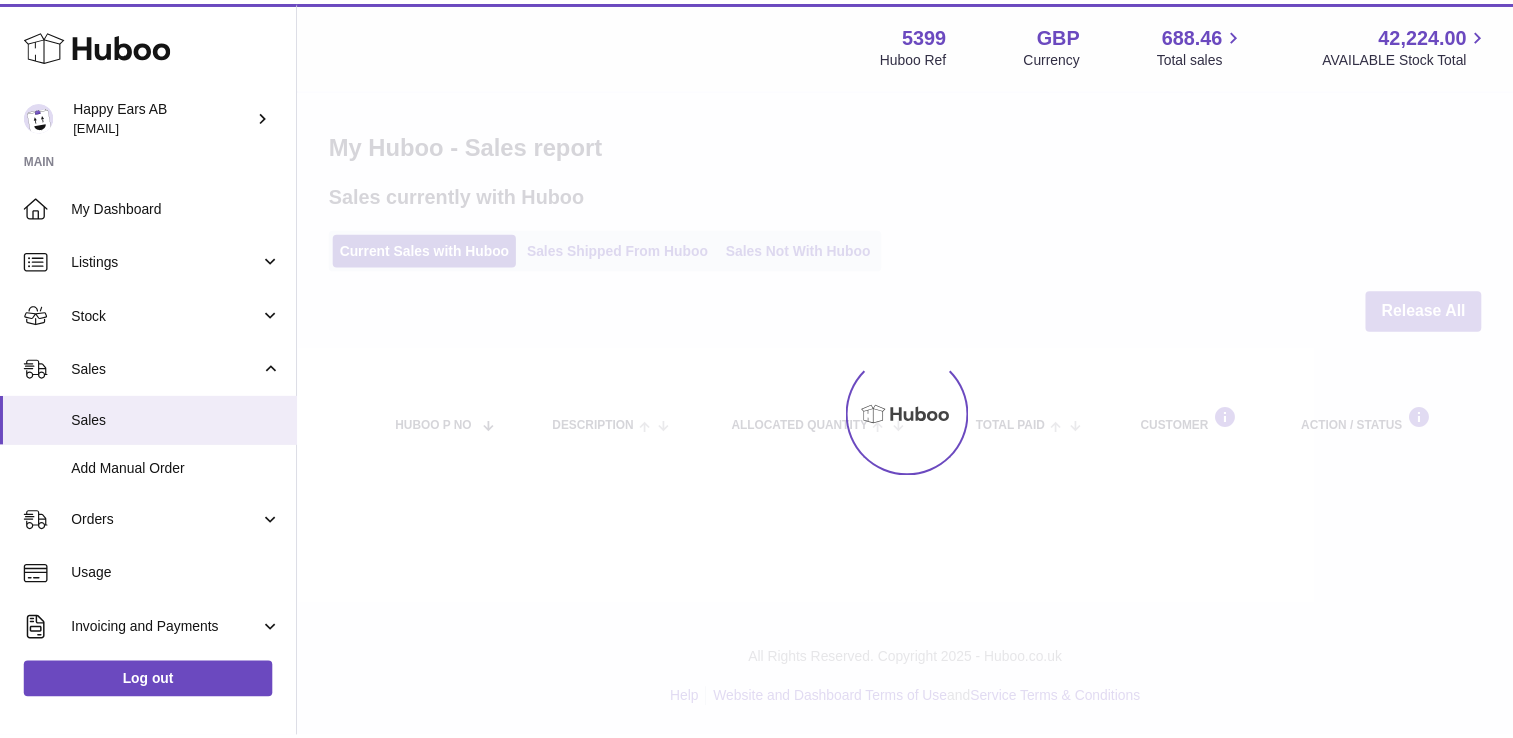 scroll, scrollTop: 0, scrollLeft: 0, axis: both 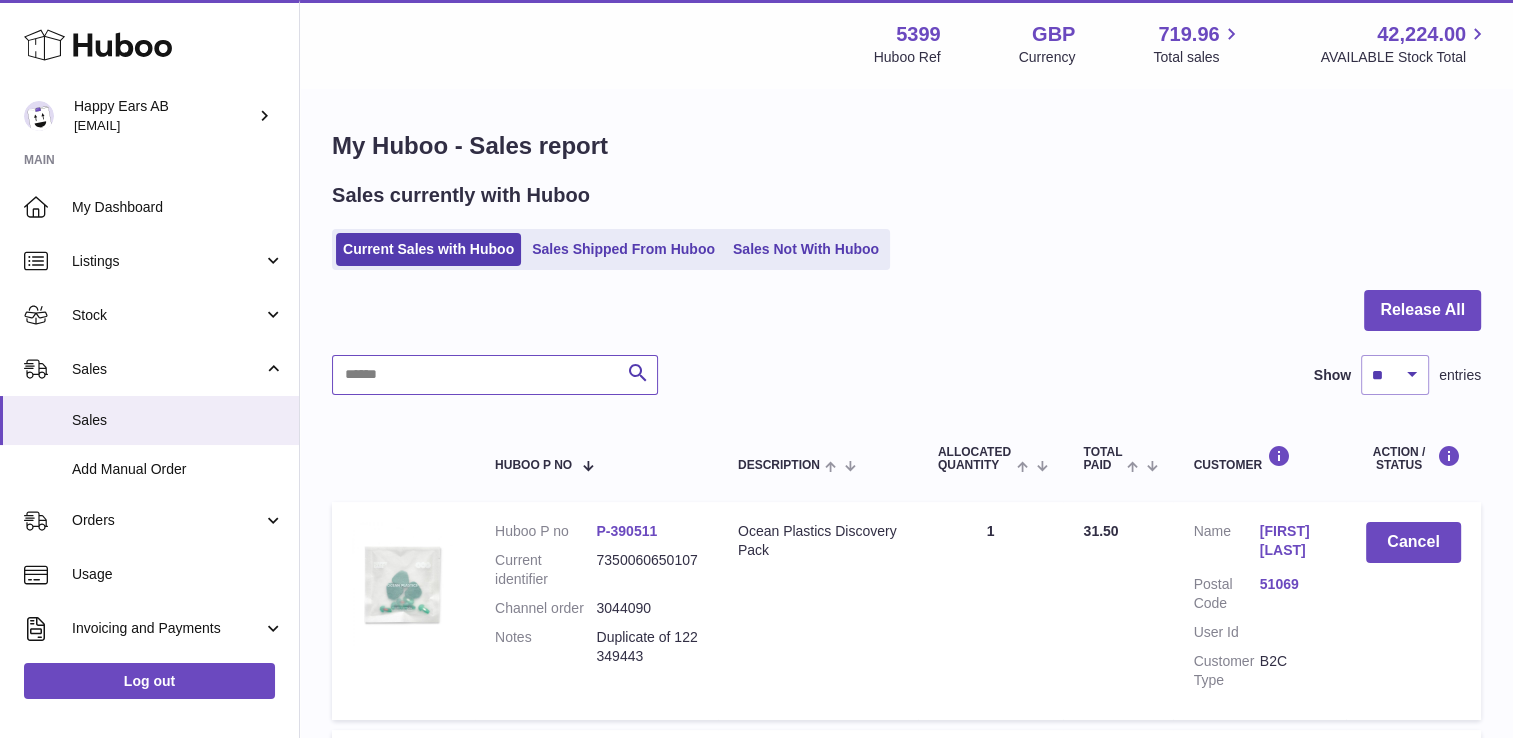 click at bounding box center [495, 375] 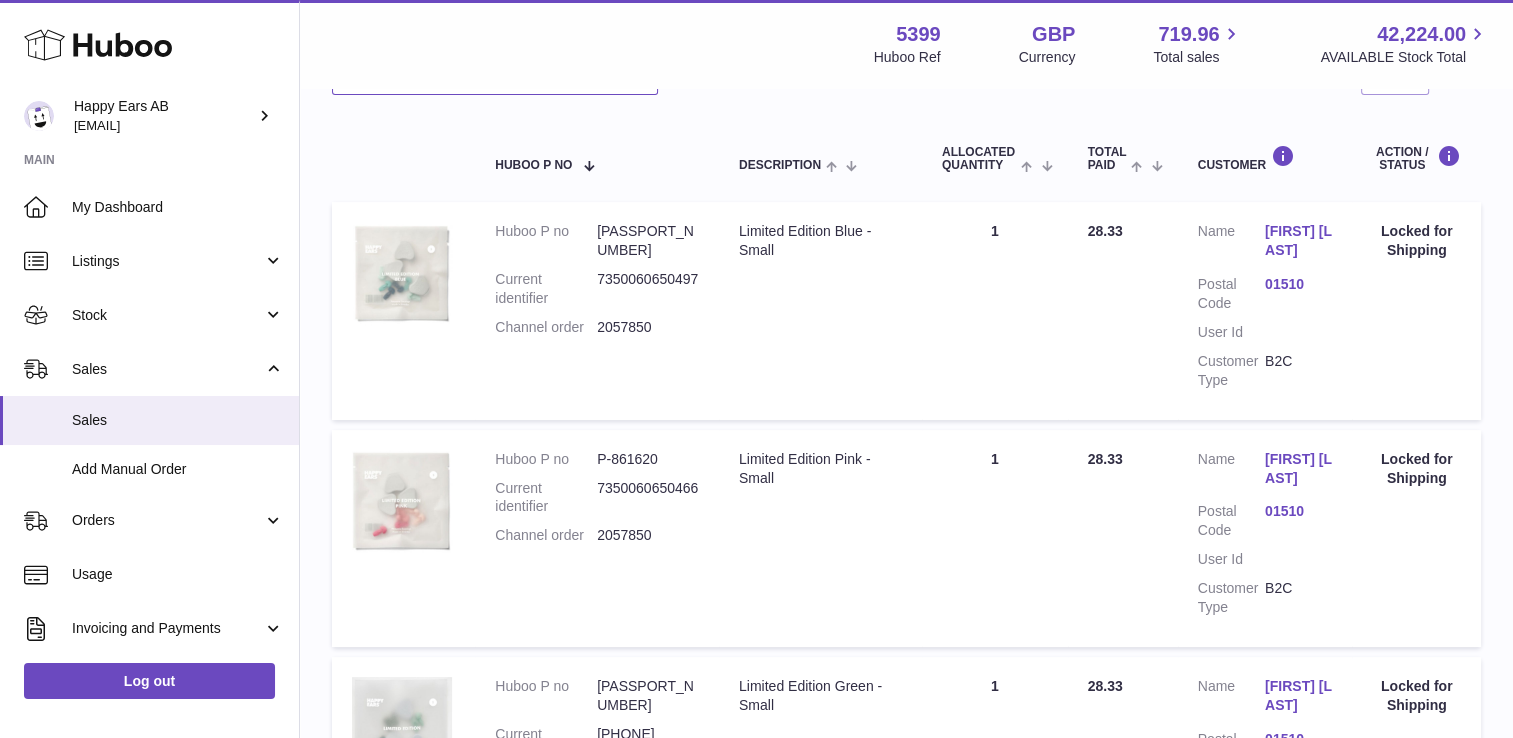 scroll, scrollTop: 400, scrollLeft: 0, axis: vertical 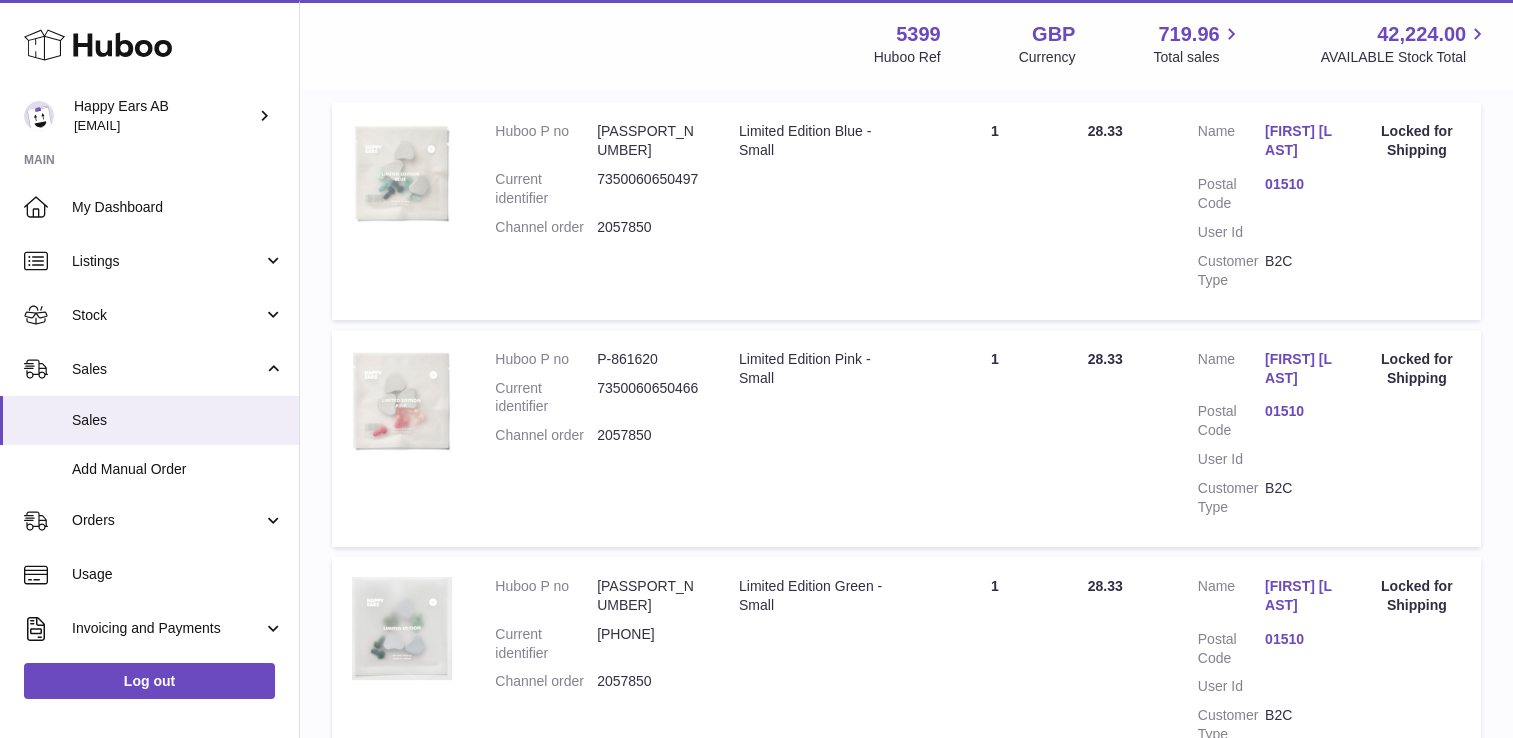 type on "**********" 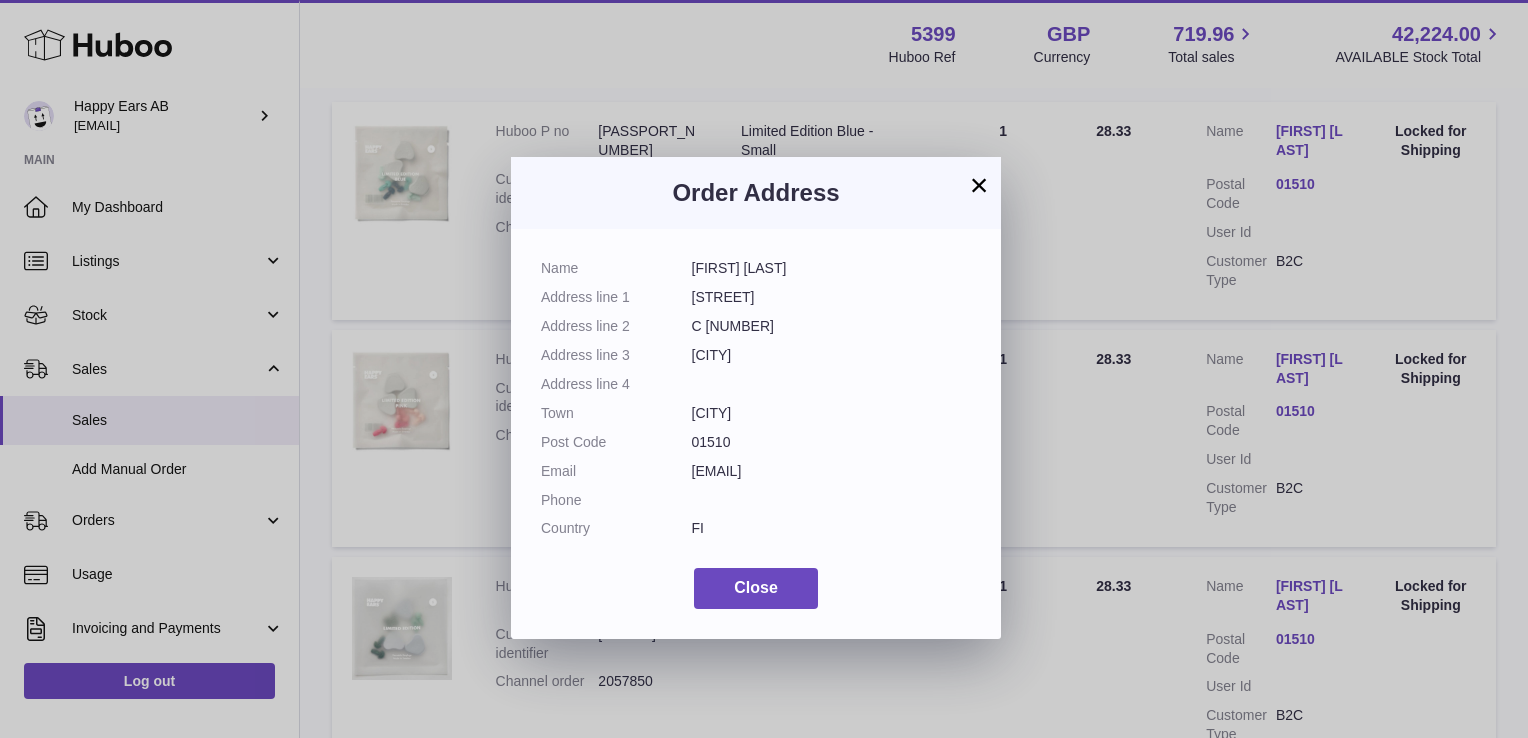 click on "×" at bounding box center (979, 185) 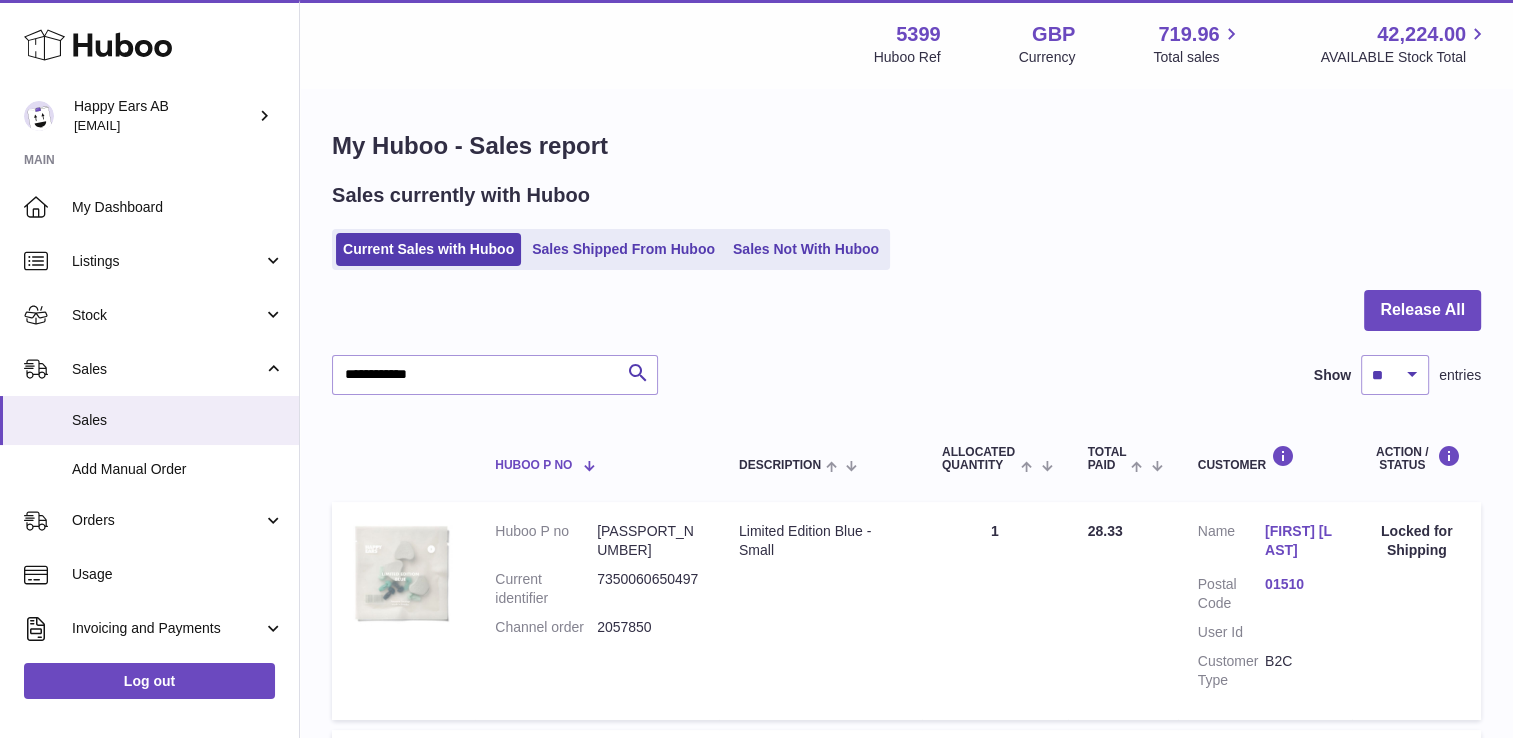 scroll, scrollTop: 0, scrollLeft: 0, axis: both 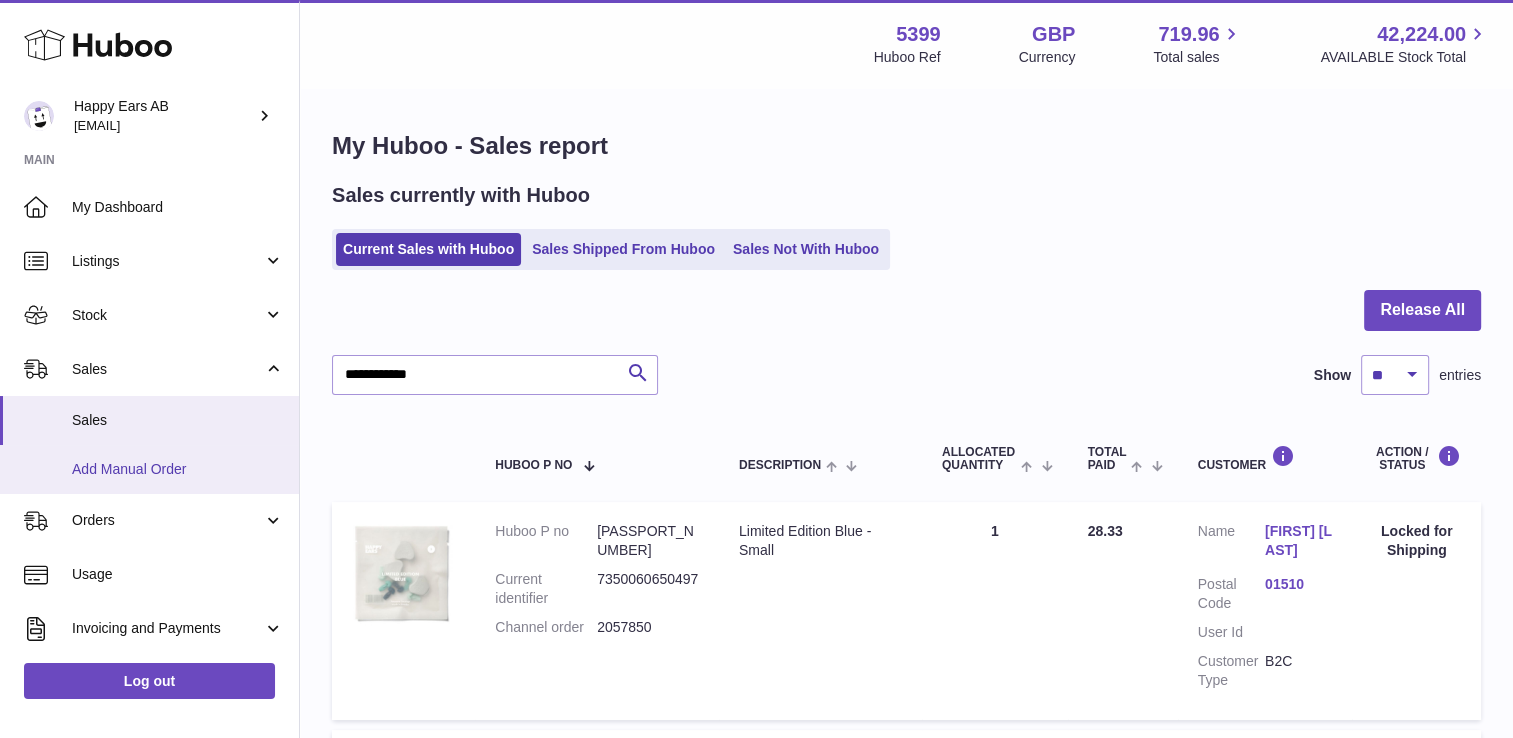 click on "Add Manual Order" at bounding box center [178, 469] 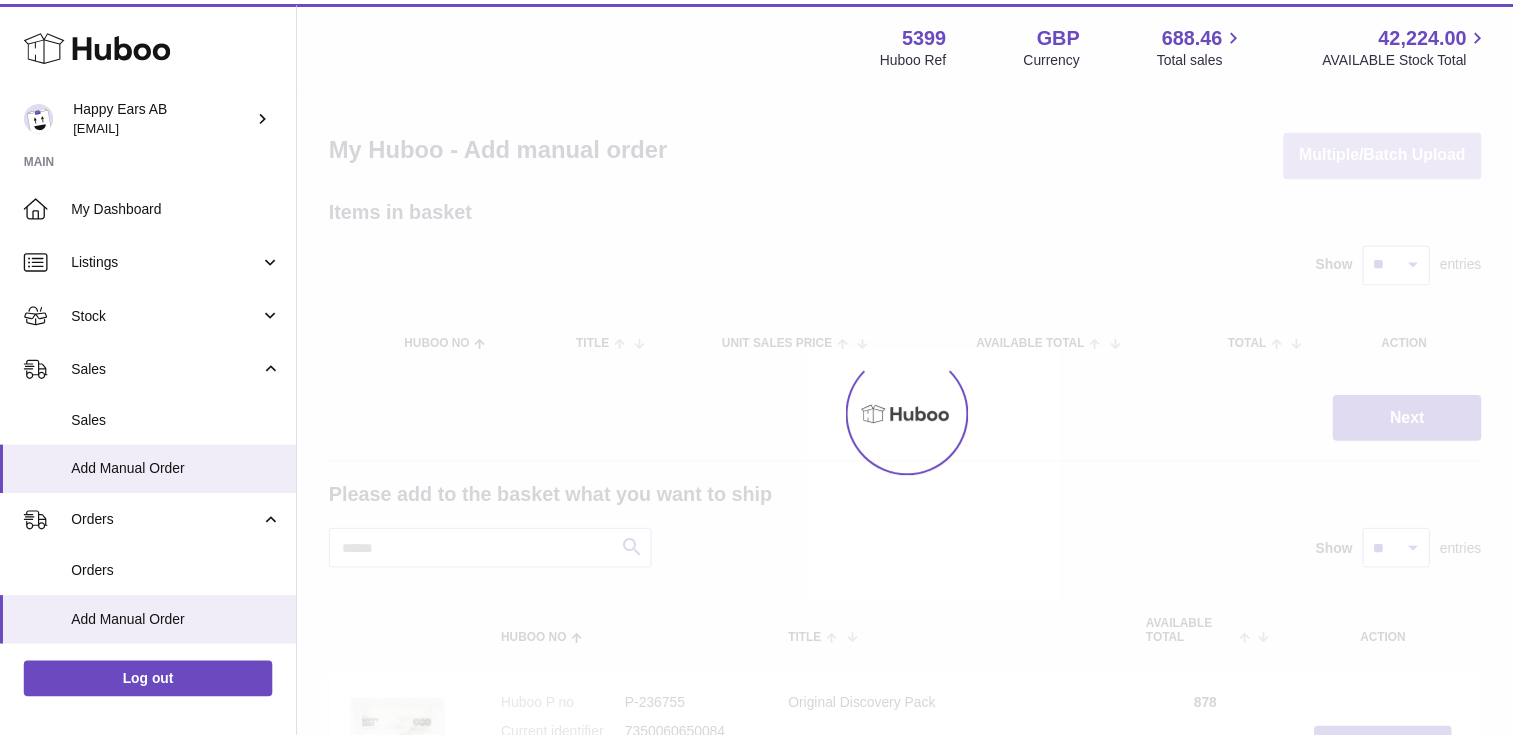 scroll, scrollTop: 0, scrollLeft: 0, axis: both 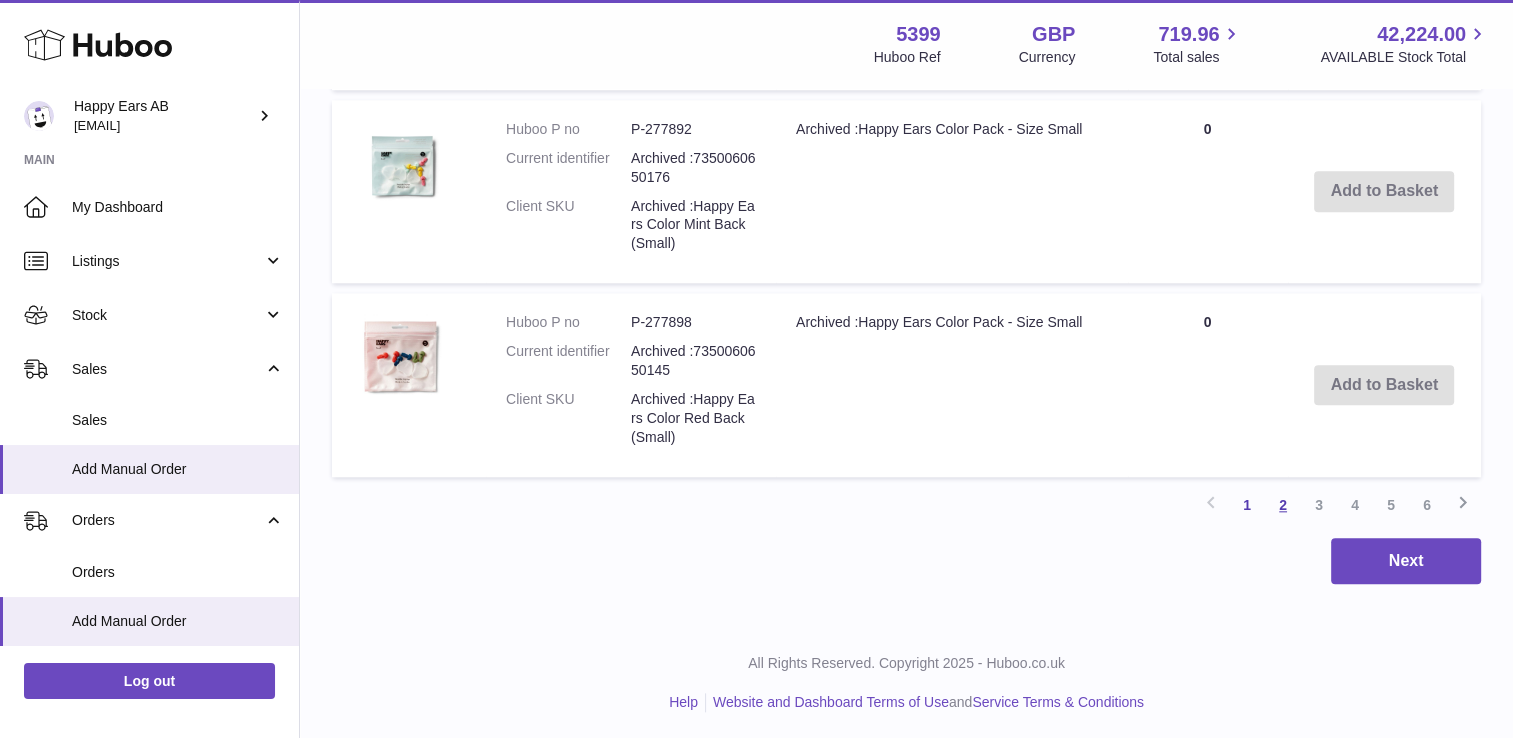 click on "2" at bounding box center [1283, 505] 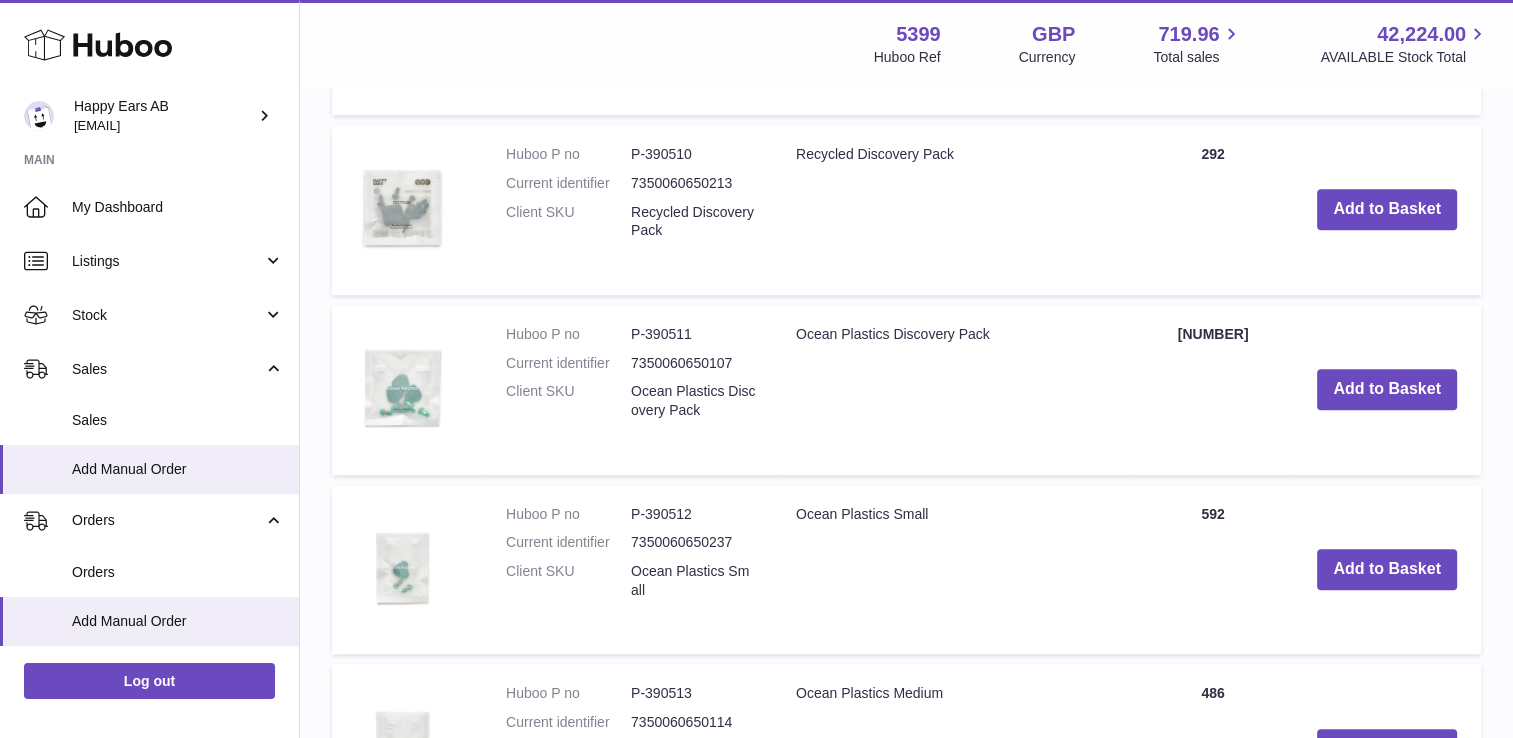 scroll, scrollTop: 1490, scrollLeft: 0, axis: vertical 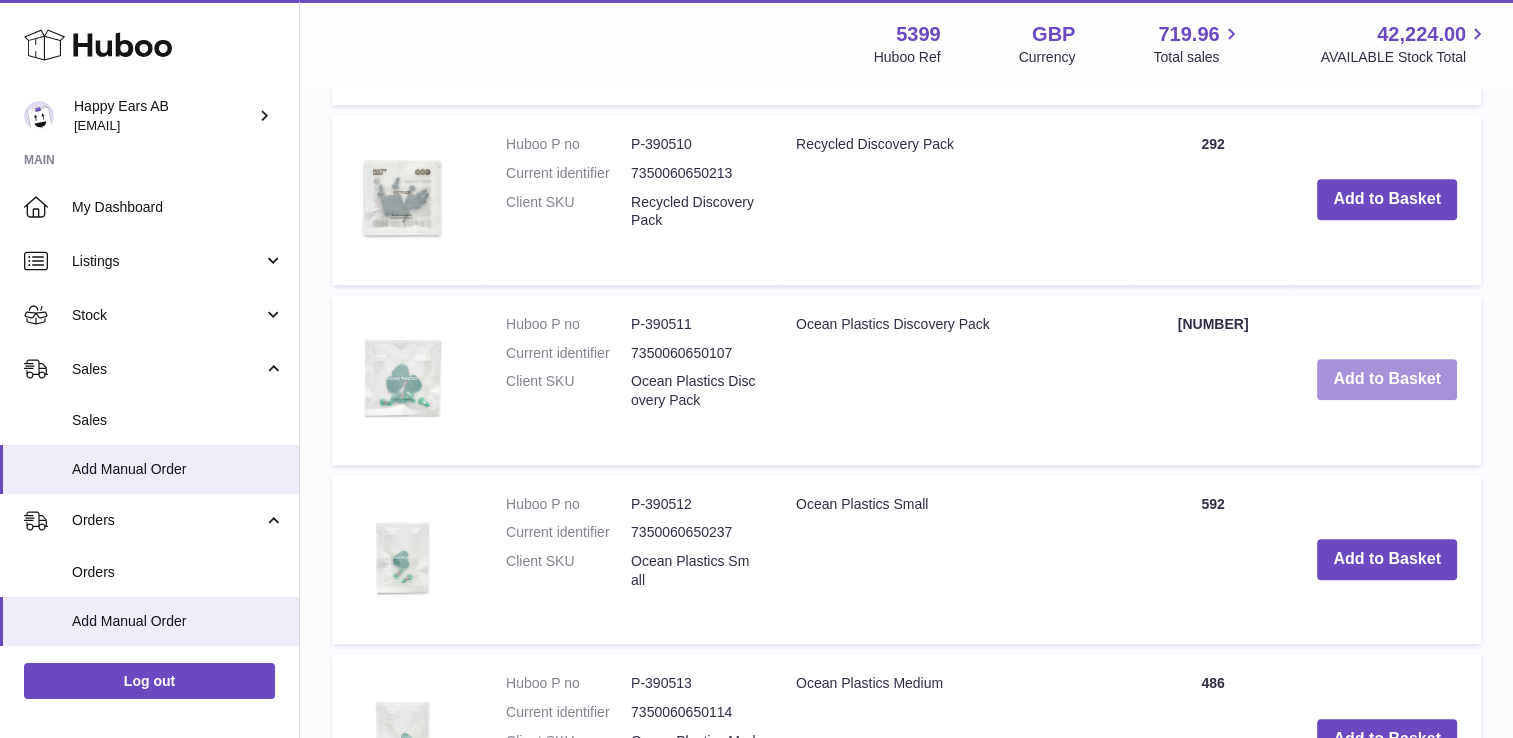 click on "Add to Basket" at bounding box center (1387, 379) 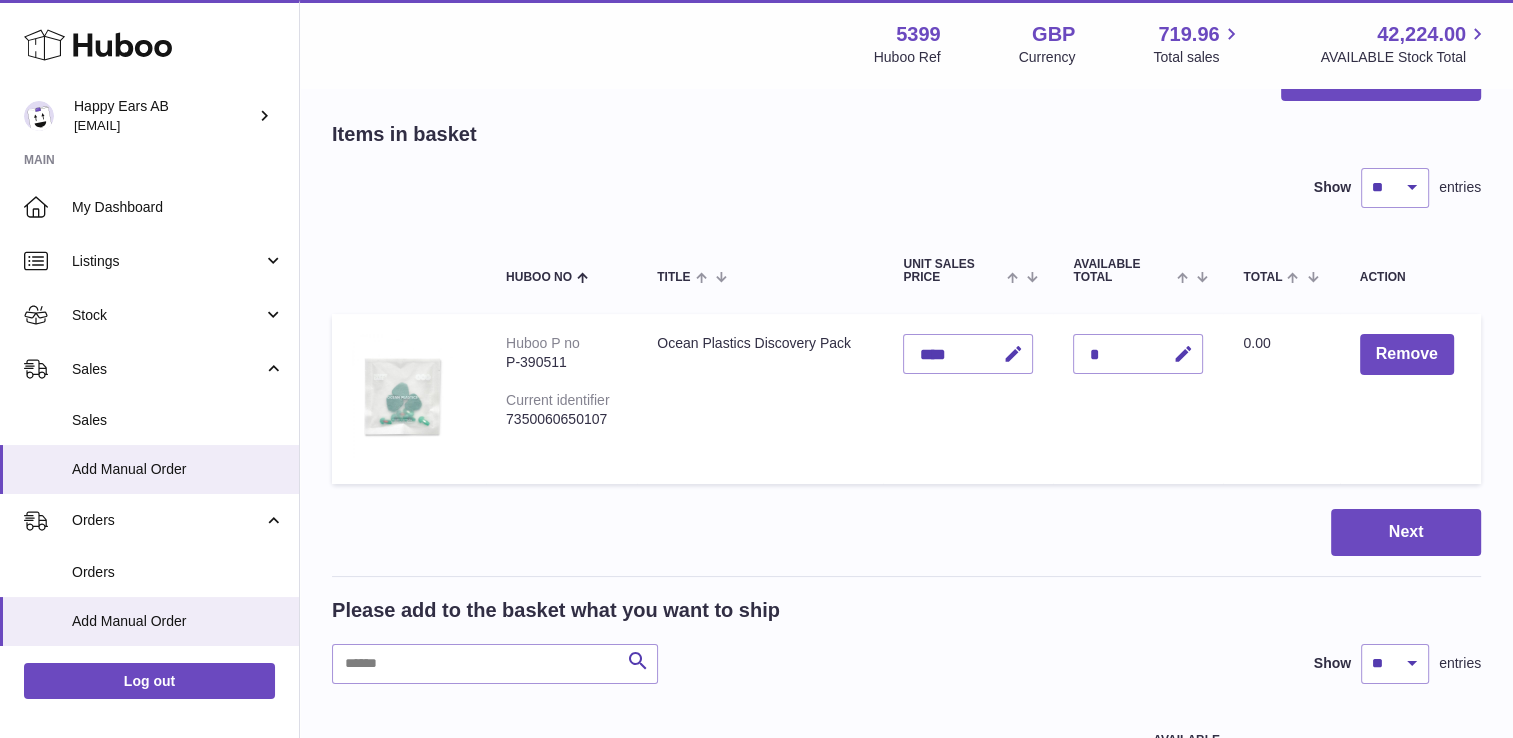 scroll, scrollTop: 0, scrollLeft: 0, axis: both 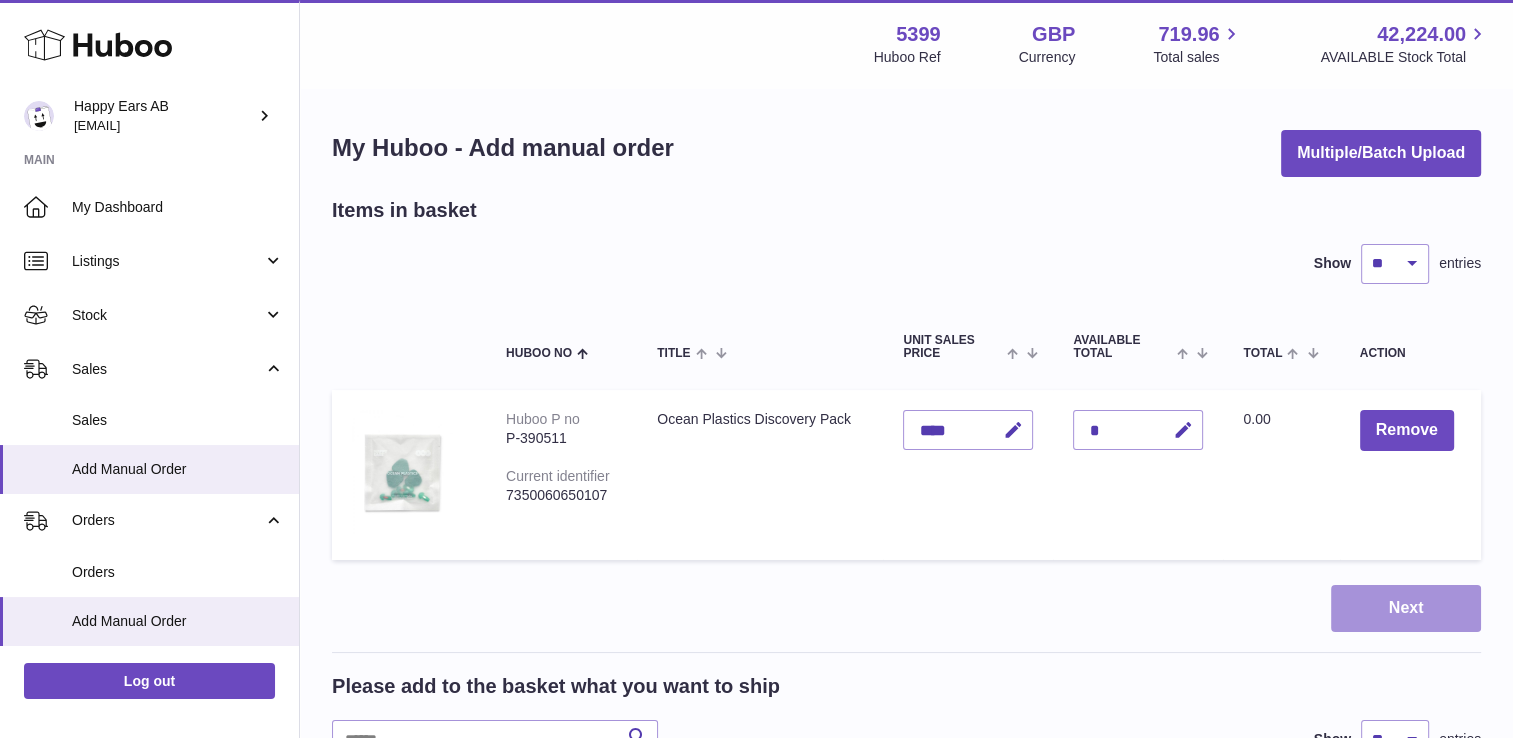 click on "Next" at bounding box center (1406, 608) 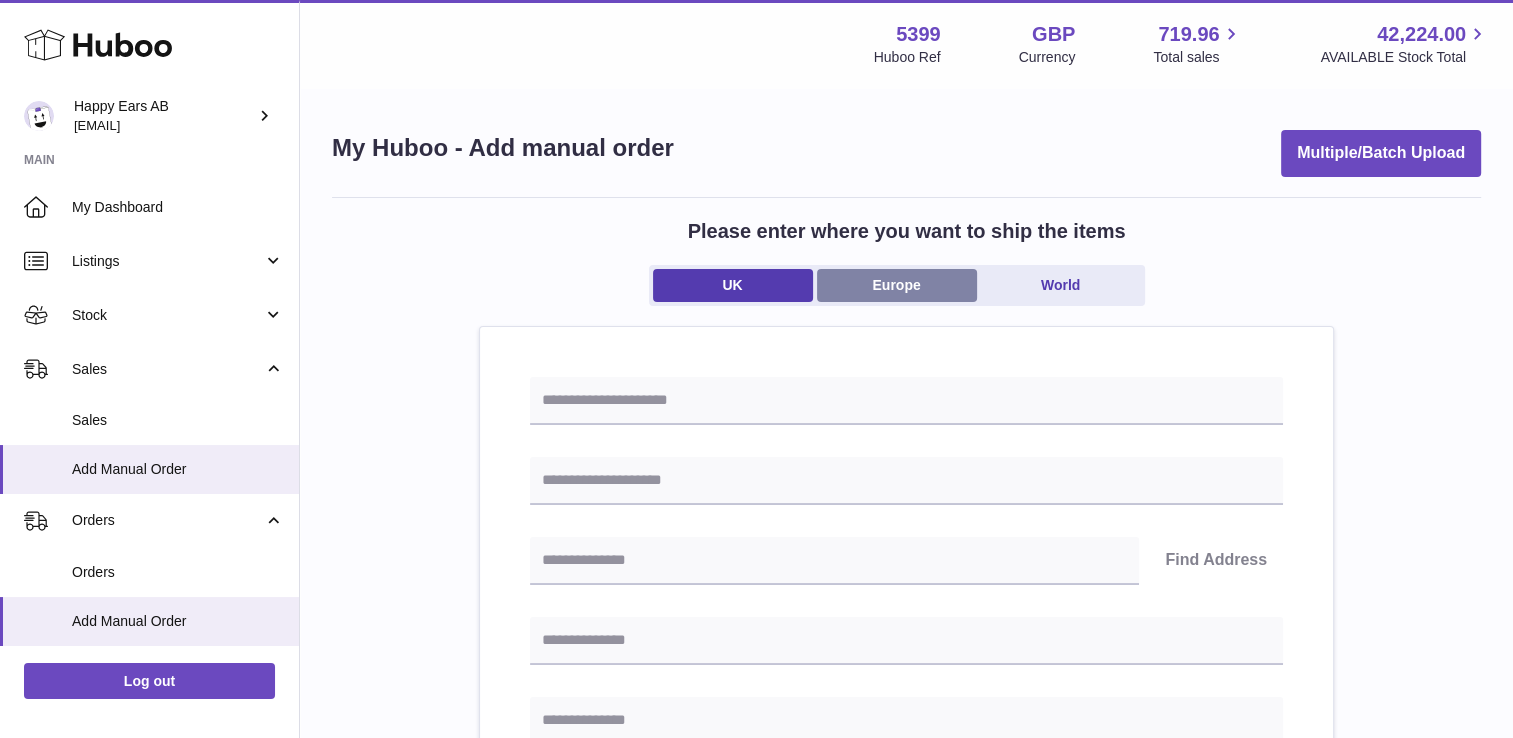 click on "Europe" at bounding box center [897, 285] 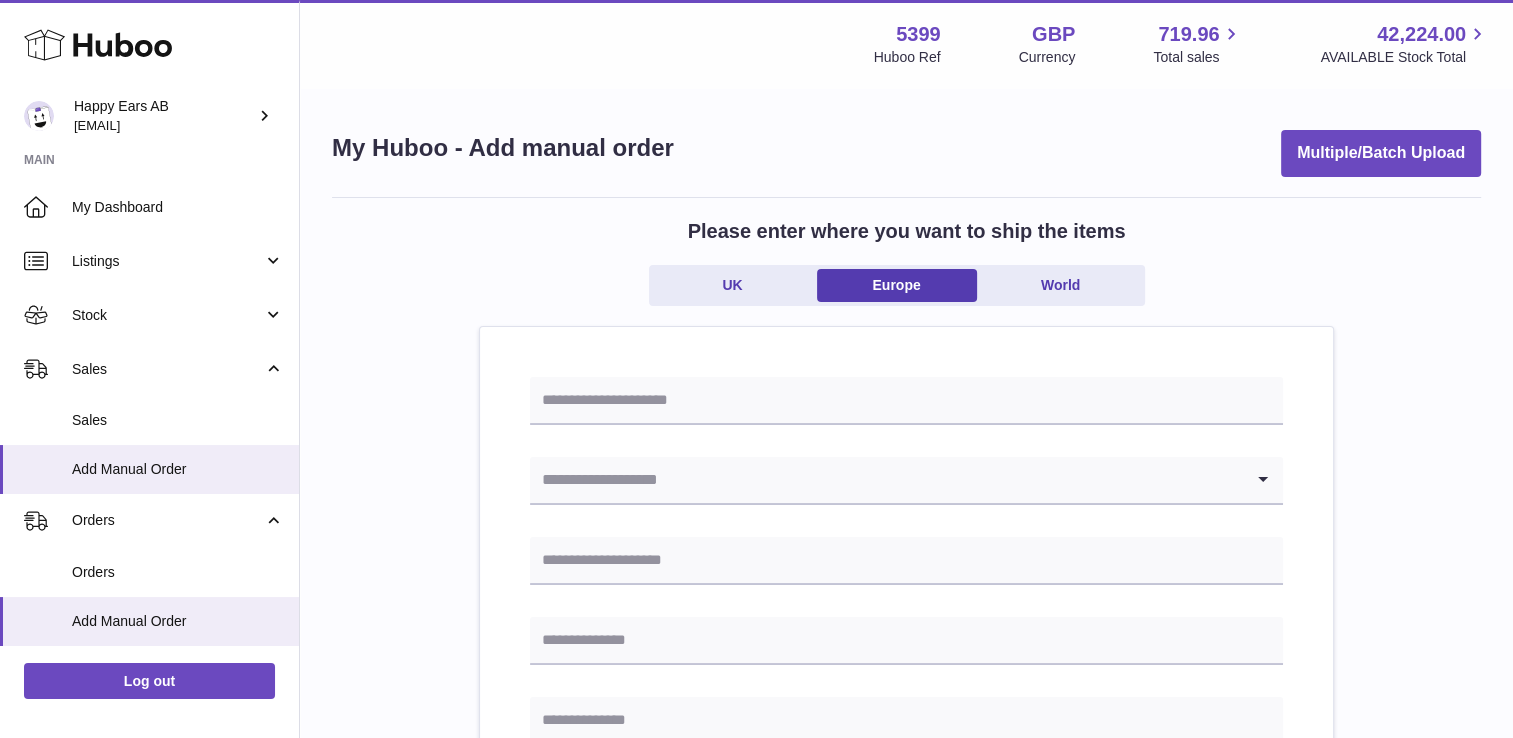 click at bounding box center [886, 480] 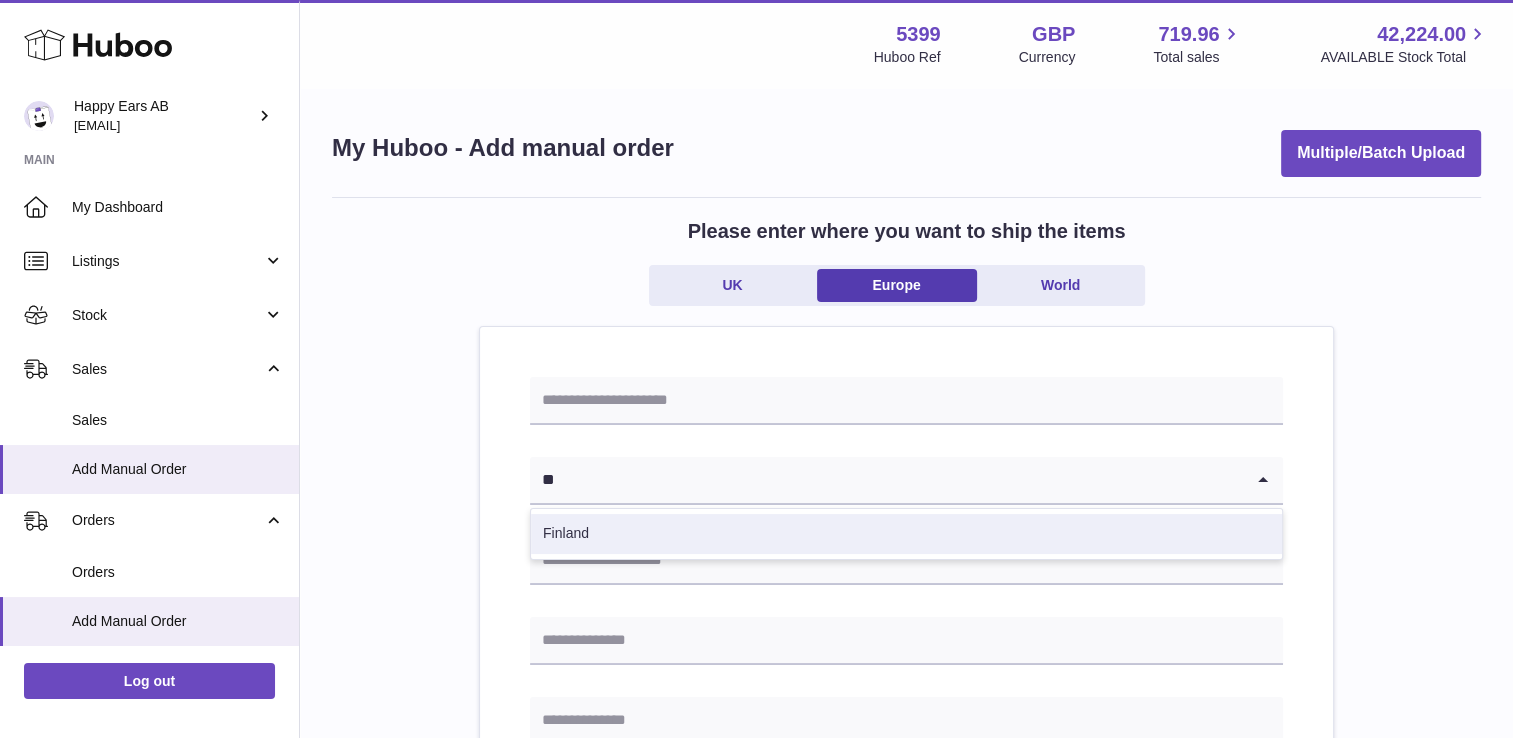 click on "Finland" at bounding box center (906, 534) 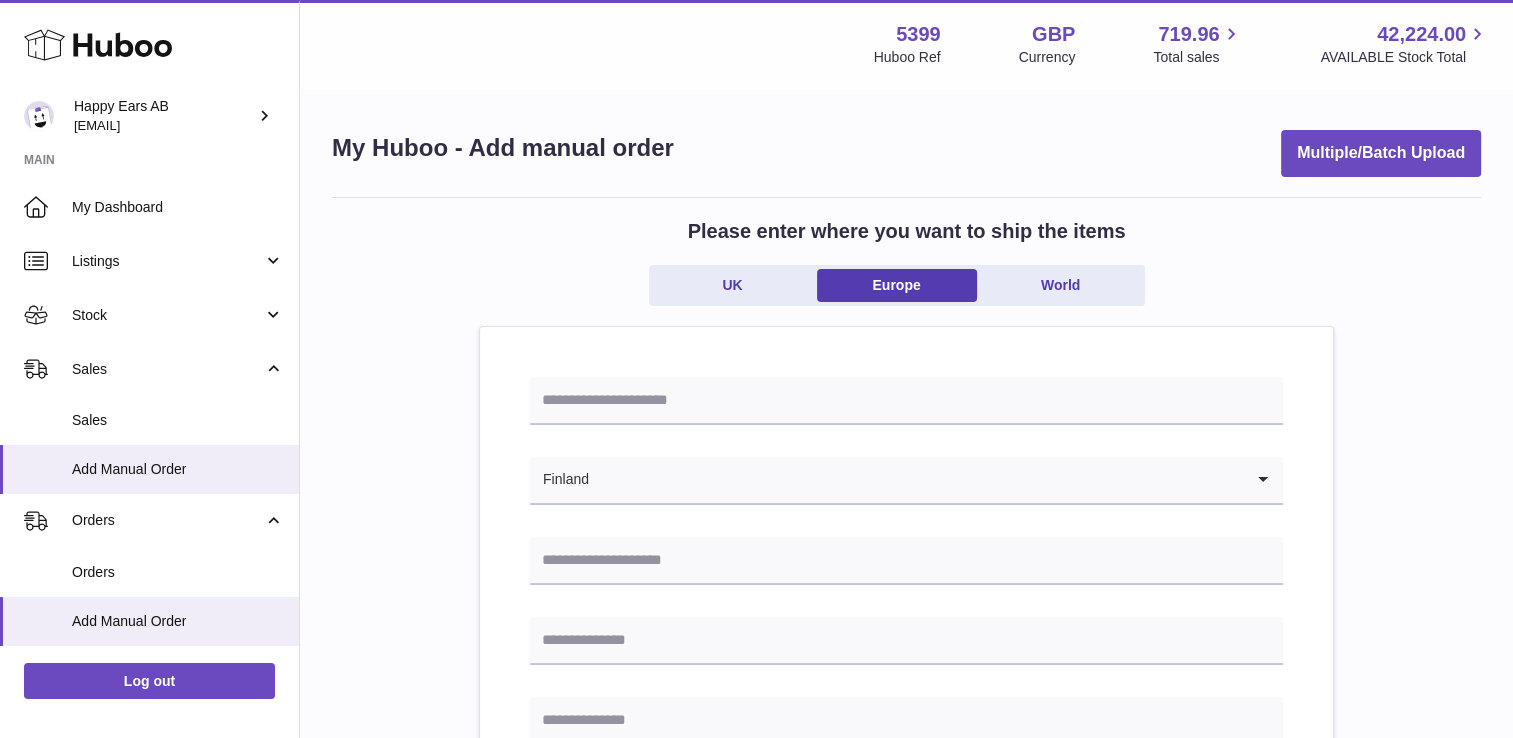 drag, startPoint x: 463, startPoint y: 446, endPoint x: 489, endPoint y: 451, distance: 26.476404 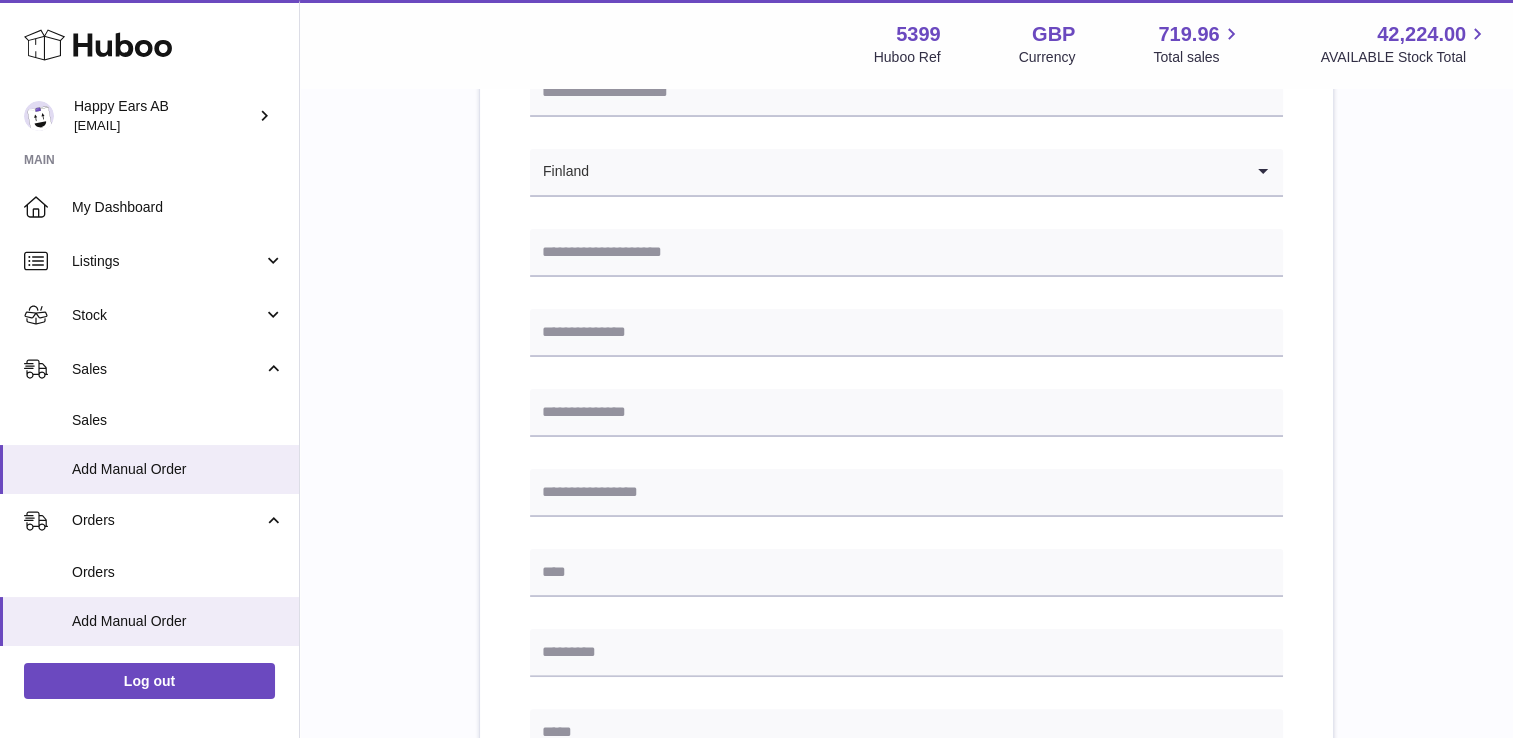 scroll, scrollTop: 100, scrollLeft: 0, axis: vertical 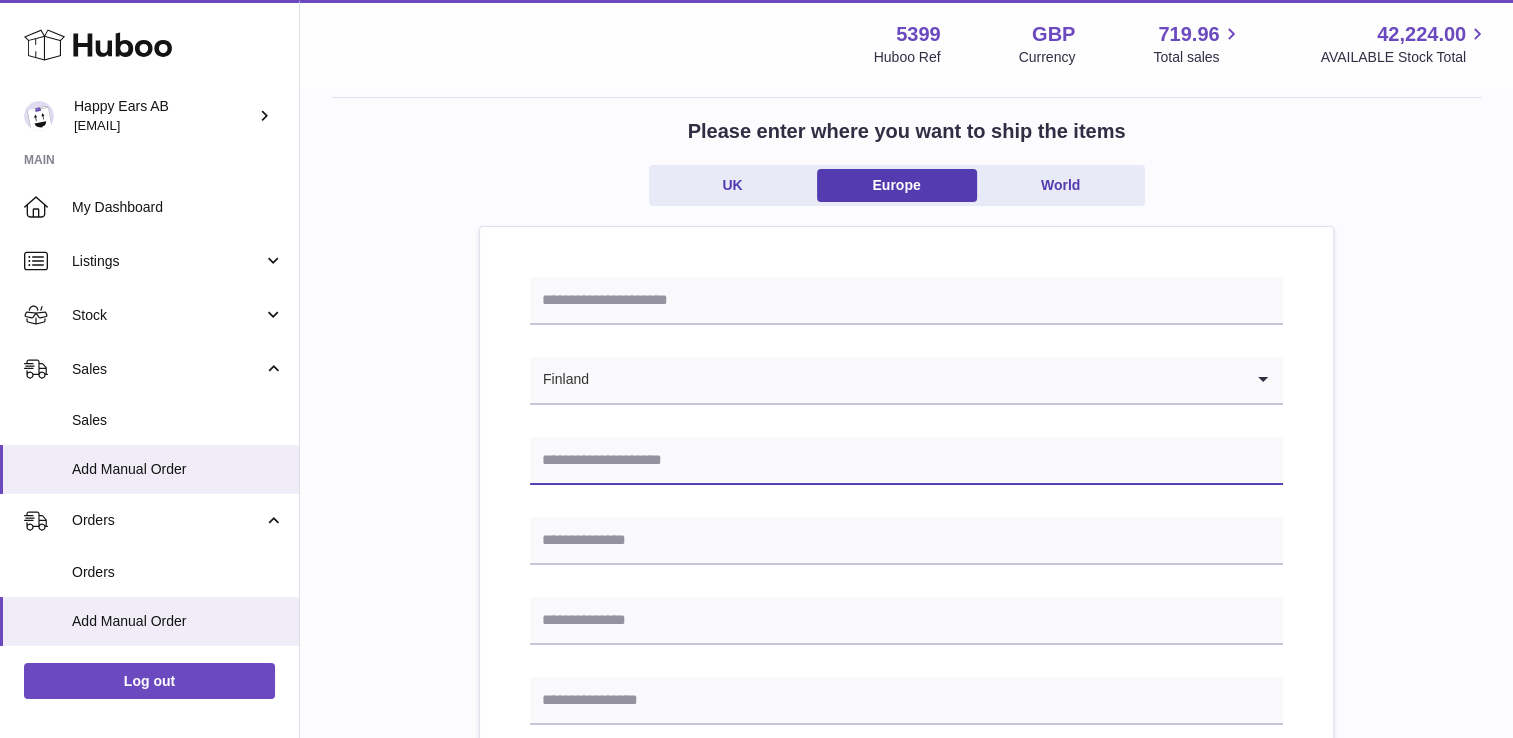 click at bounding box center [906, 461] 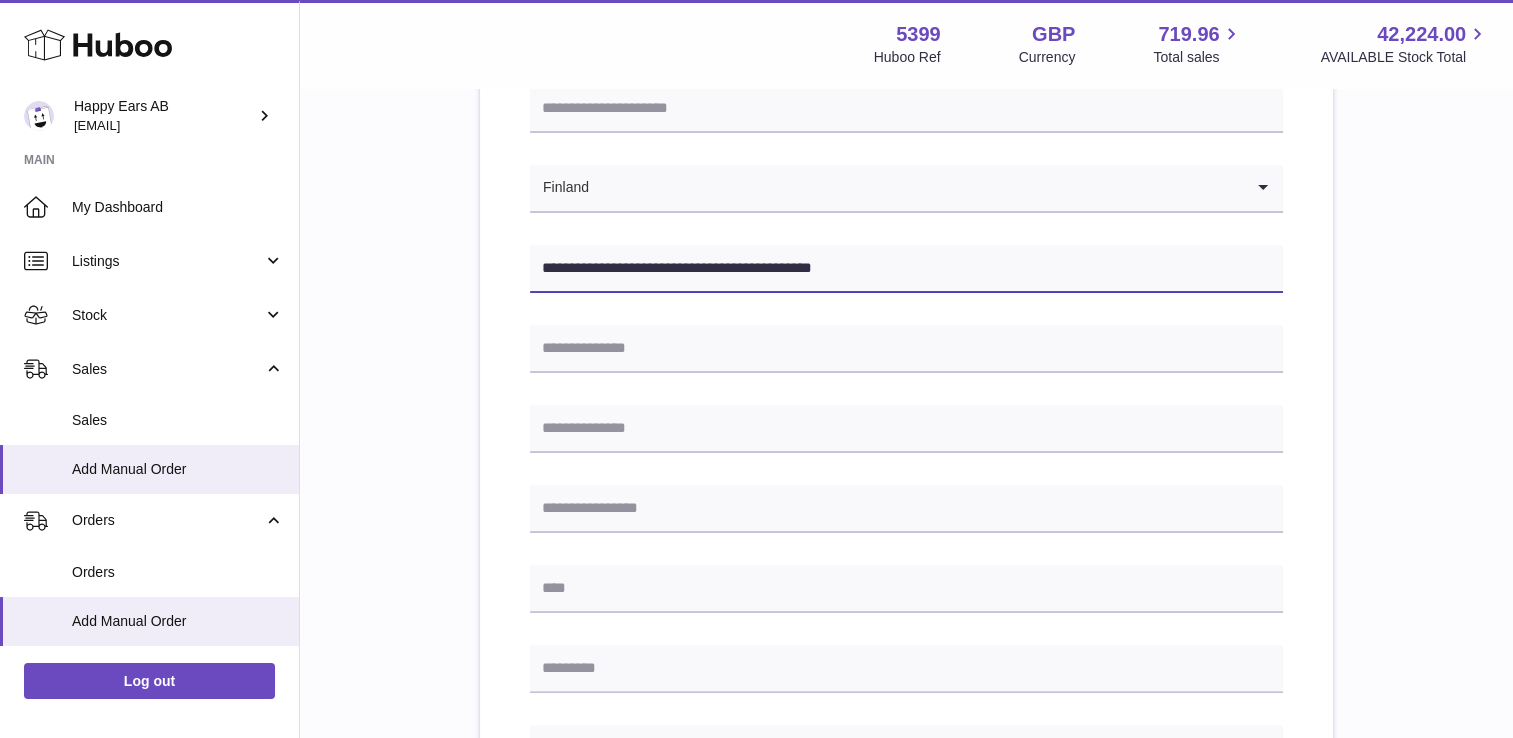 scroll, scrollTop: 300, scrollLeft: 0, axis: vertical 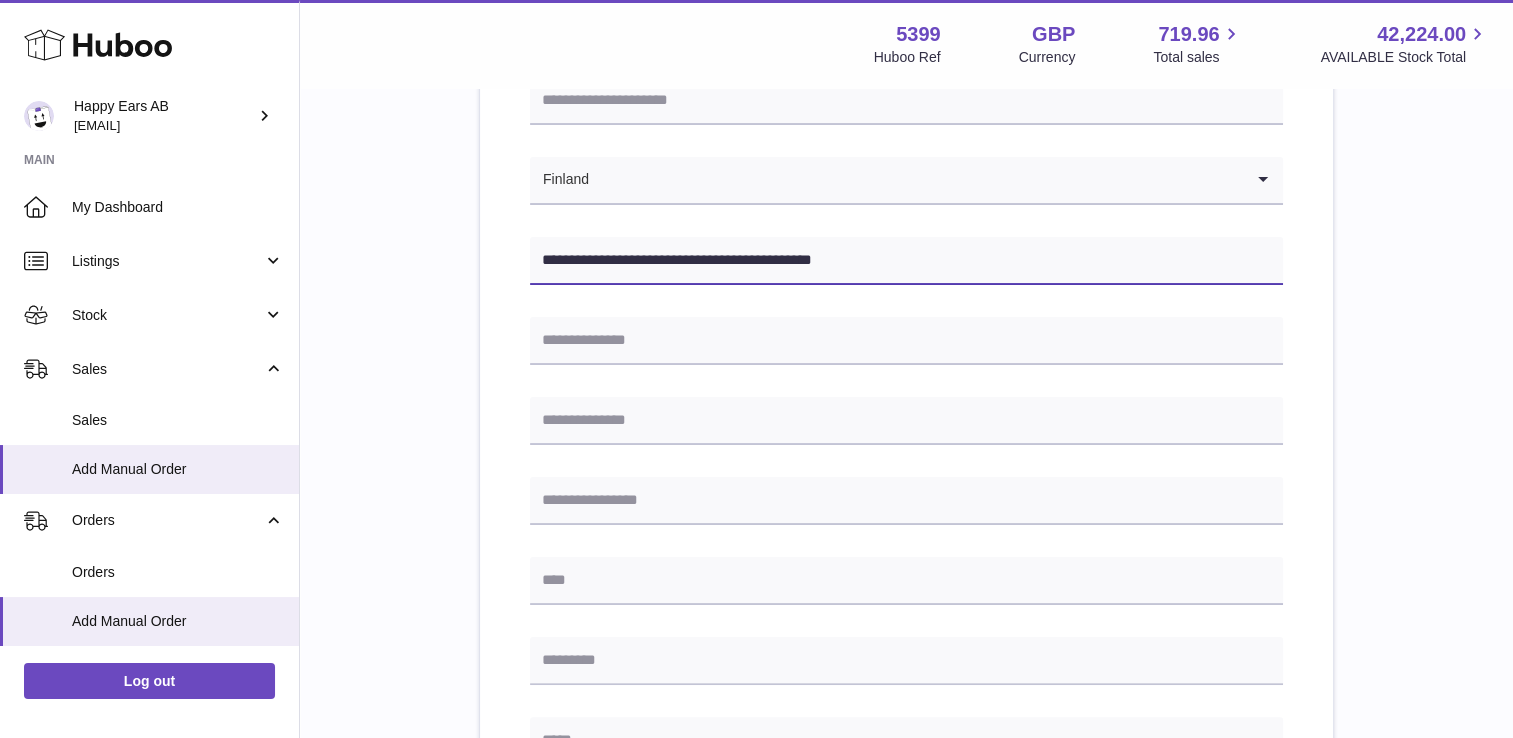 drag, startPoint x: 884, startPoint y: 262, endPoint x: 804, endPoint y: 258, distance: 80.09994 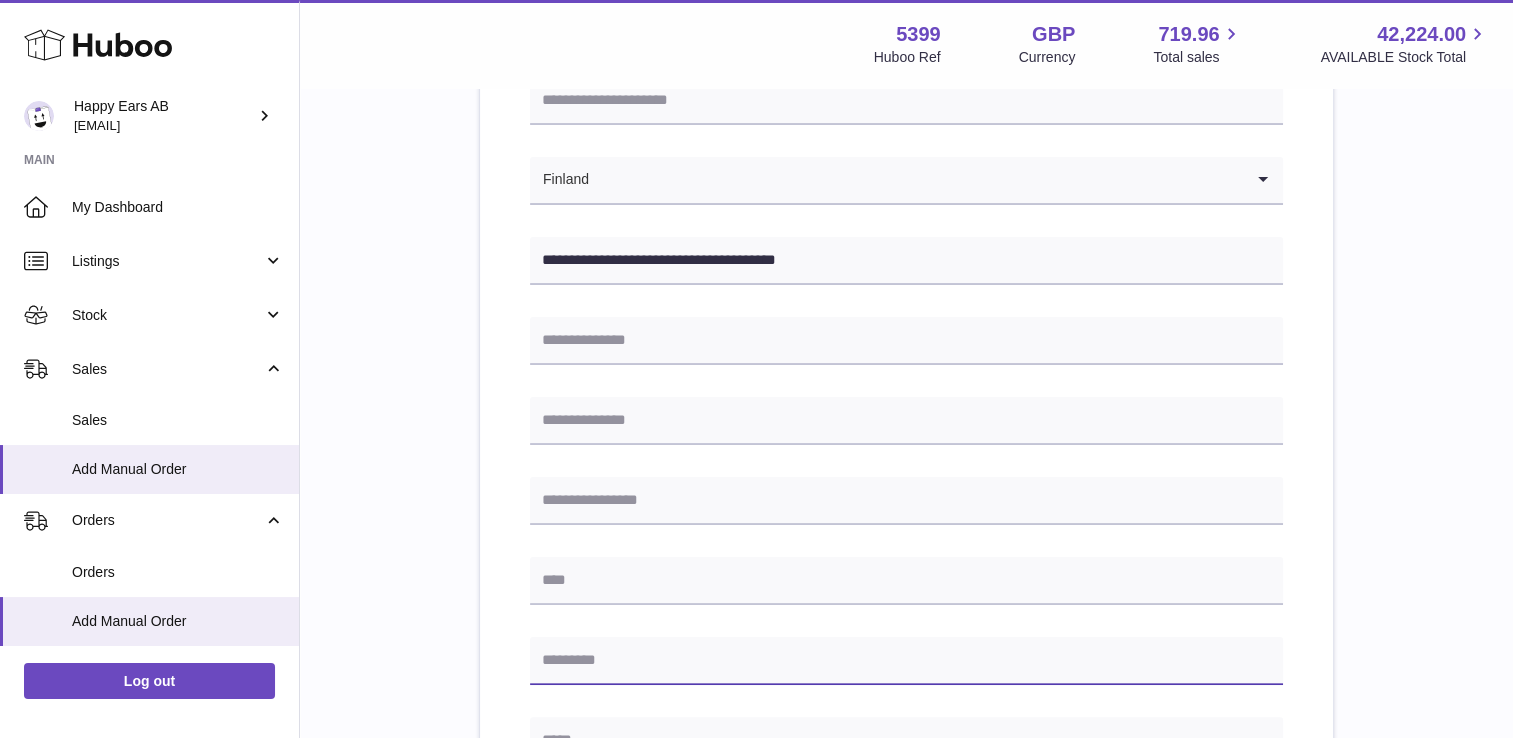 type on "******" 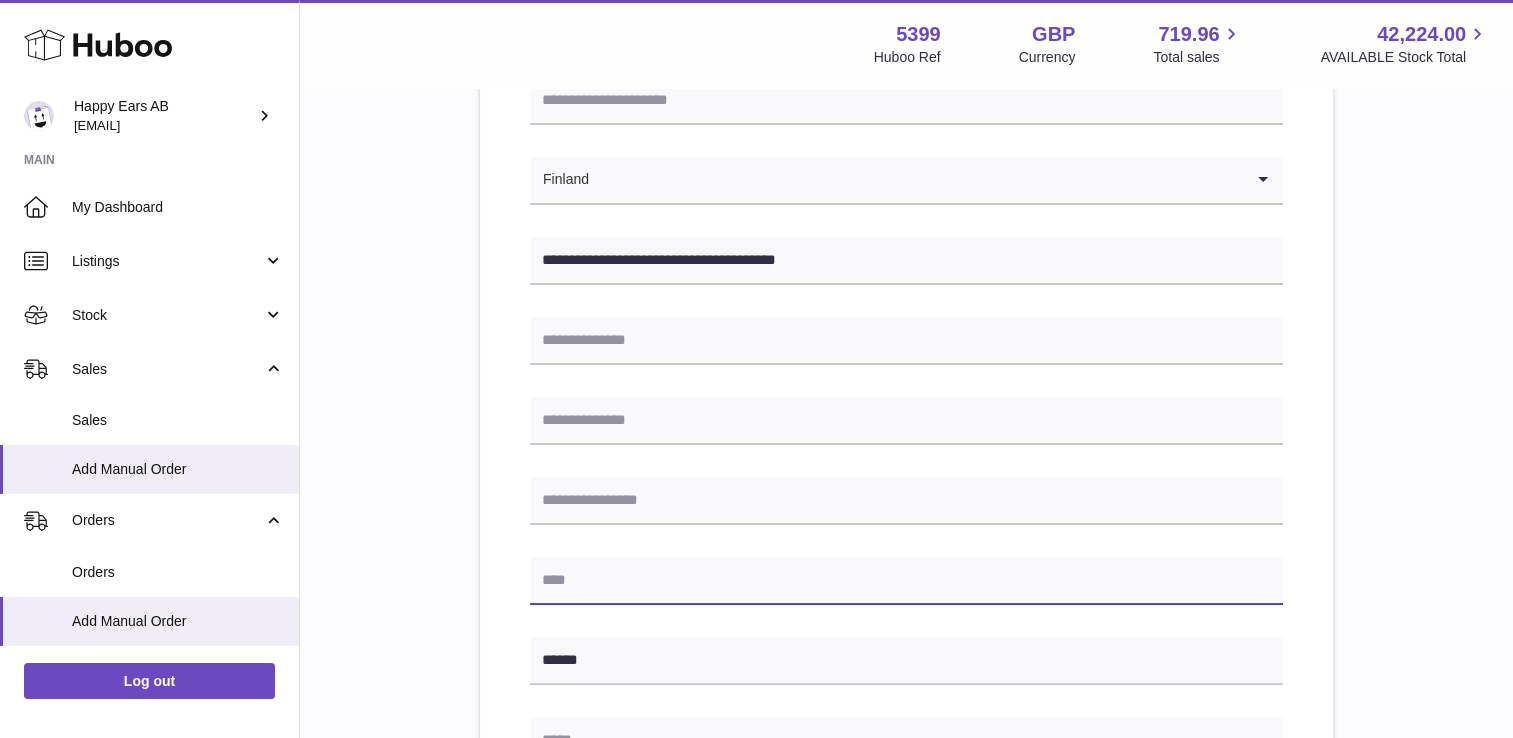 type on "******" 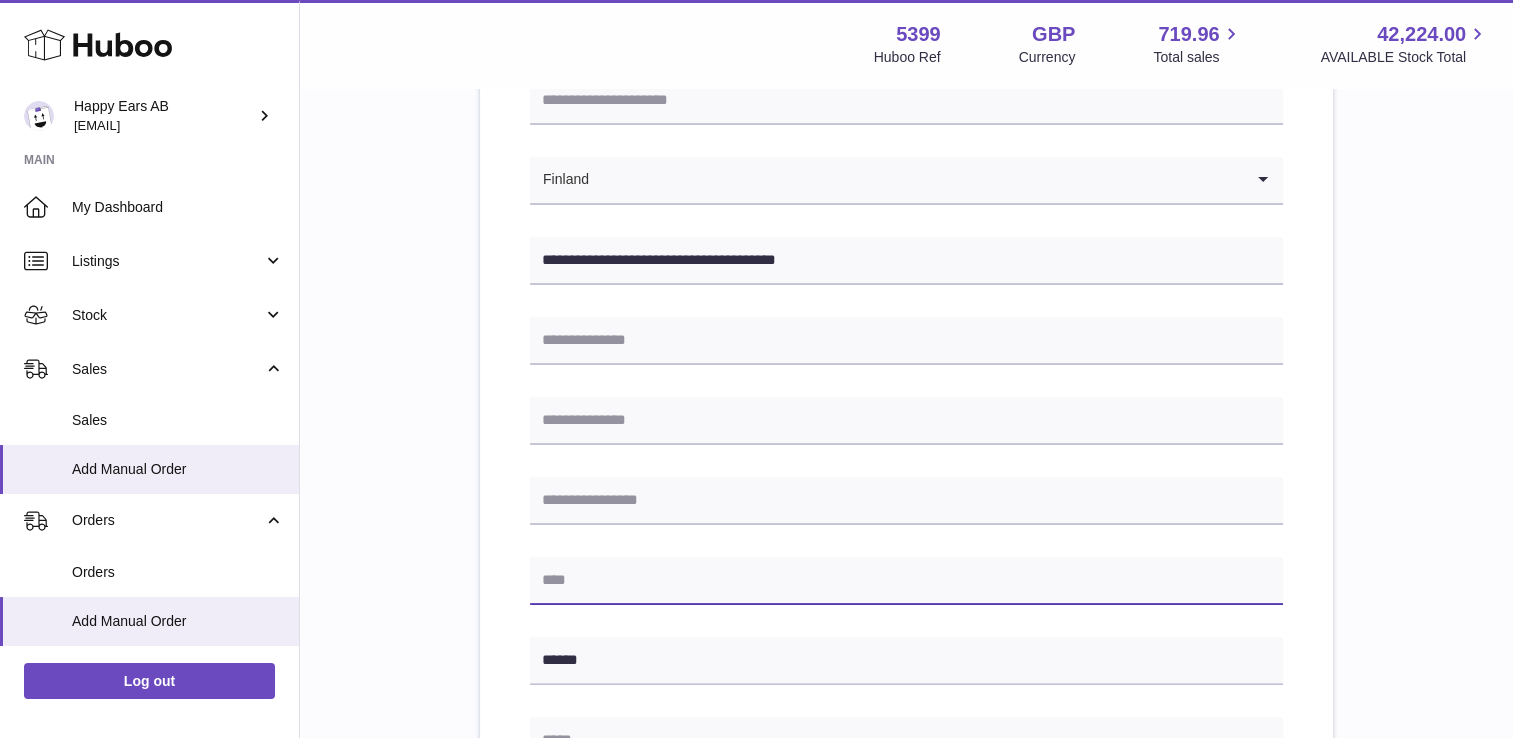 type 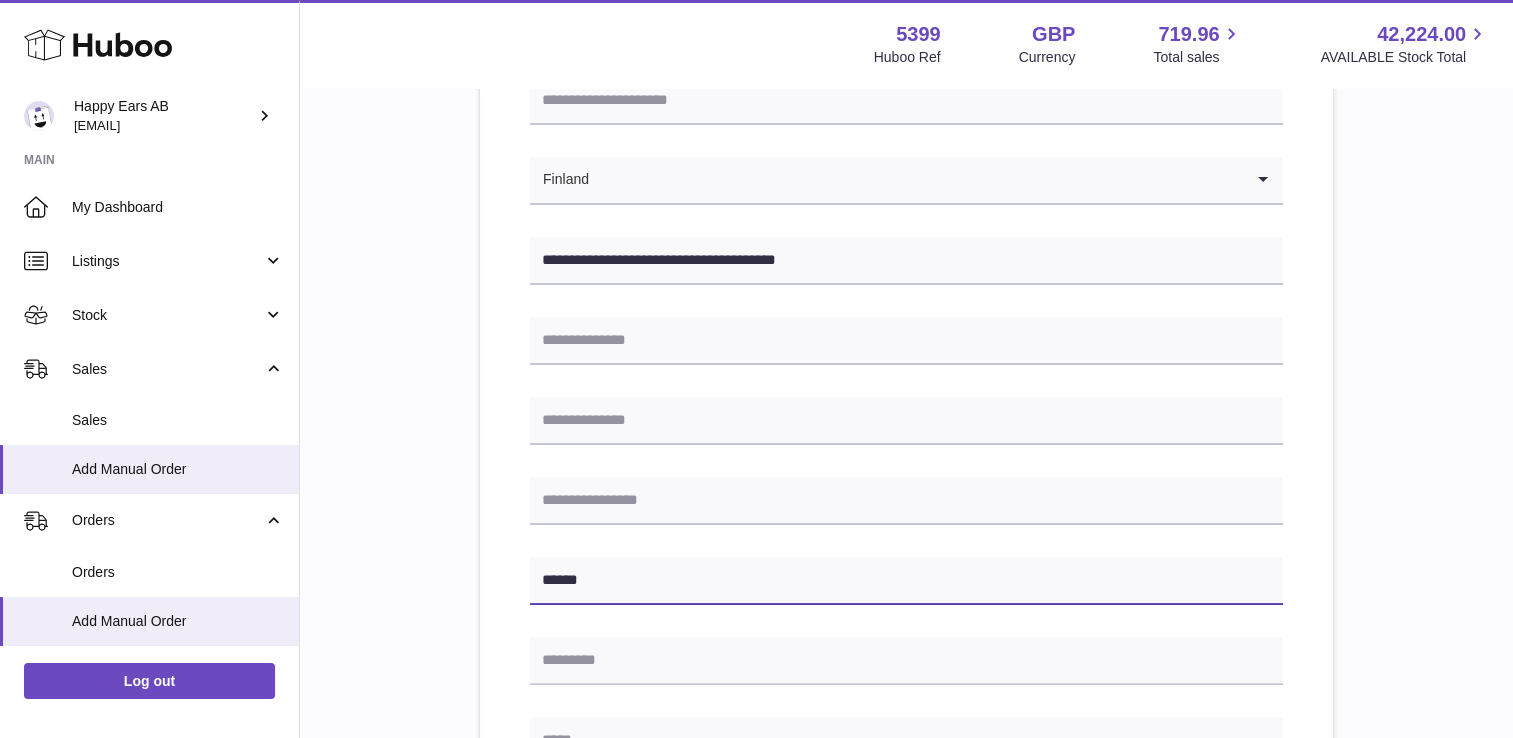 type on "******" 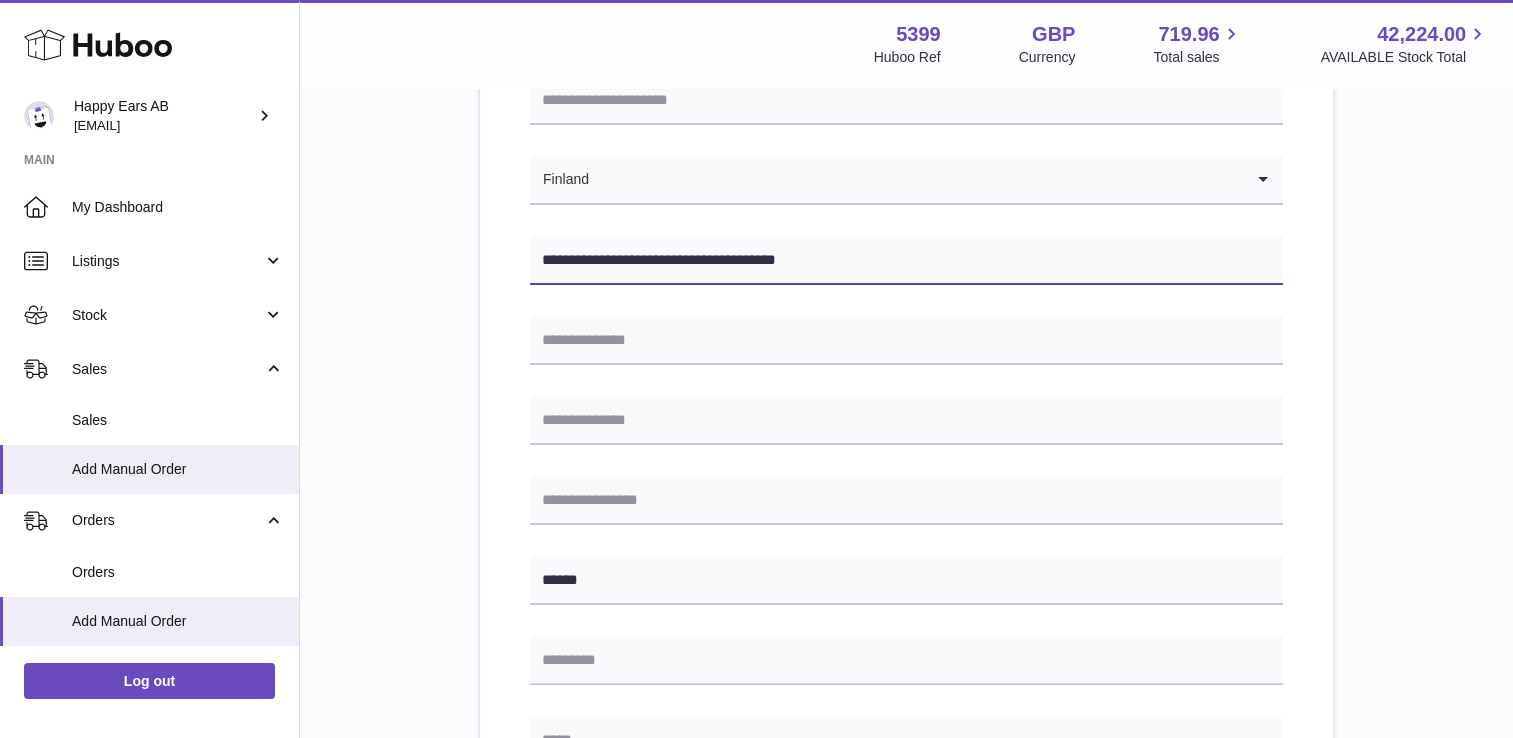 drag, startPoint x: 811, startPoint y: 249, endPoint x: 759, endPoint y: 254, distance: 52.23983 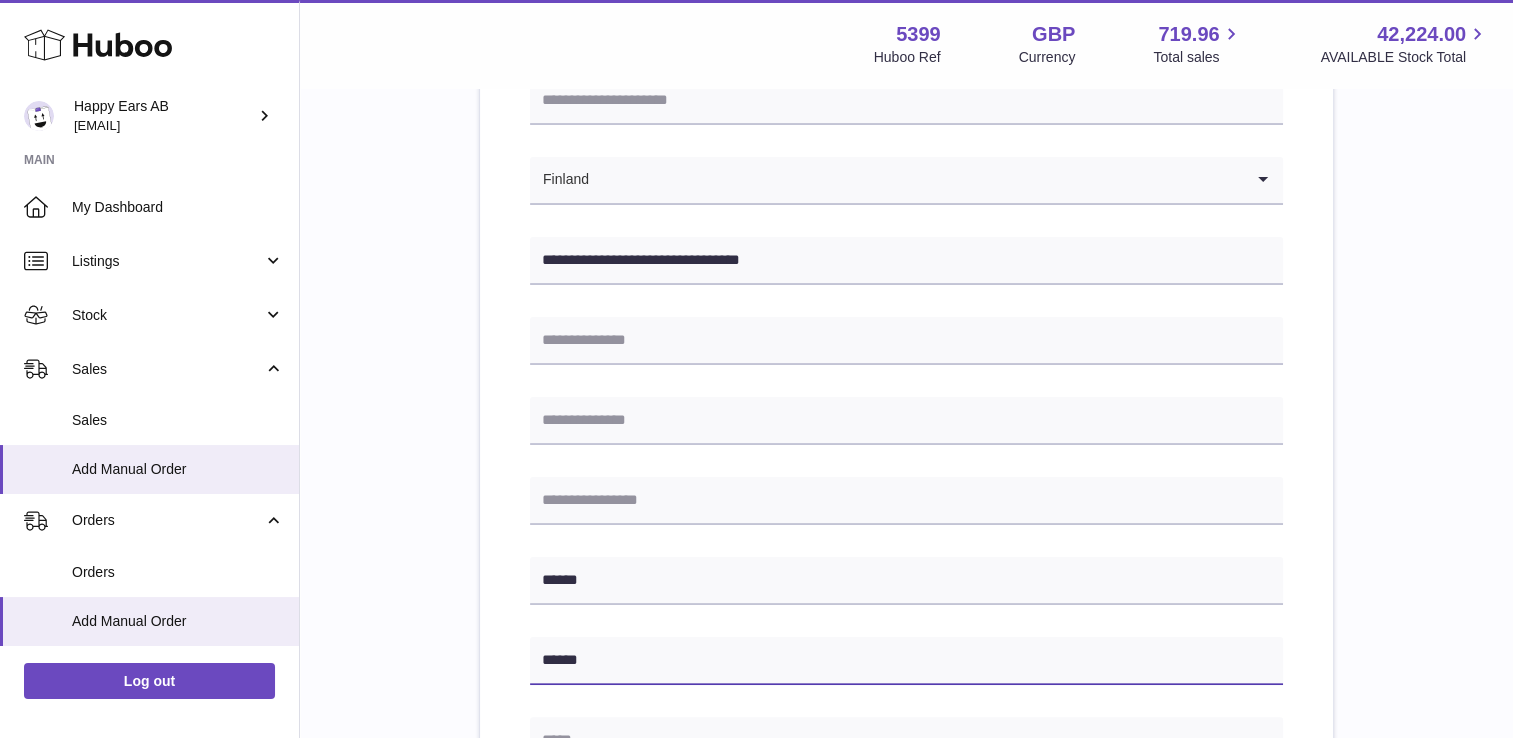 type on "*****" 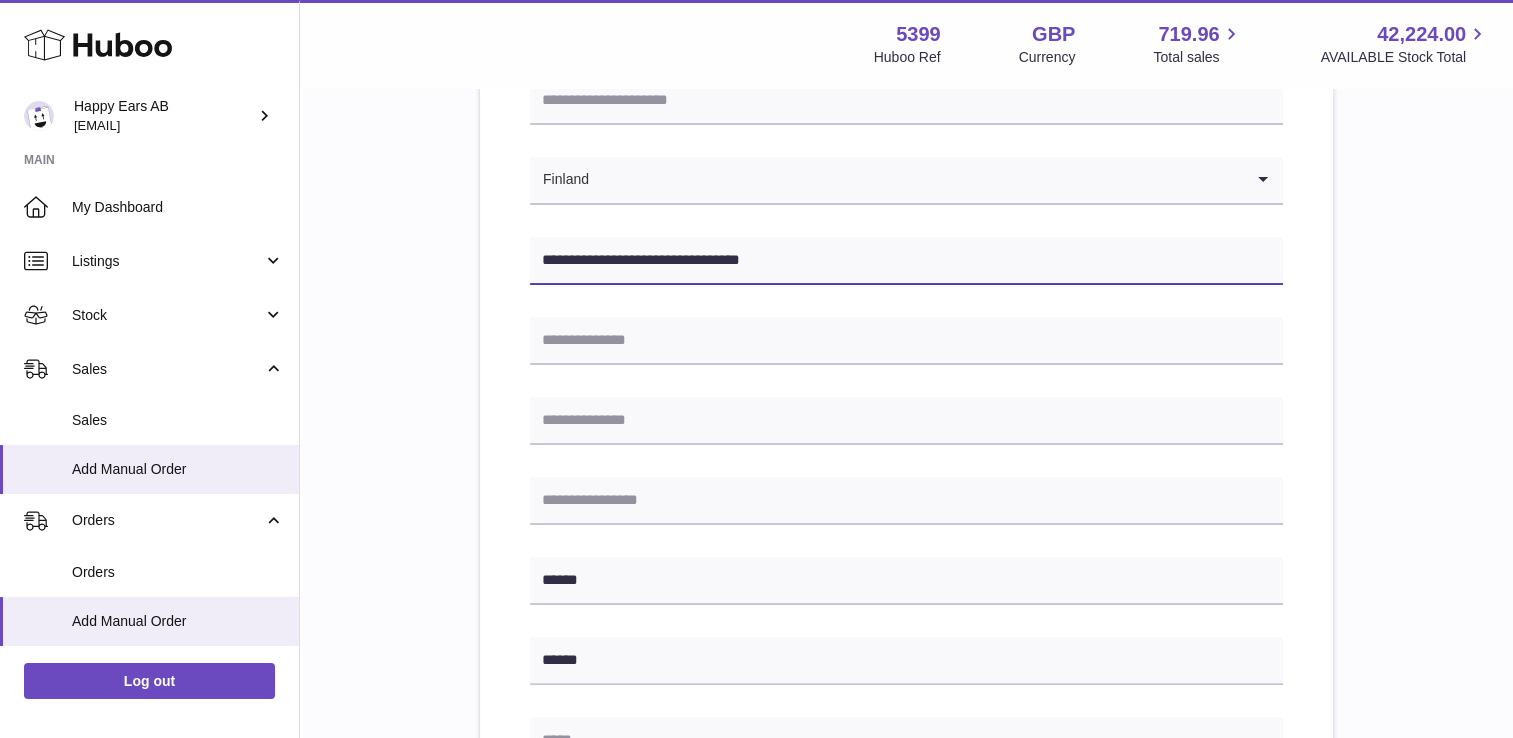 drag, startPoint x: 620, startPoint y: 258, endPoint x: 788, endPoint y: 266, distance: 168.19037 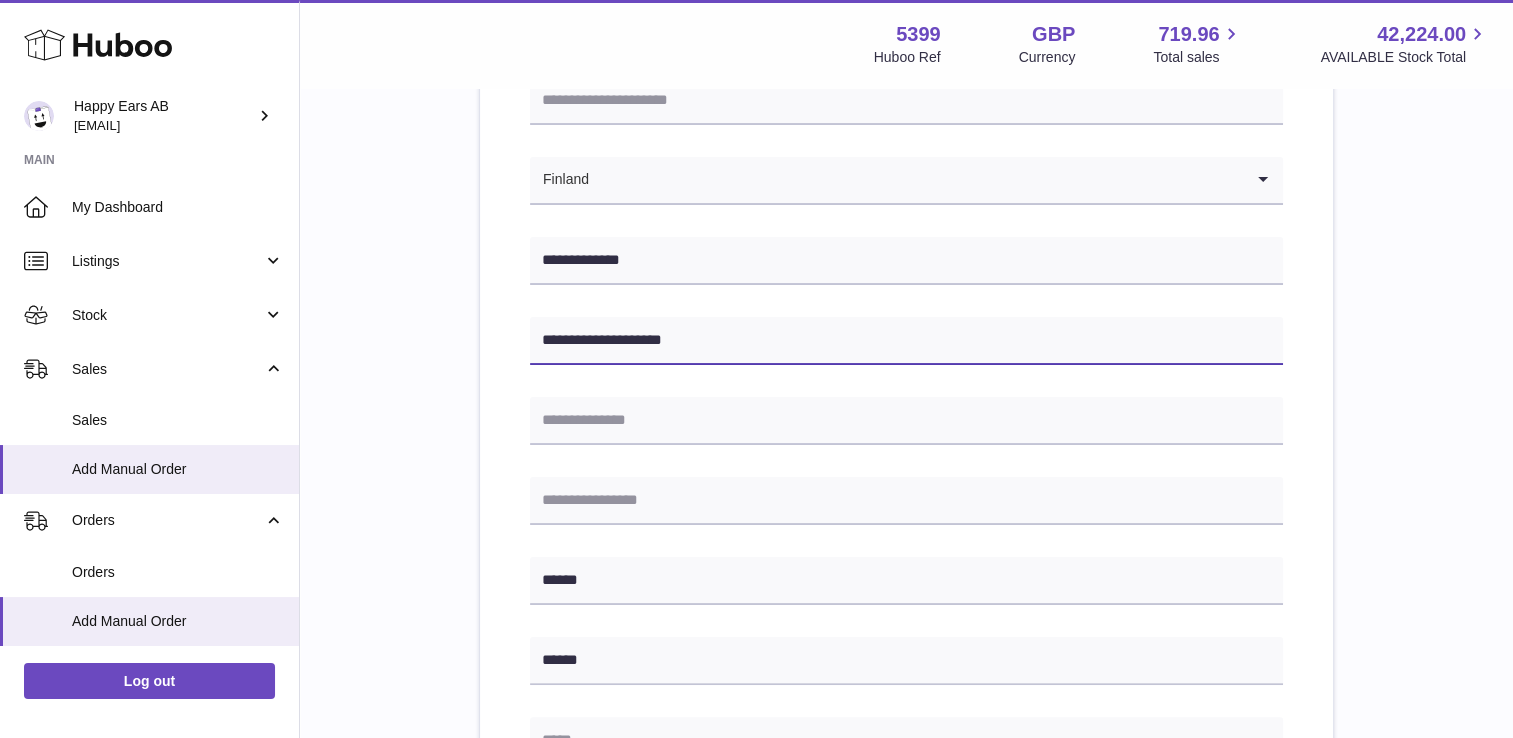 type on "**********" 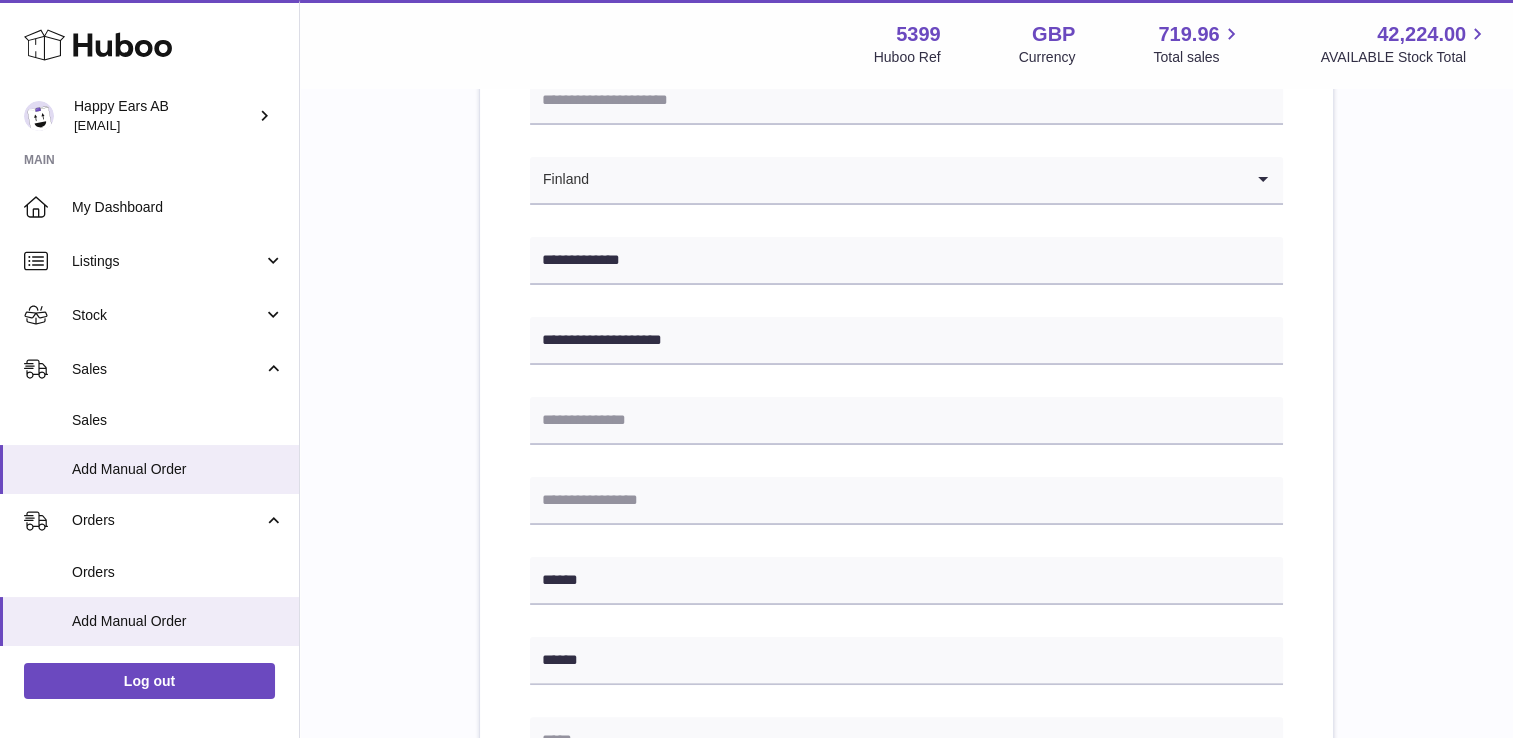 click on "**********" at bounding box center [906, 616] 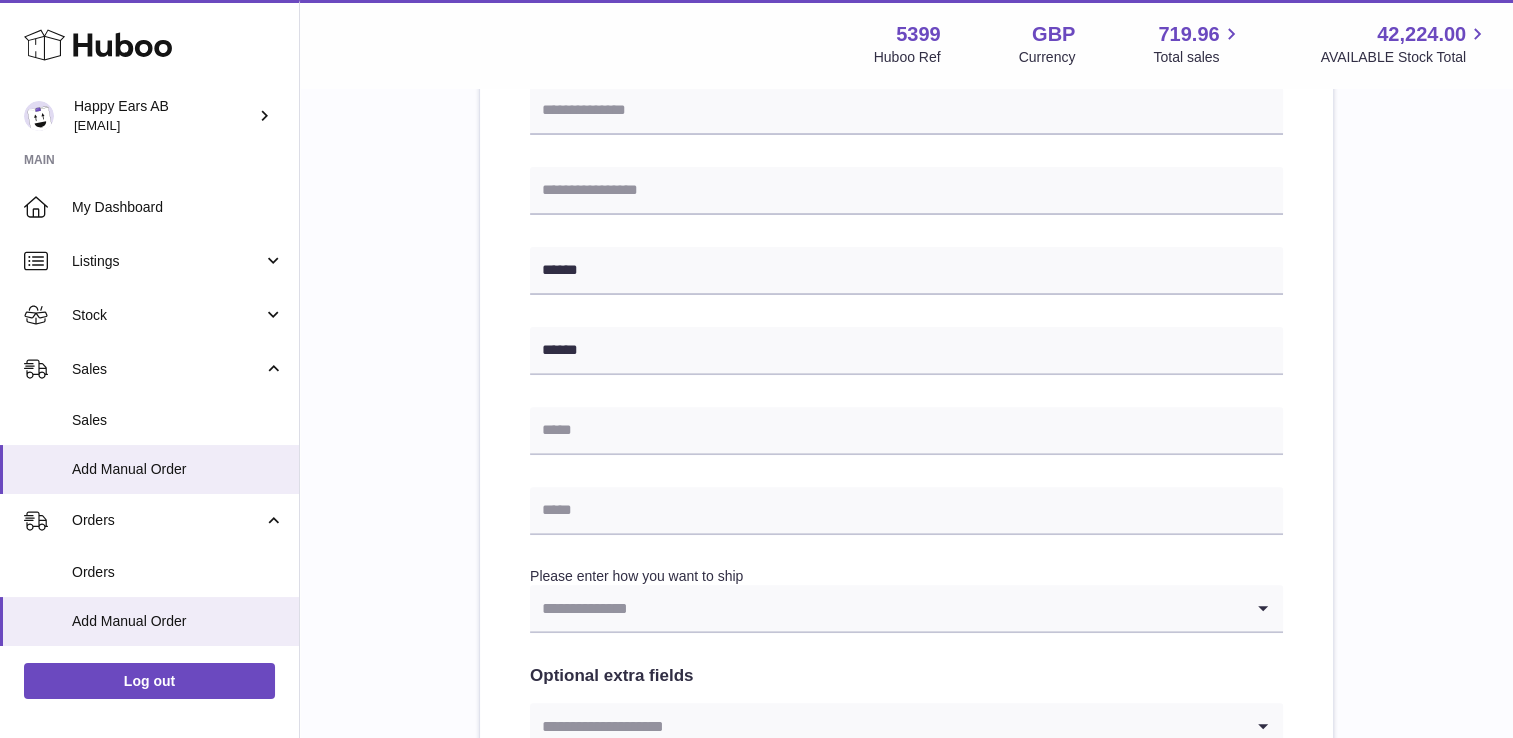 scroll, scrollTop: 700, scrollLeft: 0, axis: vertical 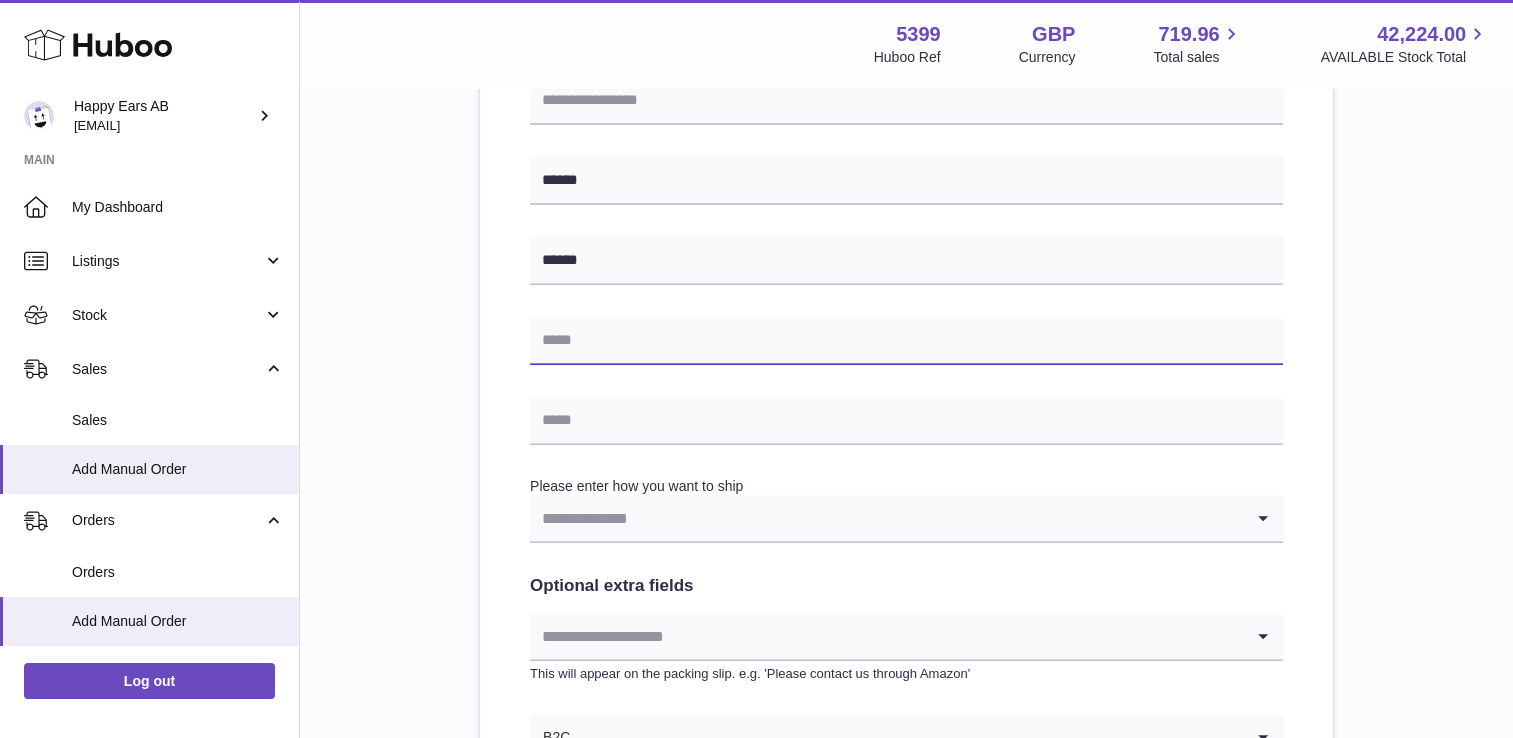 click at bounding box center [906, 341] 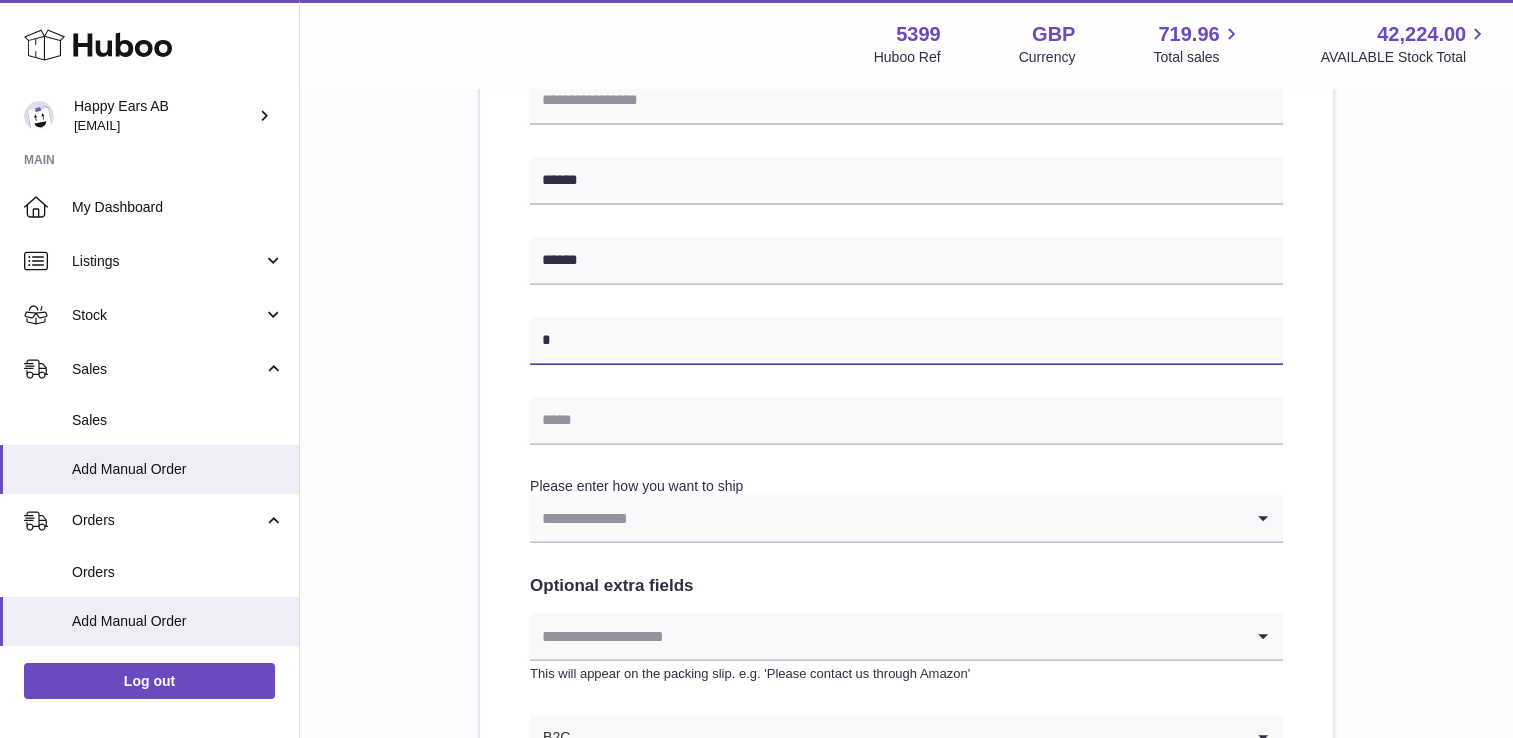 type on "*" 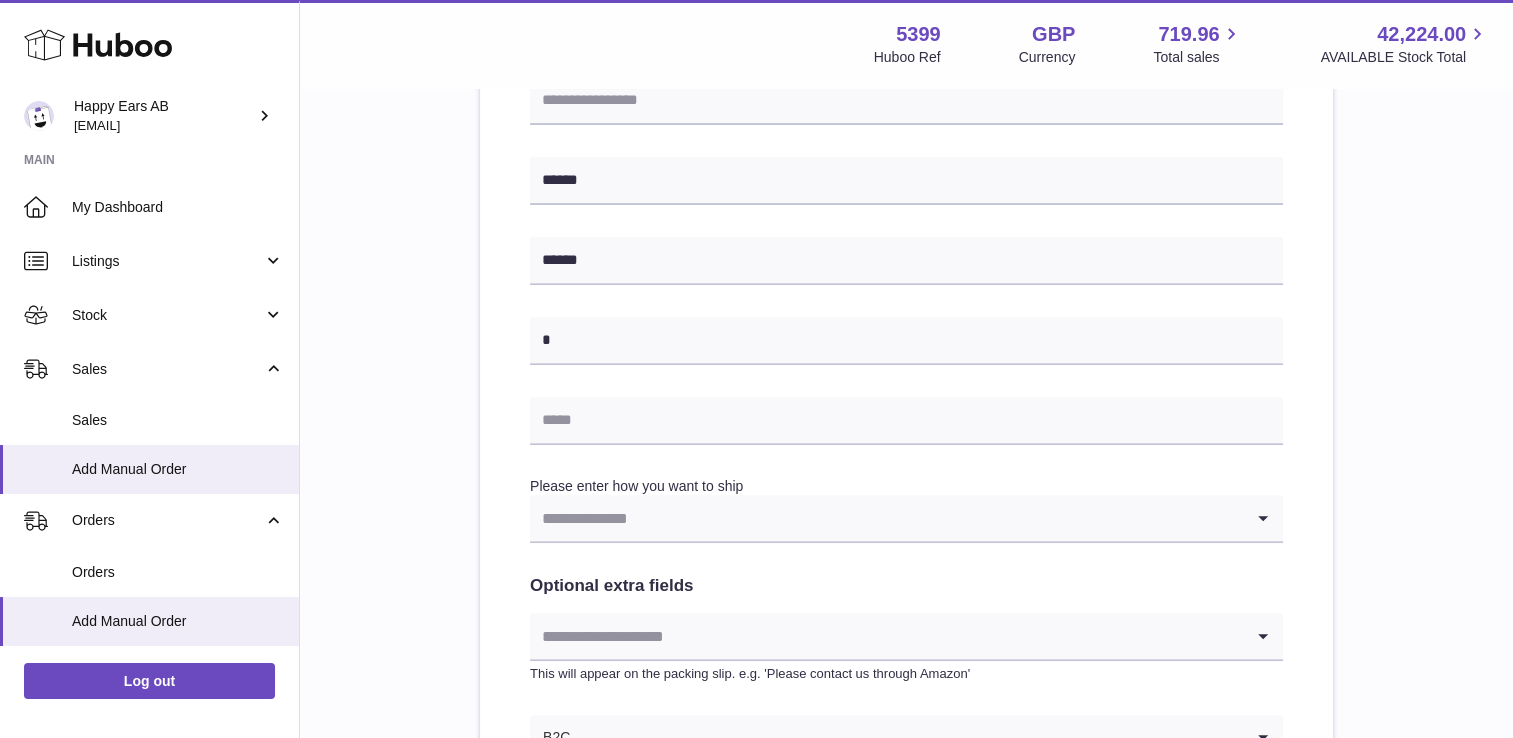 click on "**********" at bounding box center [906, 216] 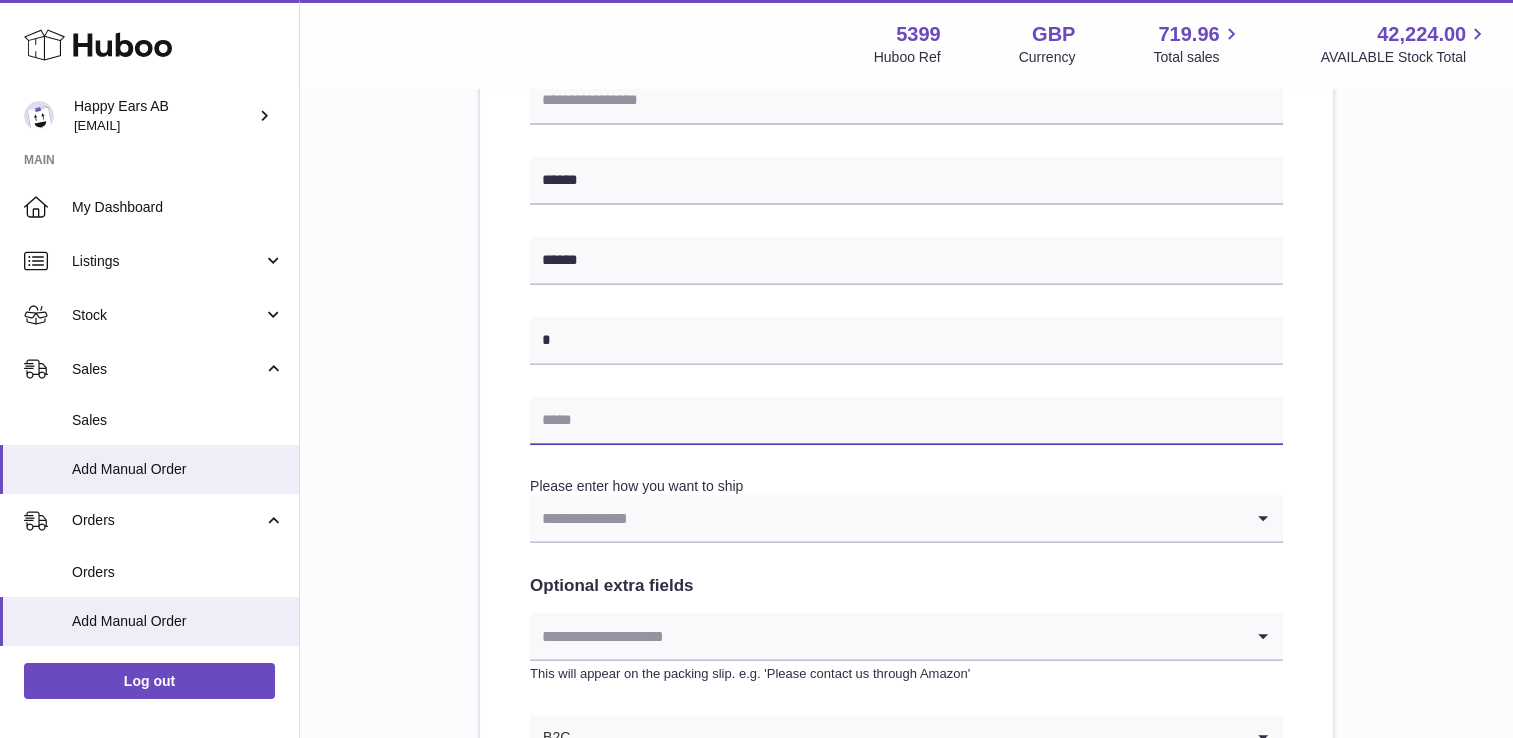 drag, startPoint x: 628, startPoint y: 420, endPoint x: 639, endPoint y: 422, distance: 11.18034 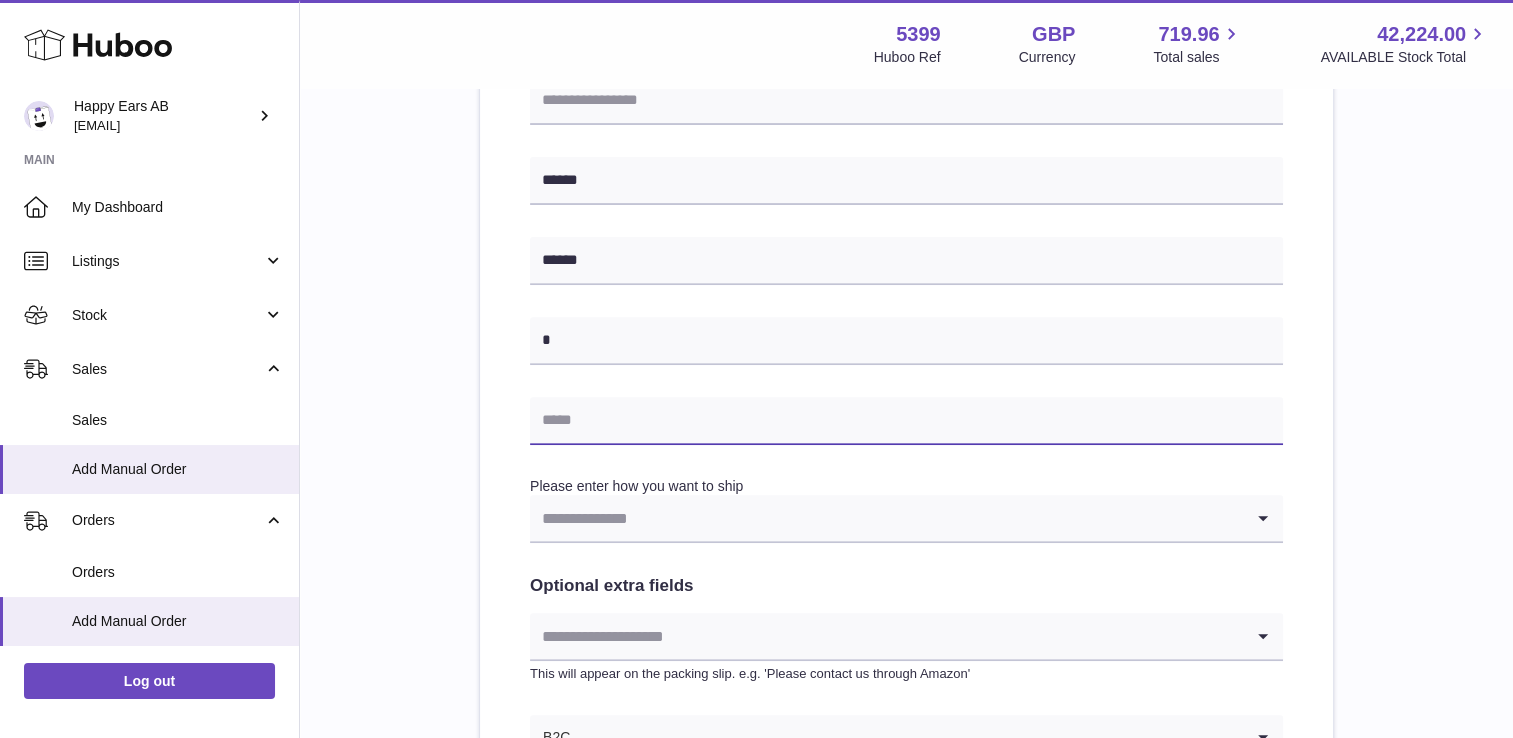 click at bounding box center (906, 421) 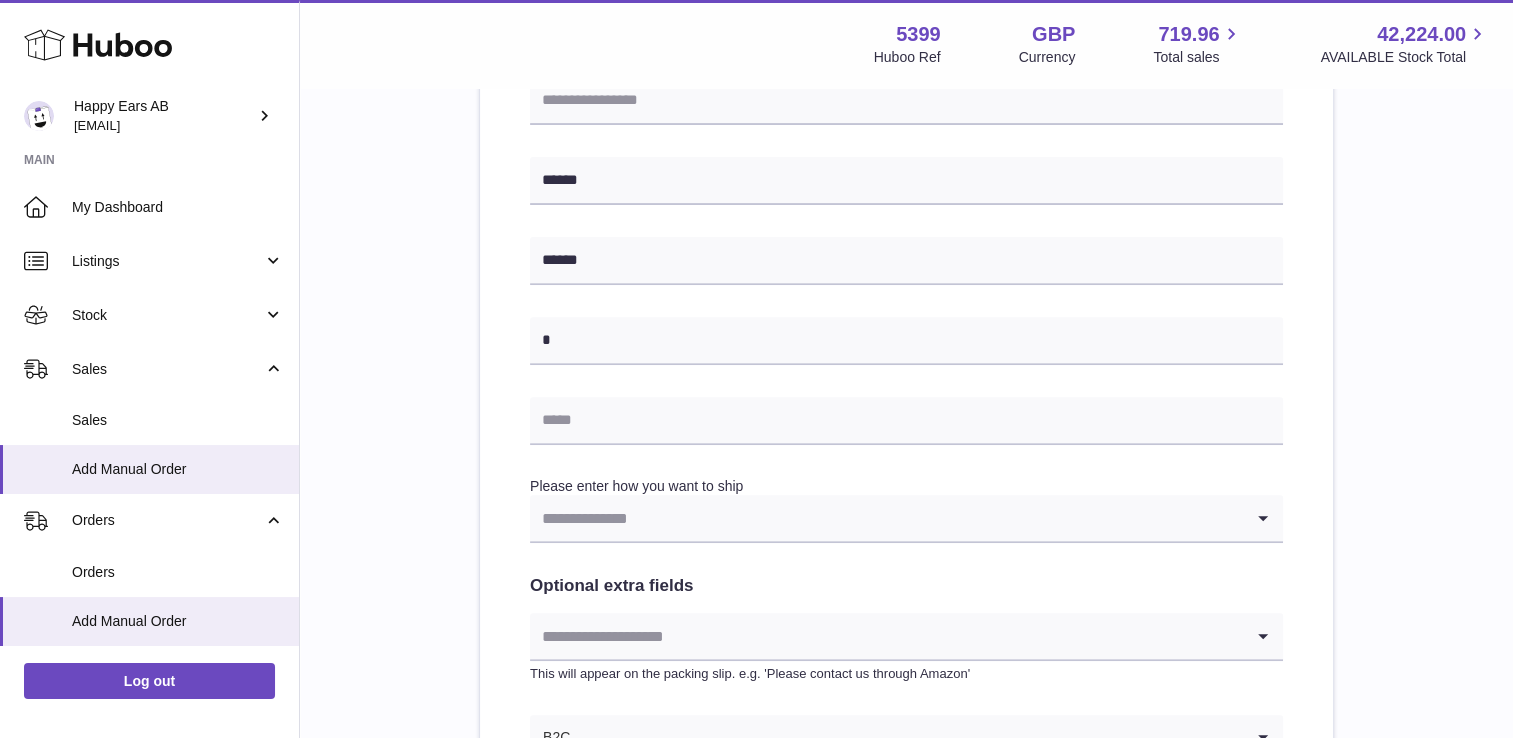 click on "**********" at bounding box center [906, 216] 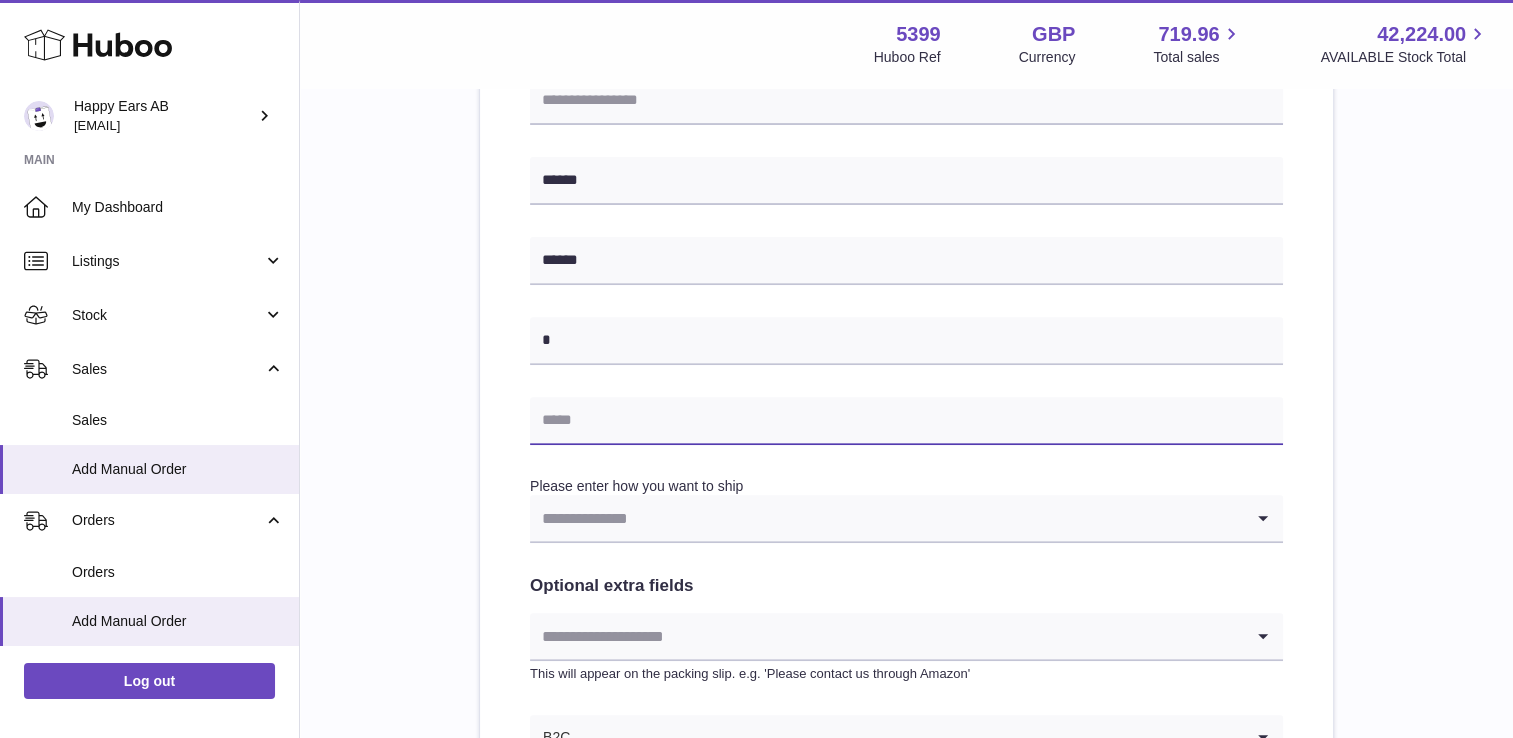 click at bounding box center [906, 421] 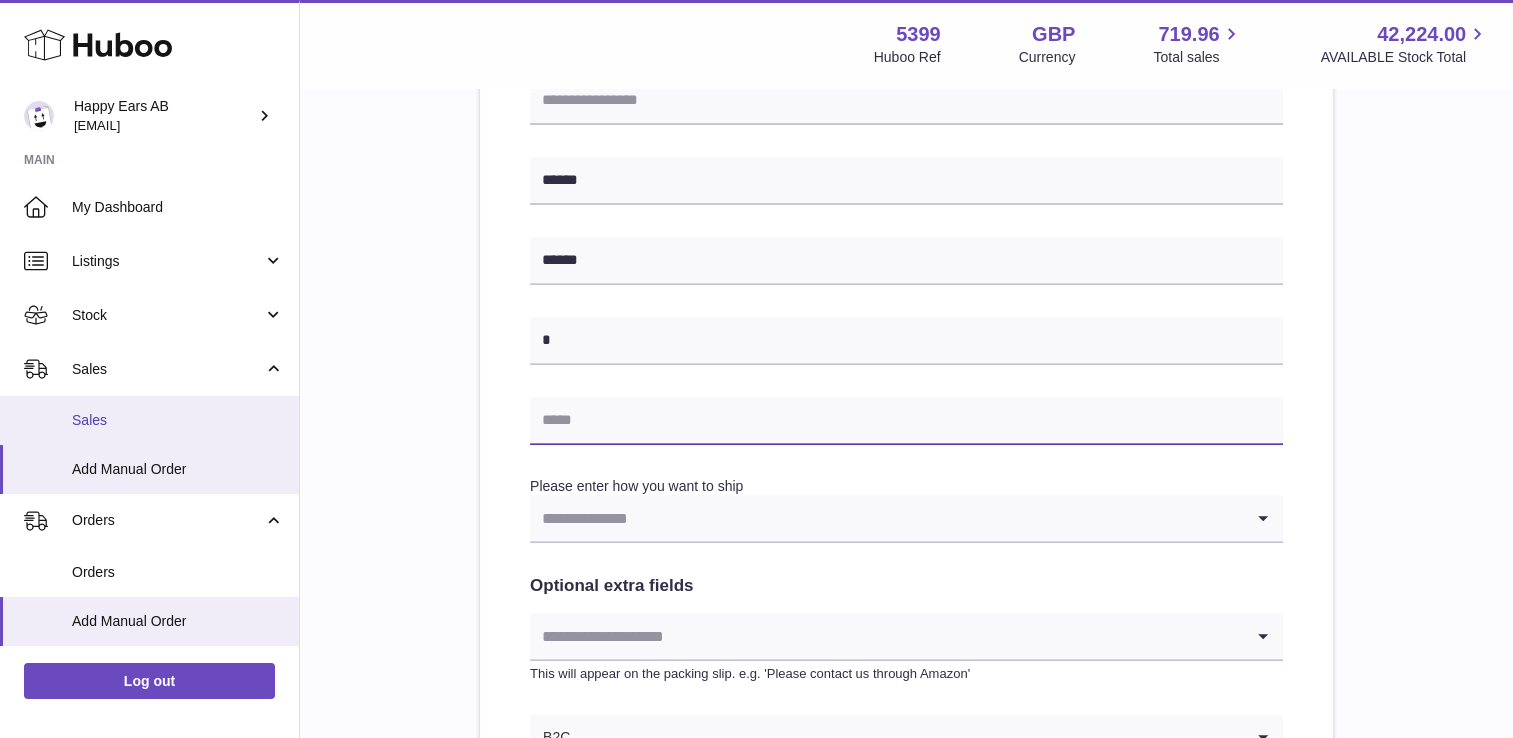 paste on "**********" 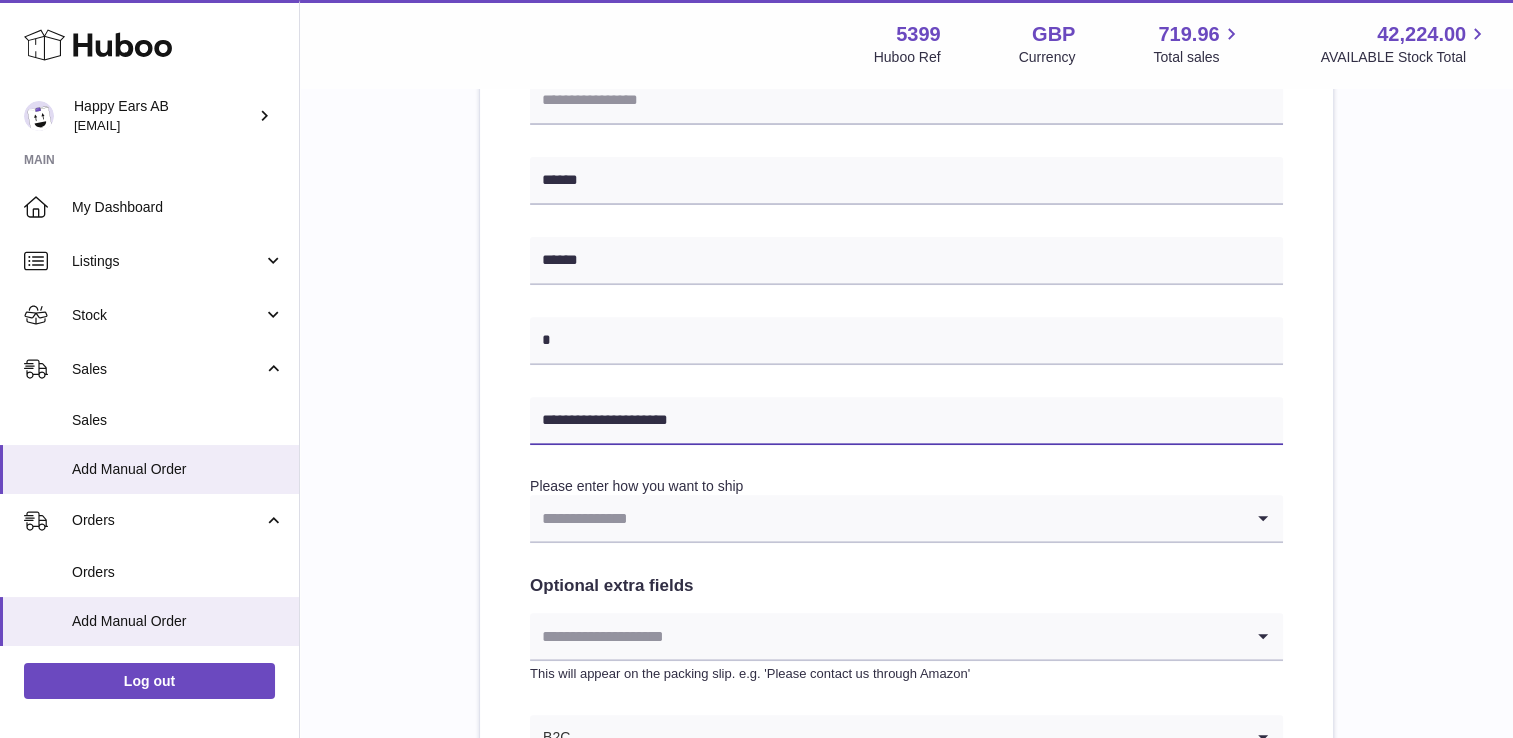 type on "**********" 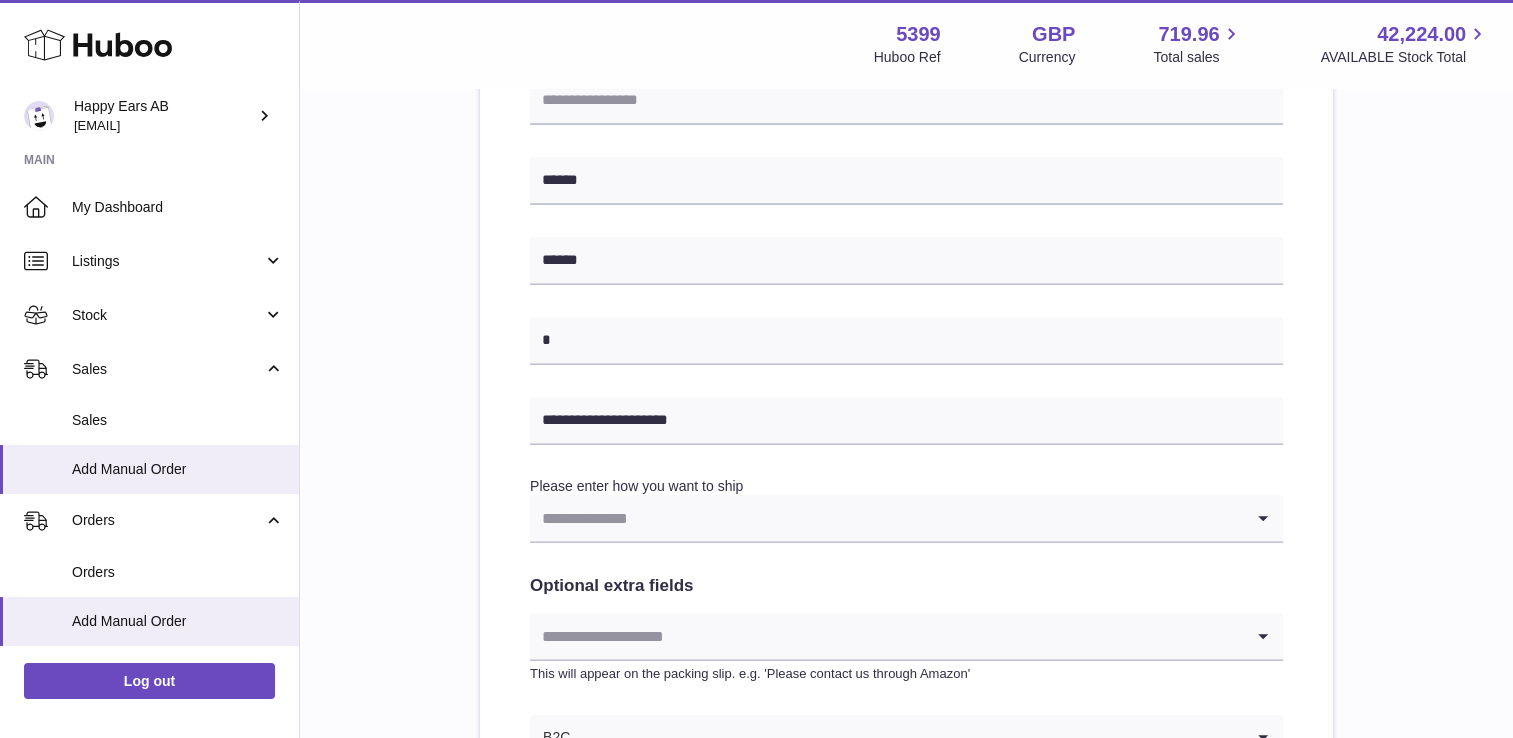click on "**********" at bounding box center [906, 216] 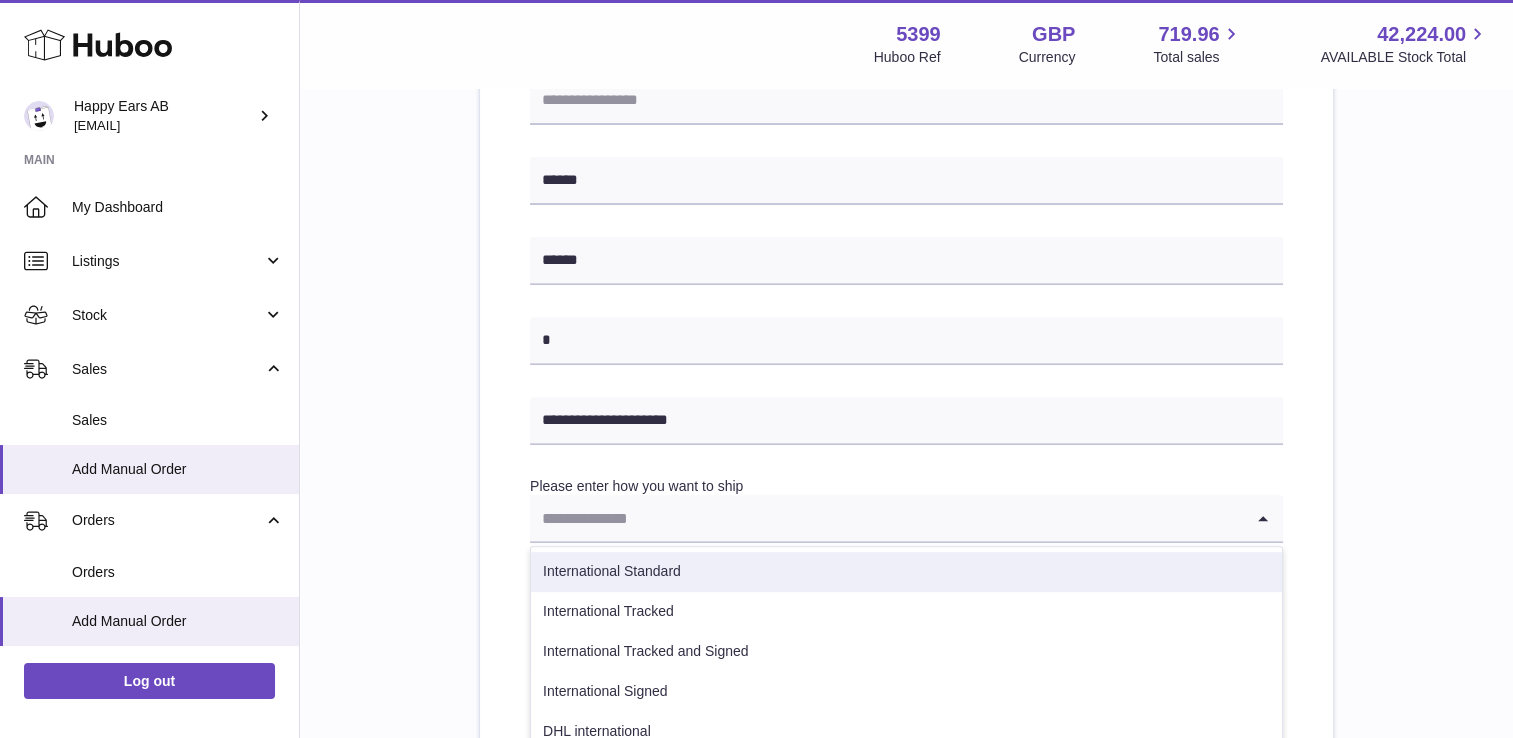 click on "International Standard" at bounding box center (906, 572) 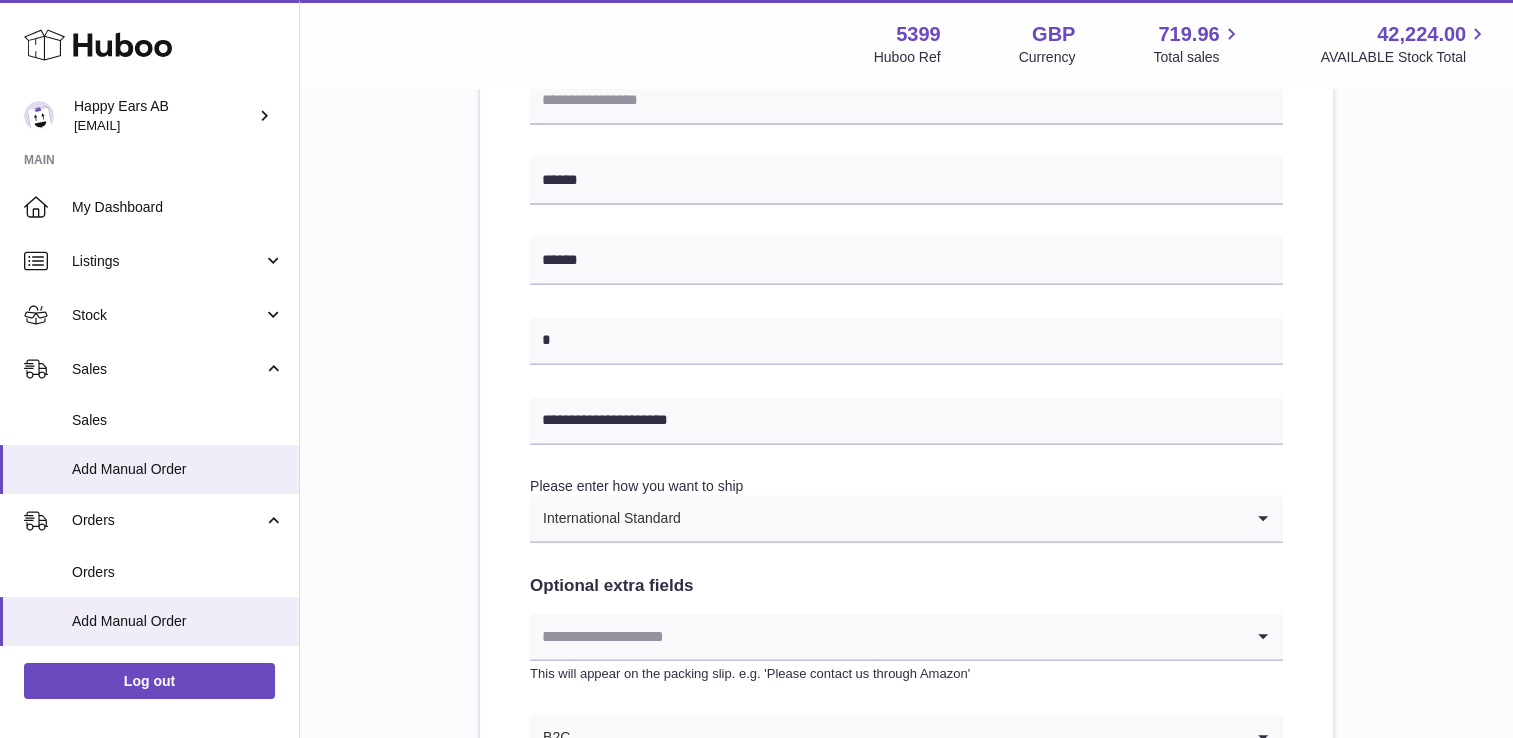 click on "**********" at bounding box center [906, 216] 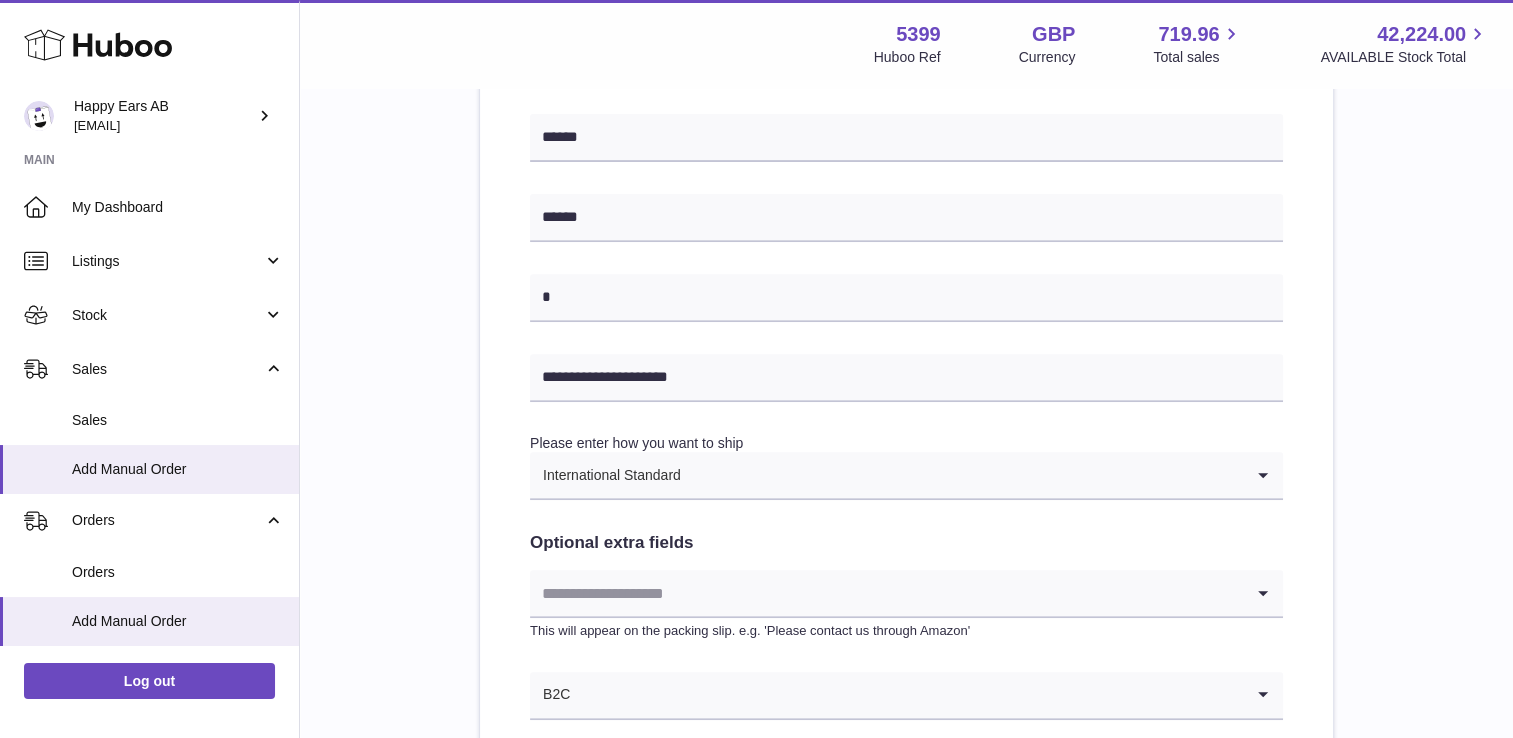 scroll, scrollTop: 1054, scrollLeft: 0, axis: vertical 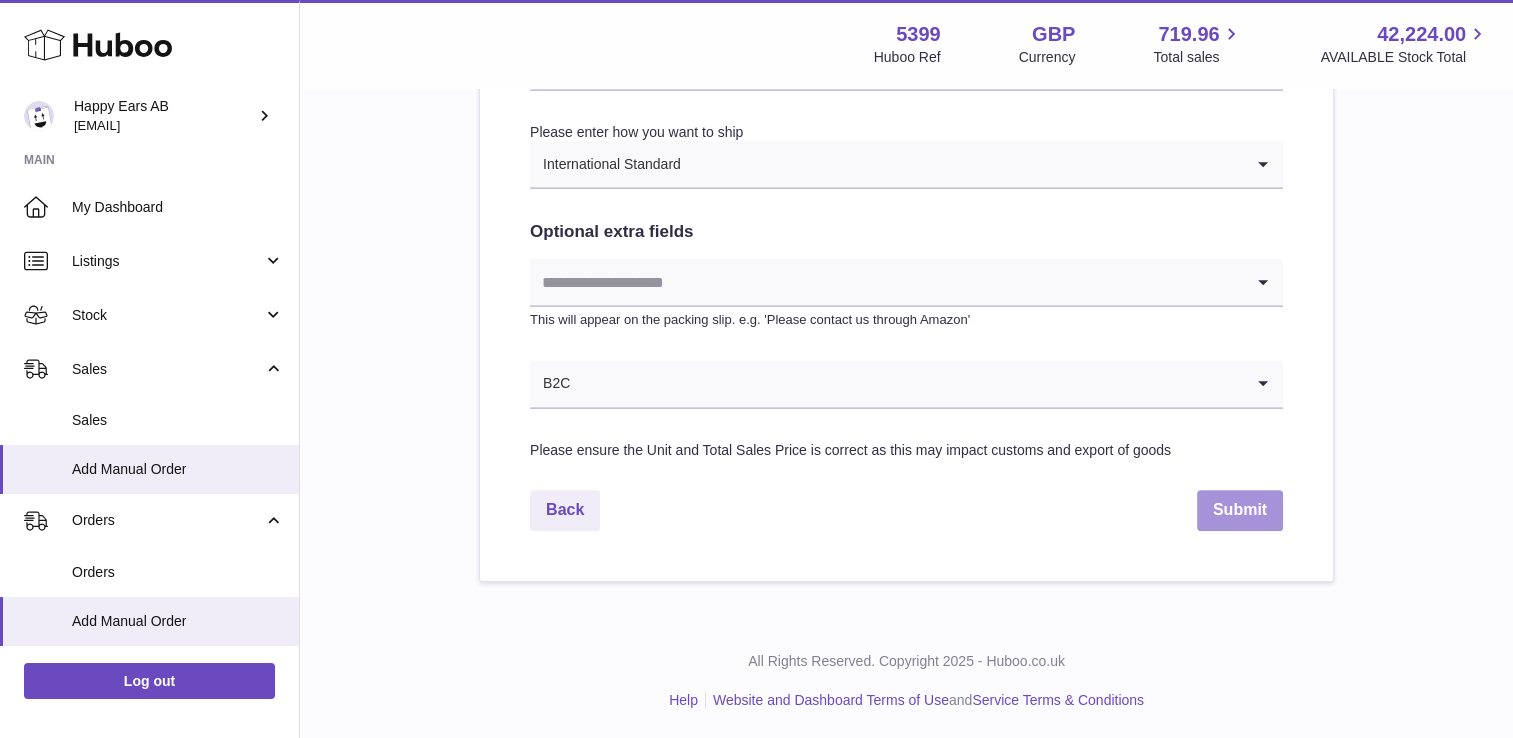 click on "Submit" at bounding box center [1240, 510] 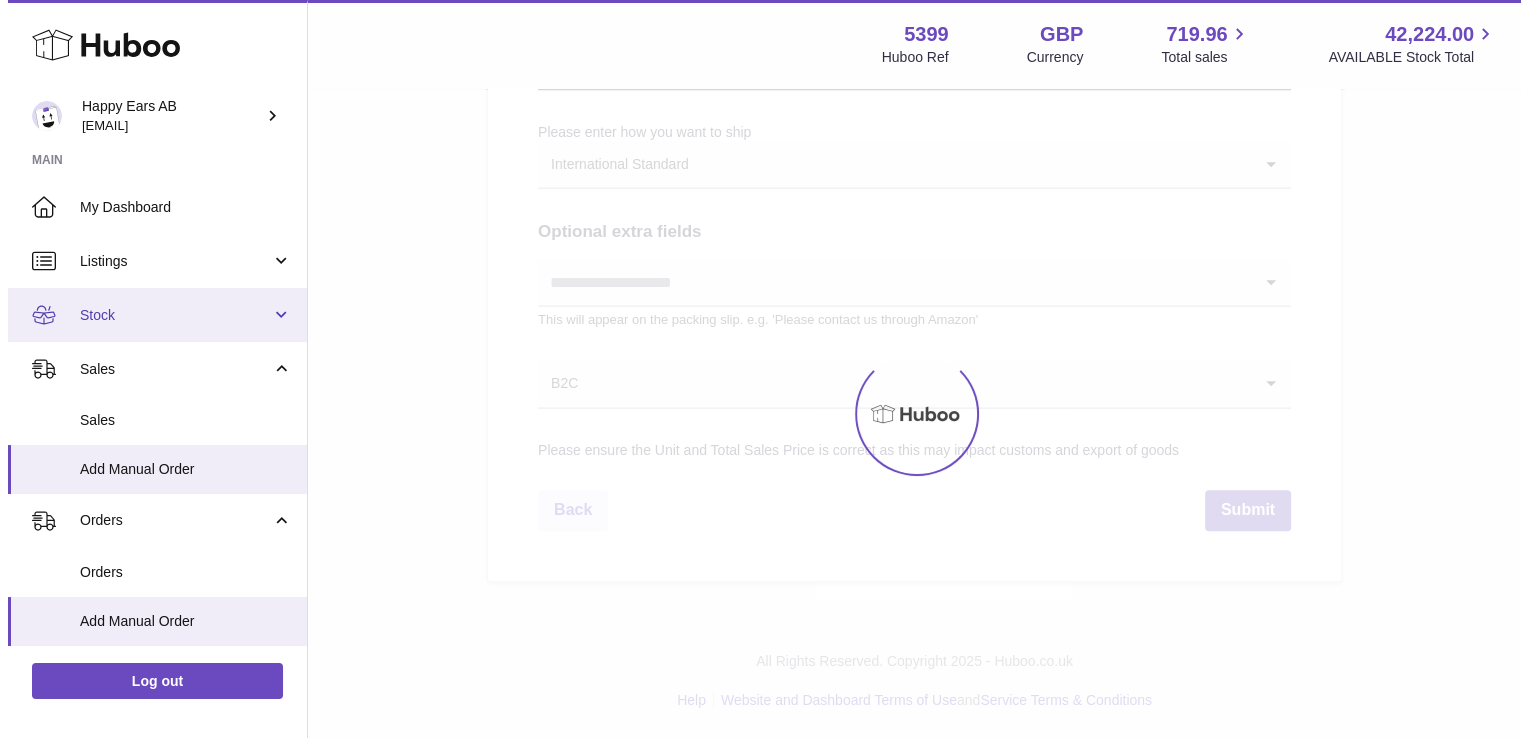scroll, scrollTop: 0, scrollLeft: 0, axis: both 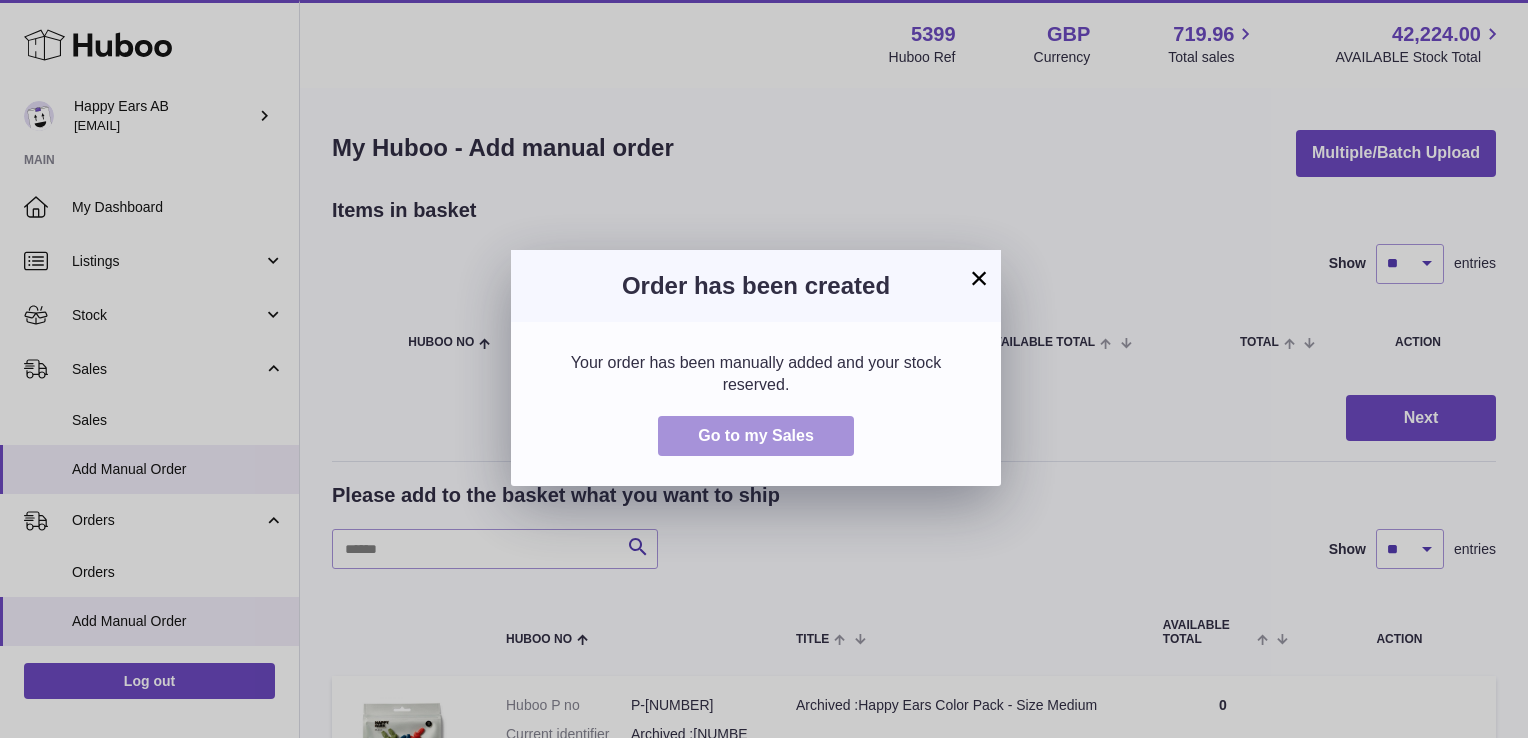 click on "Go to my Sales" at bounding box center (756, 436) 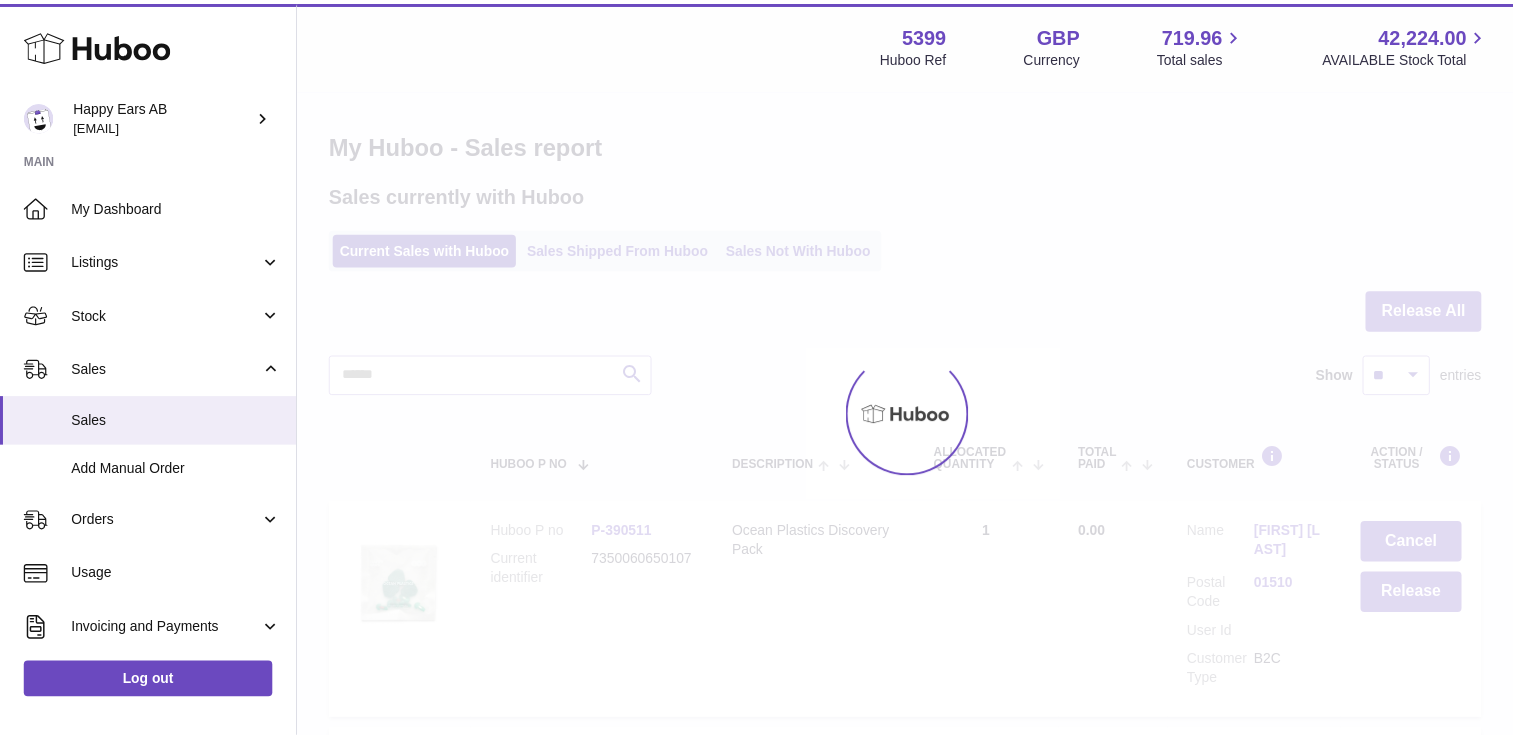 scroll, scrollTop: 0, scrollLeft: 0, axis: both 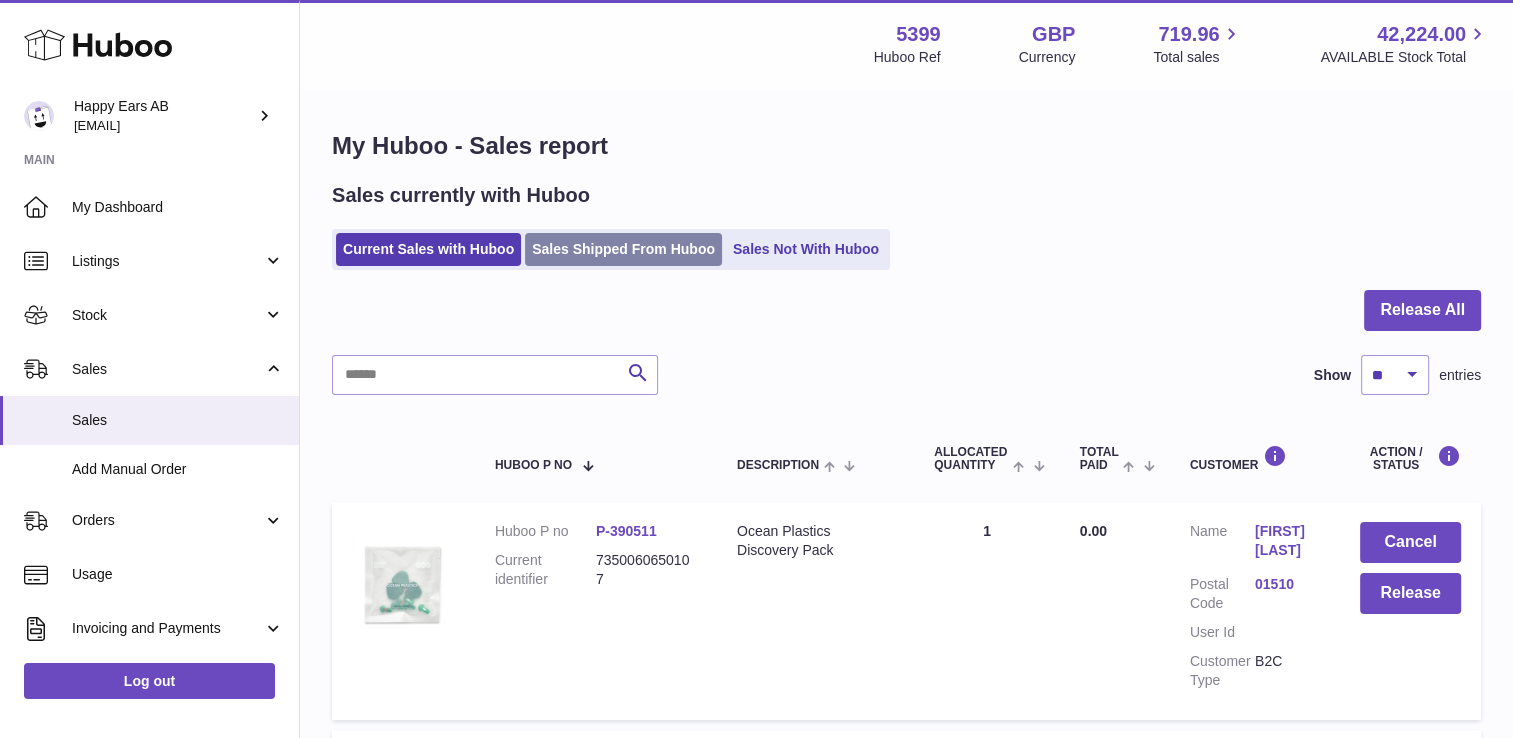 click on "Sales Shipped From Huboo" at bounding box center [623, 249] 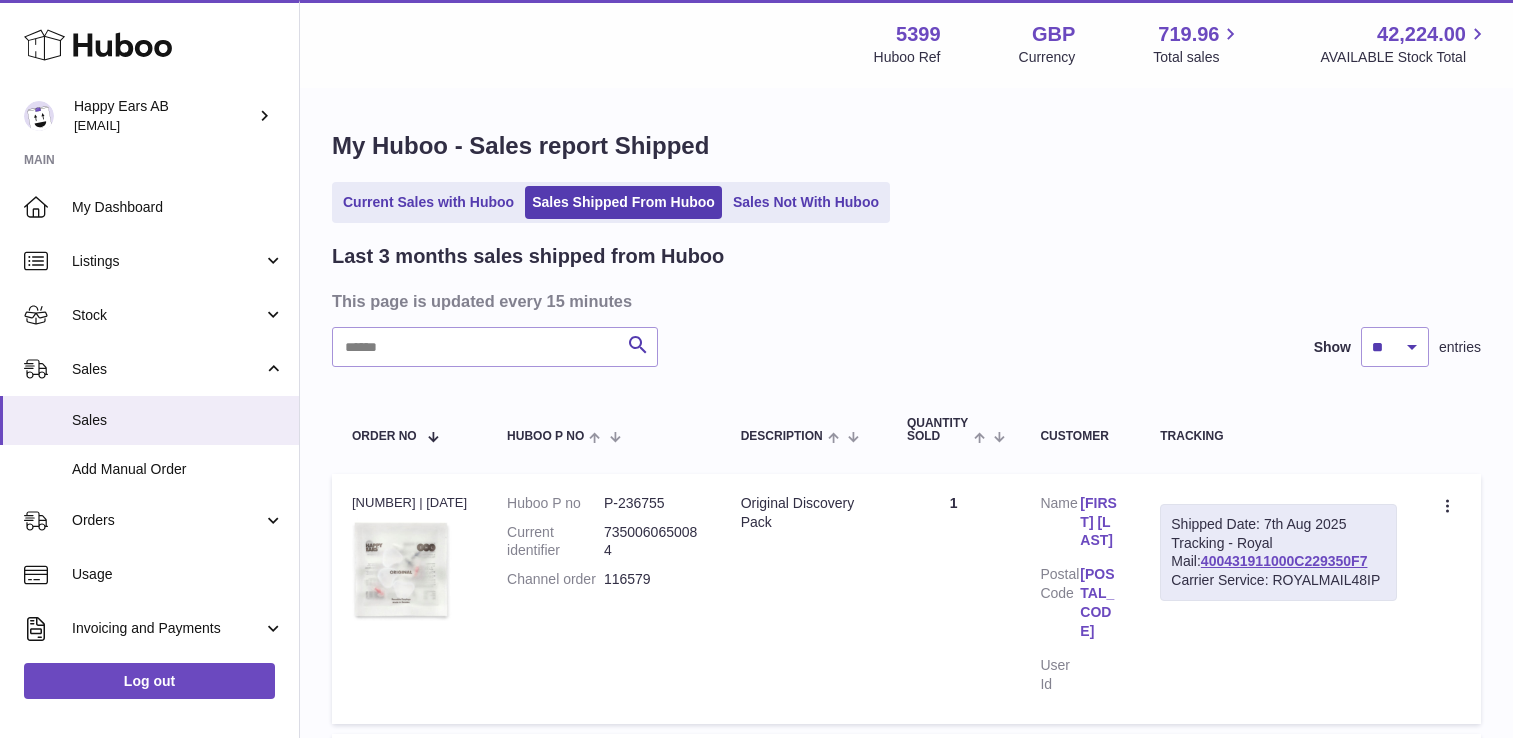 scroll, scrollTop: 0, scrollLeft: 0, axis: both 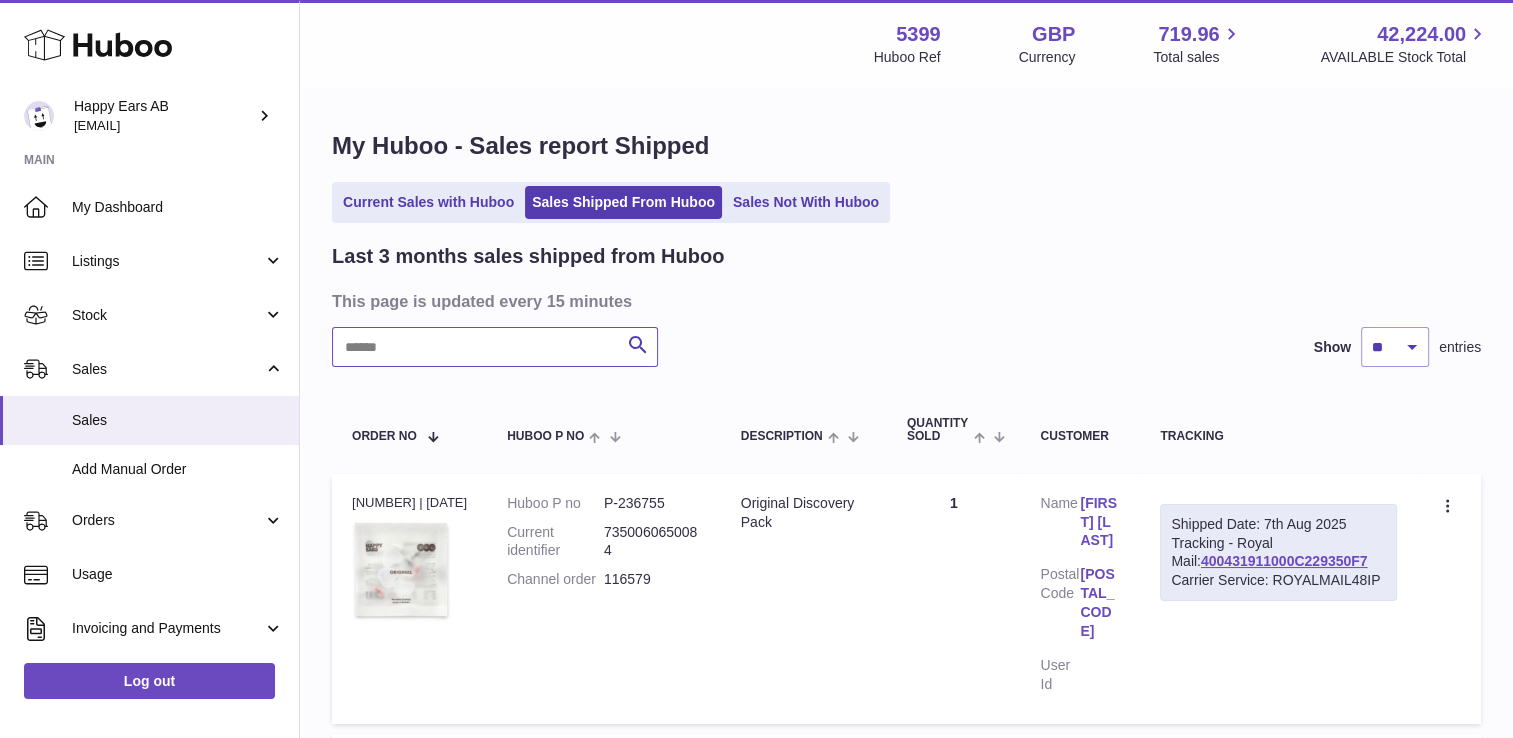 click at bounding box center [495, 347] 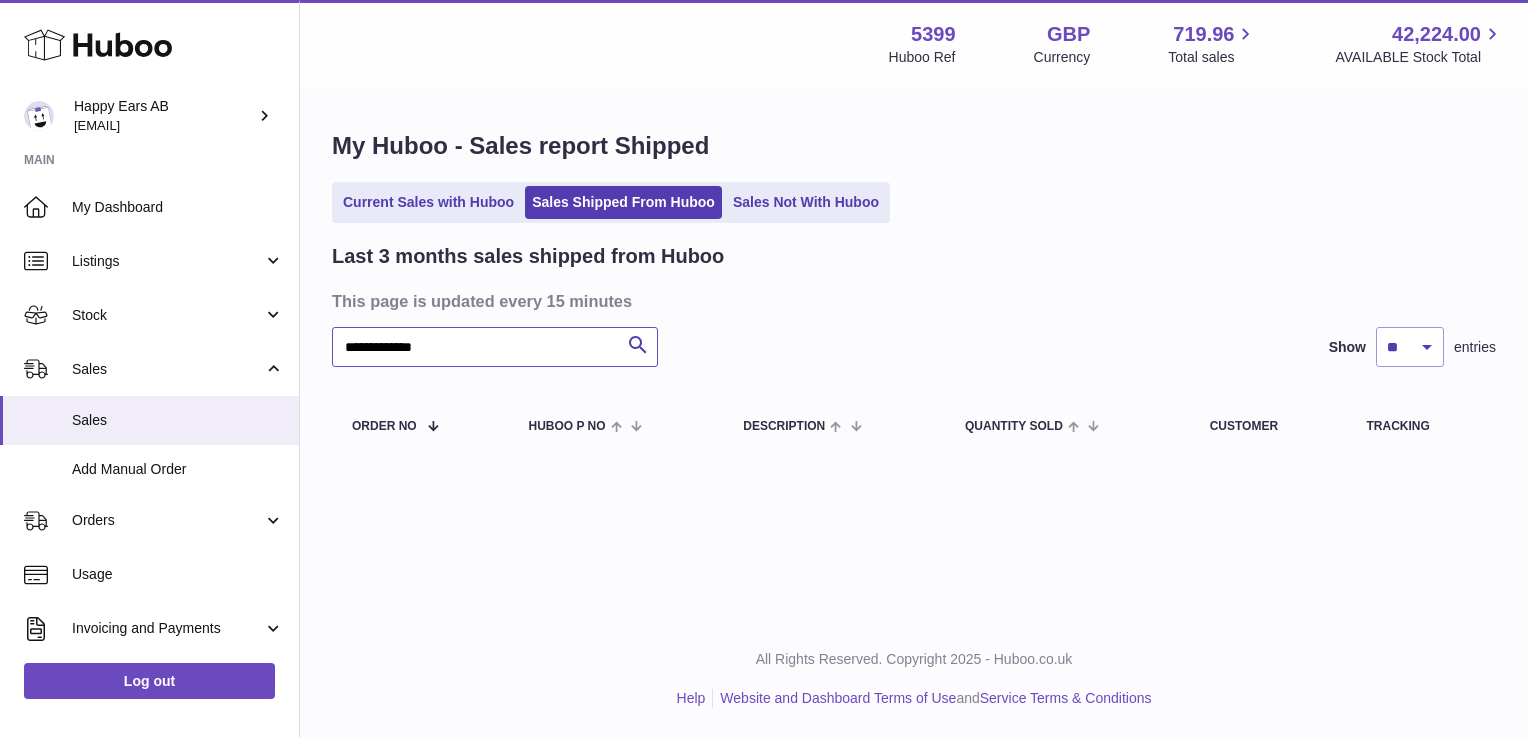 click on "**********" at bounding box center (495, 347) 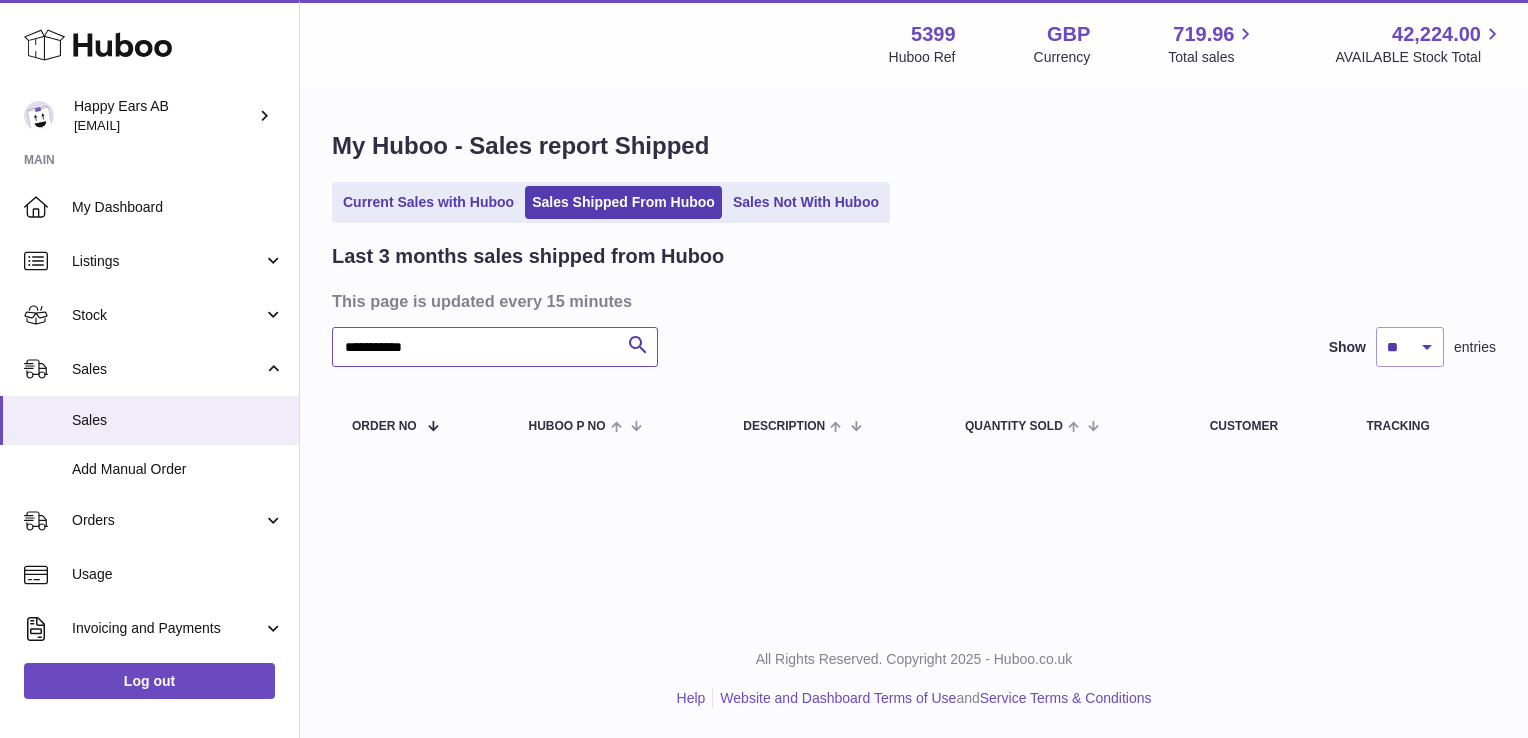 type on "**********" 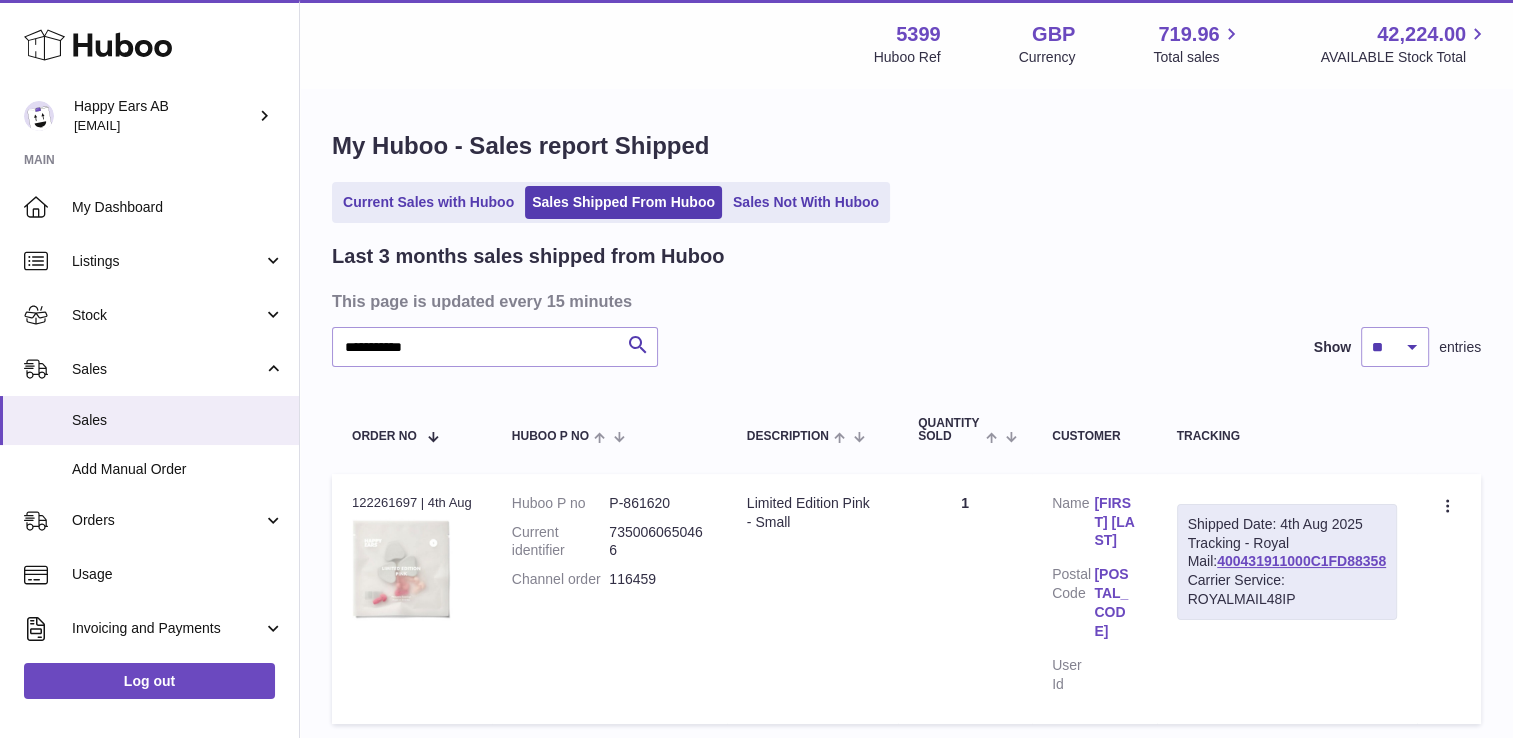 click on "[FIRST] [LAST]" at bounding box center (1115, 522) 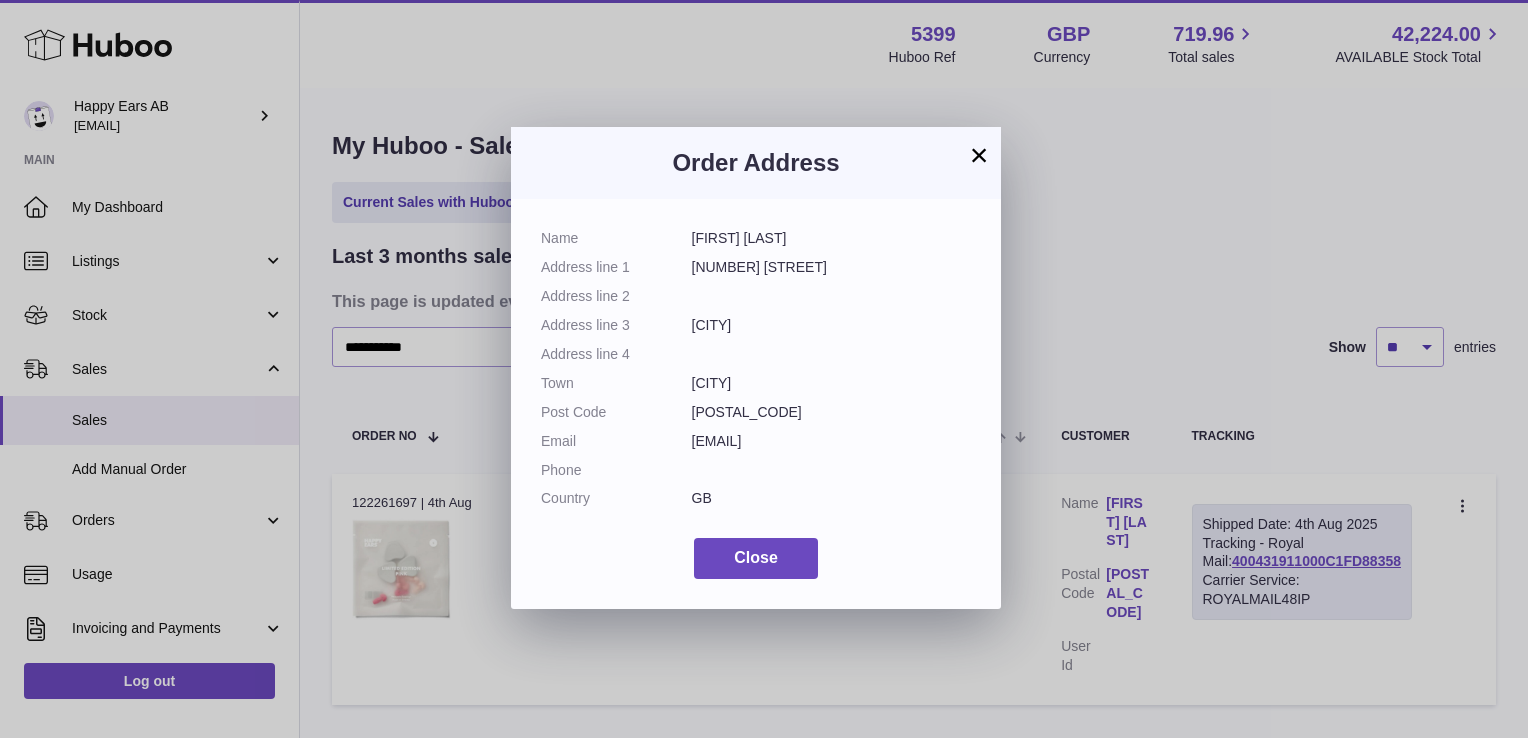 click on "×" at bounding box center (979, 155) 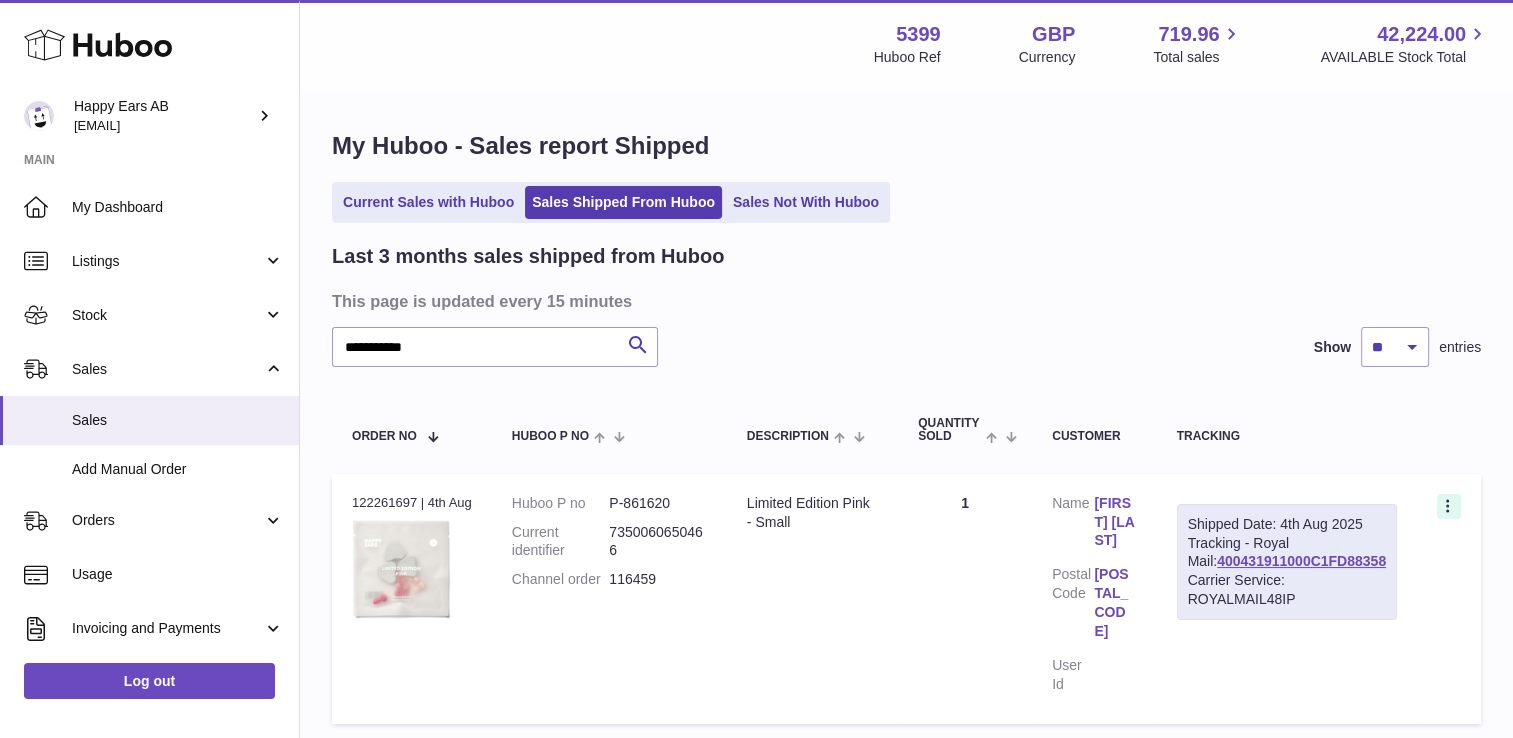 click 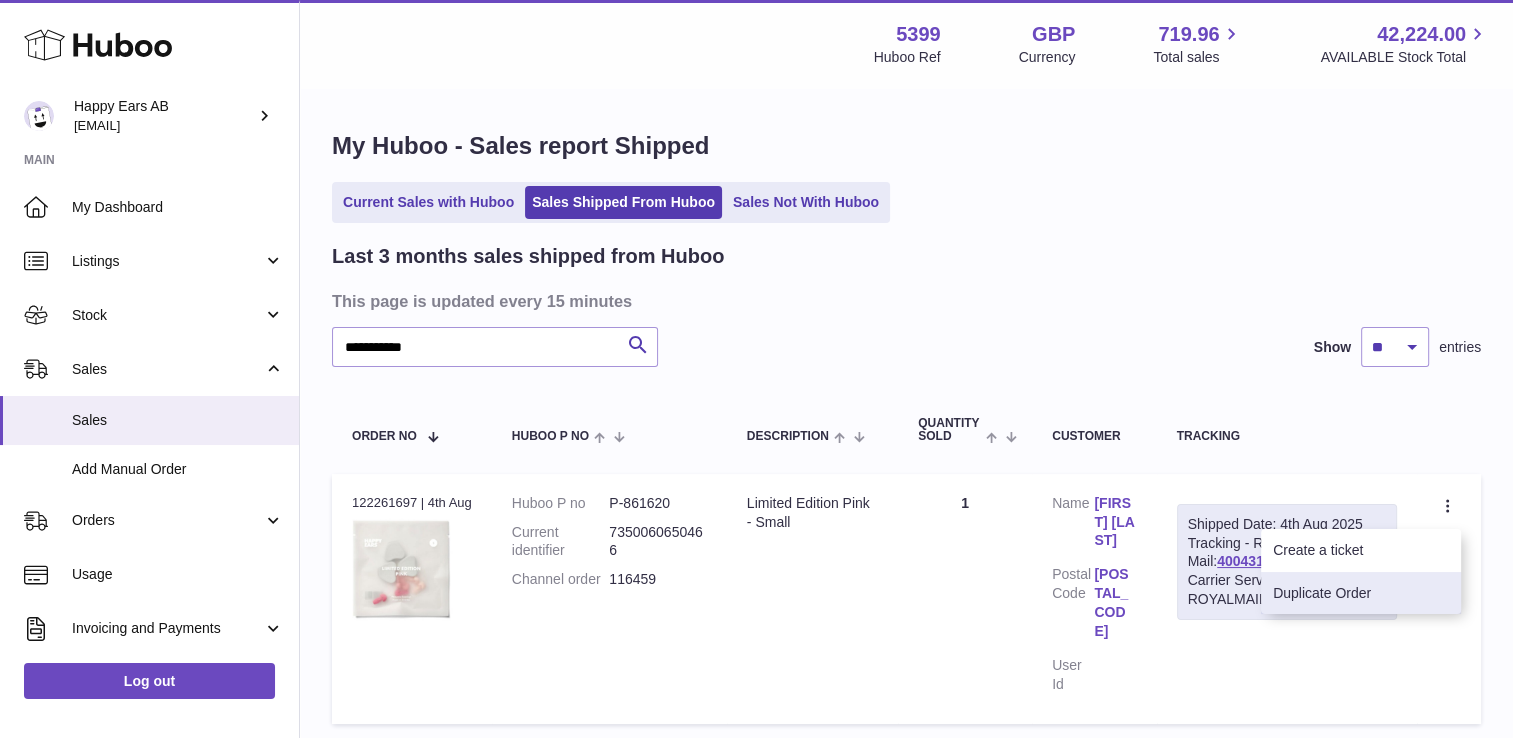 click on "Duplicate Order" at bounding box center (1361, 593) 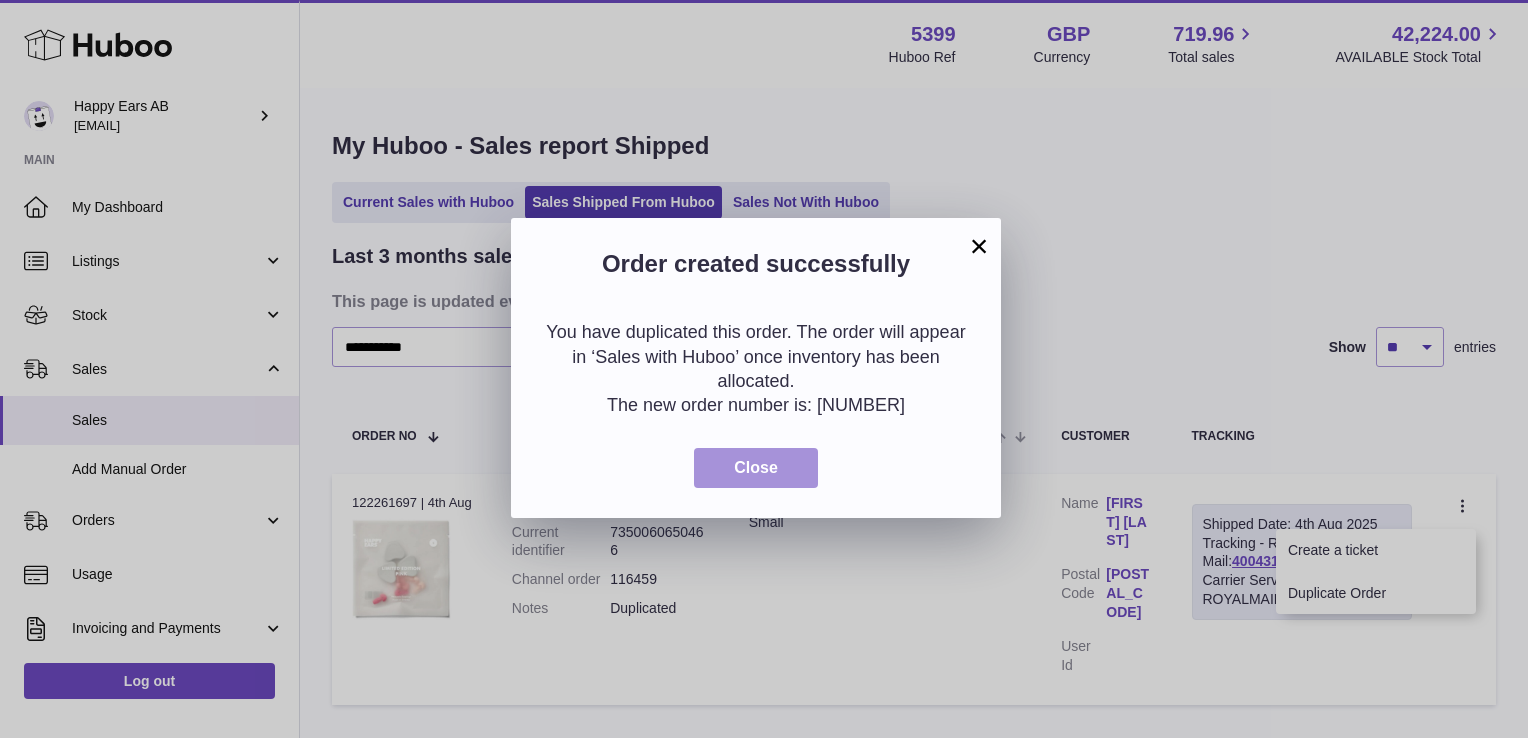 click on "Close" at bounding box center [756, 468] 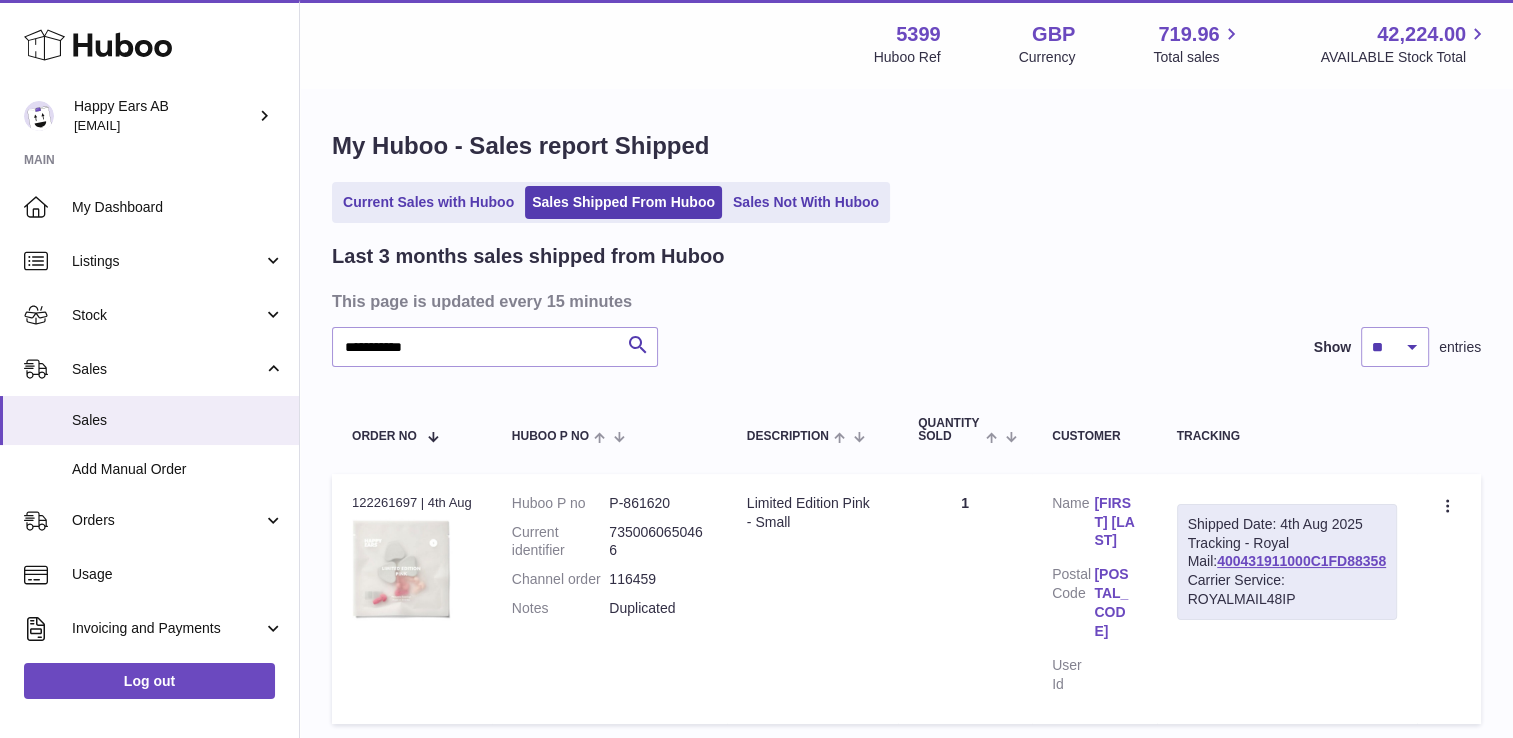 click on "**********" at bounding box center [906, 432] 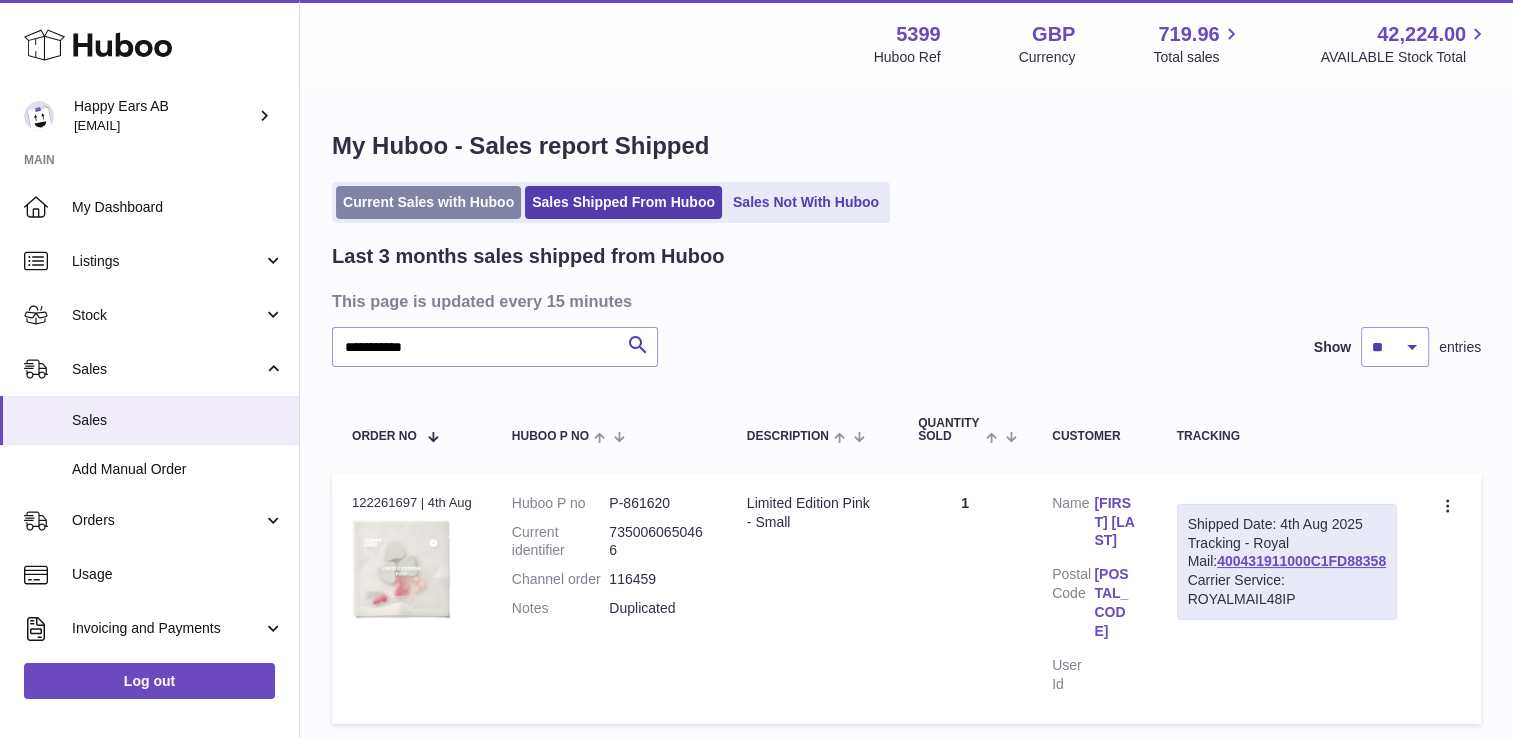 click on "Current Sales with Huboo" at bounding box center (428, 202) 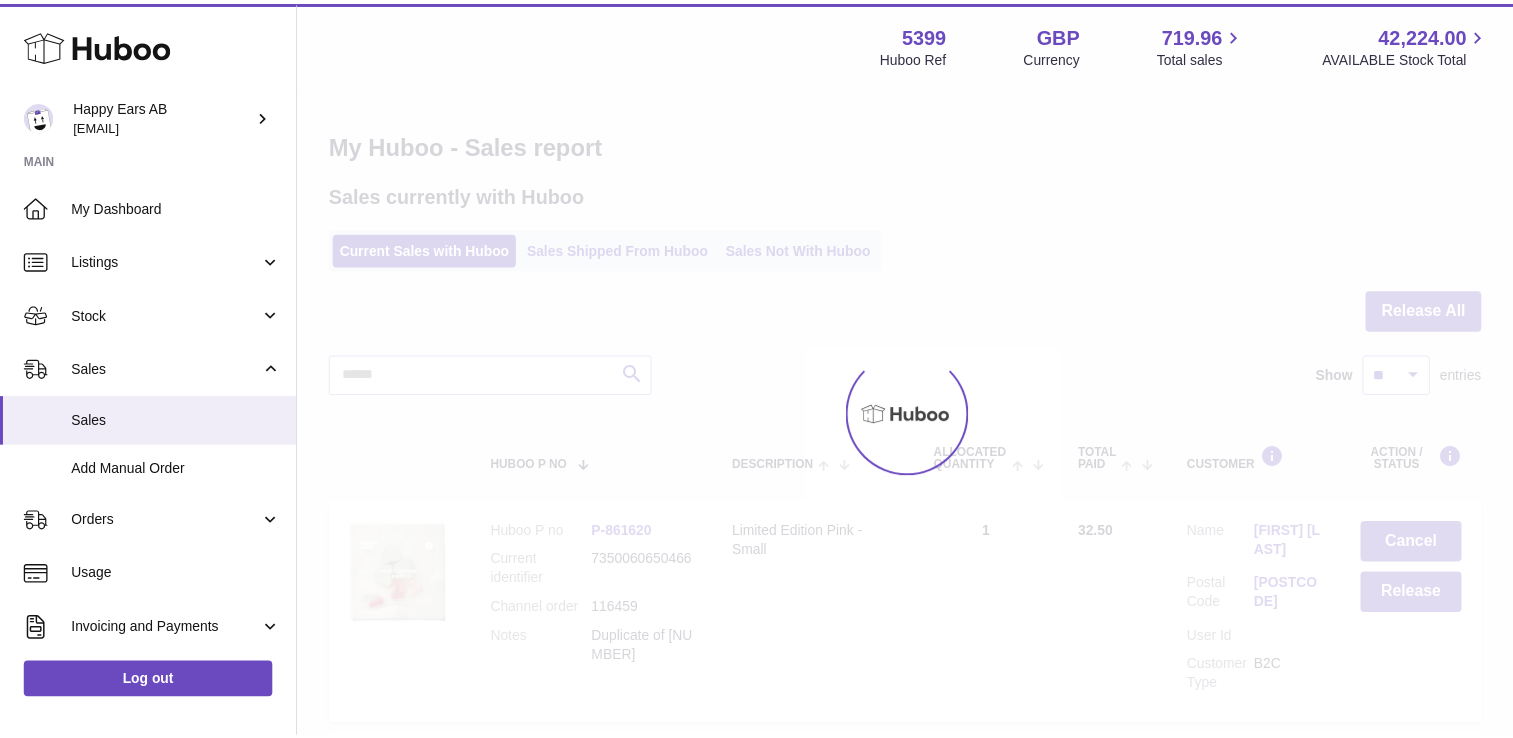 scroll, scrollTop: 0, scrollLeft: 0, axis: both 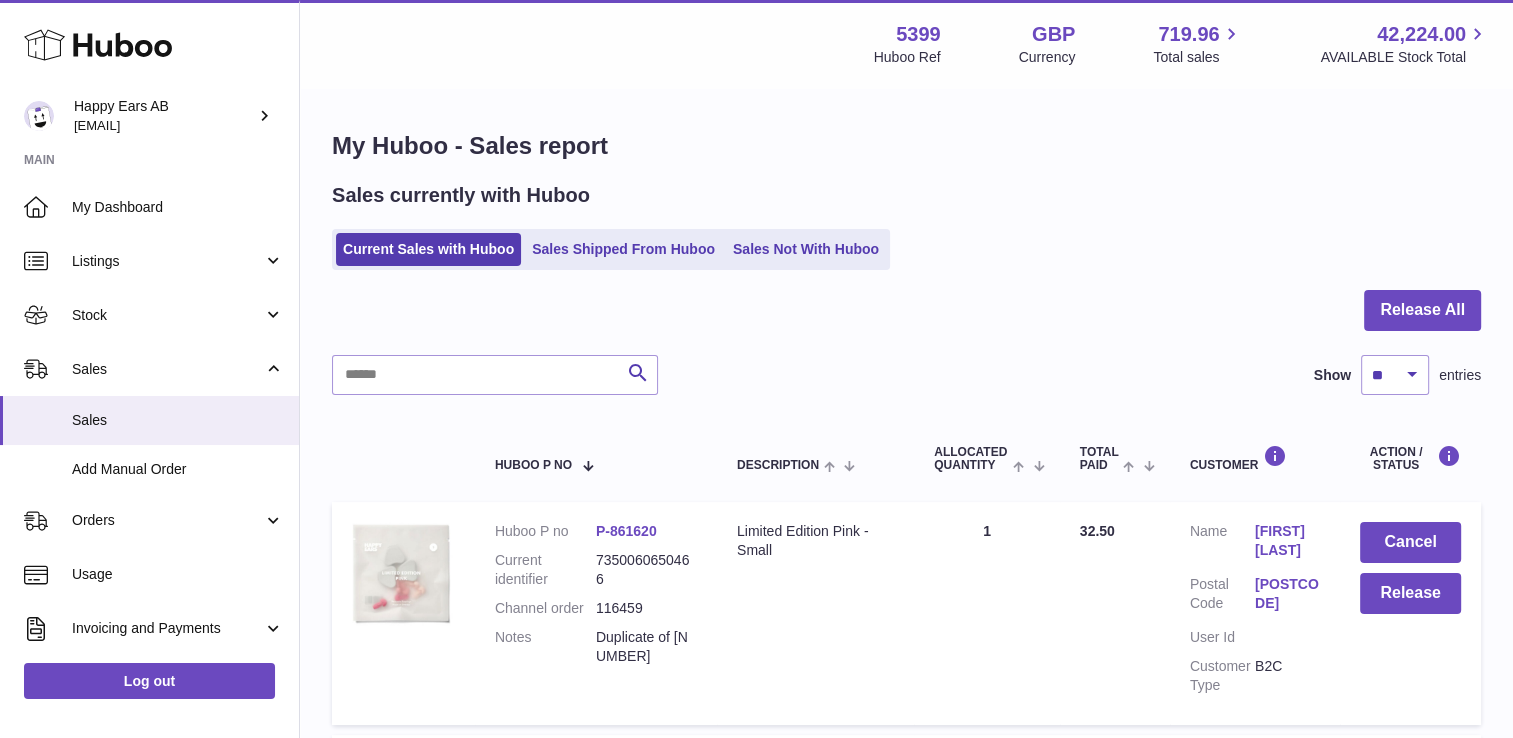 click on "[FIRST] [LAST]" at bounding box center (1287, 541) 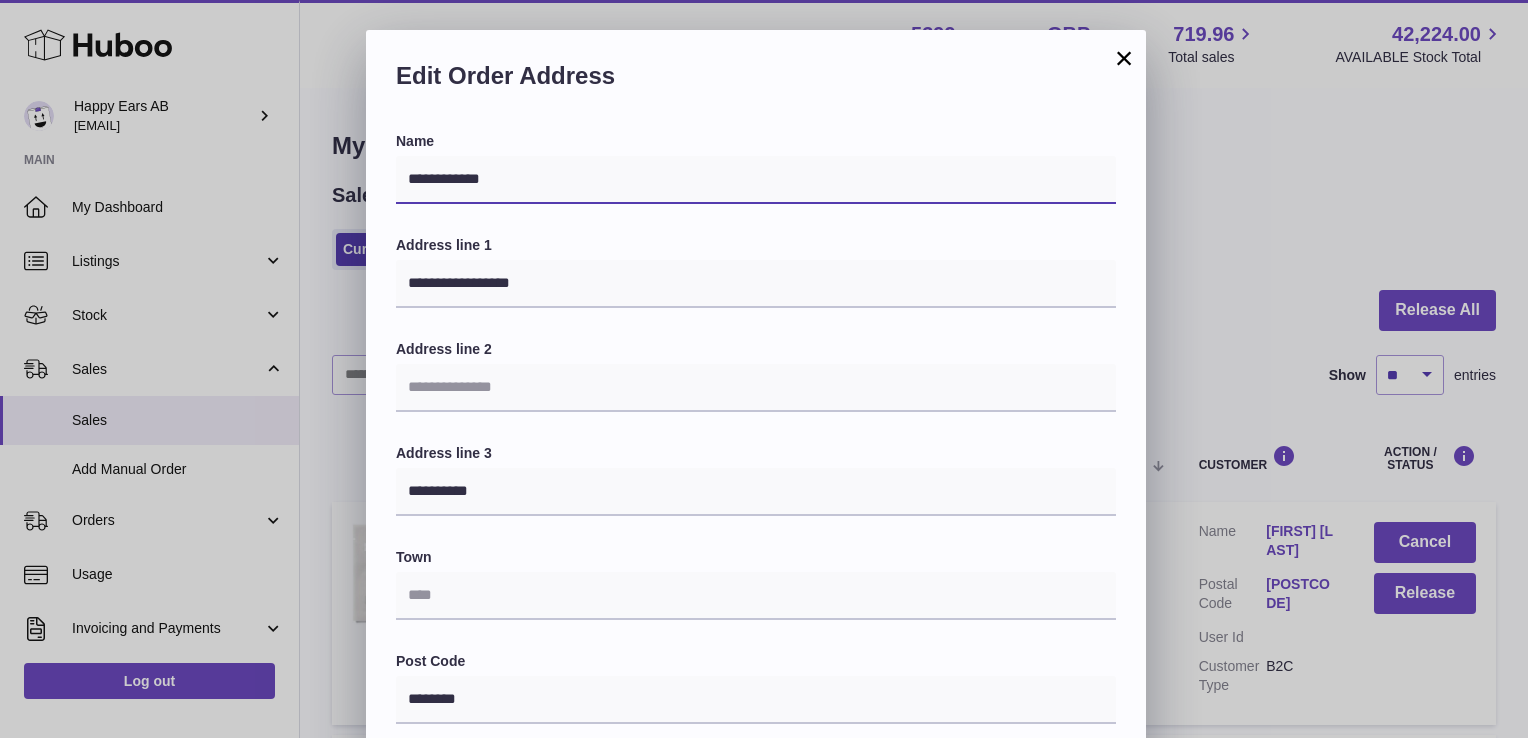 drag, startPoint x: 426, startPoint y: 179, endPoint x: 388, endPoint y: 179, distance: 38 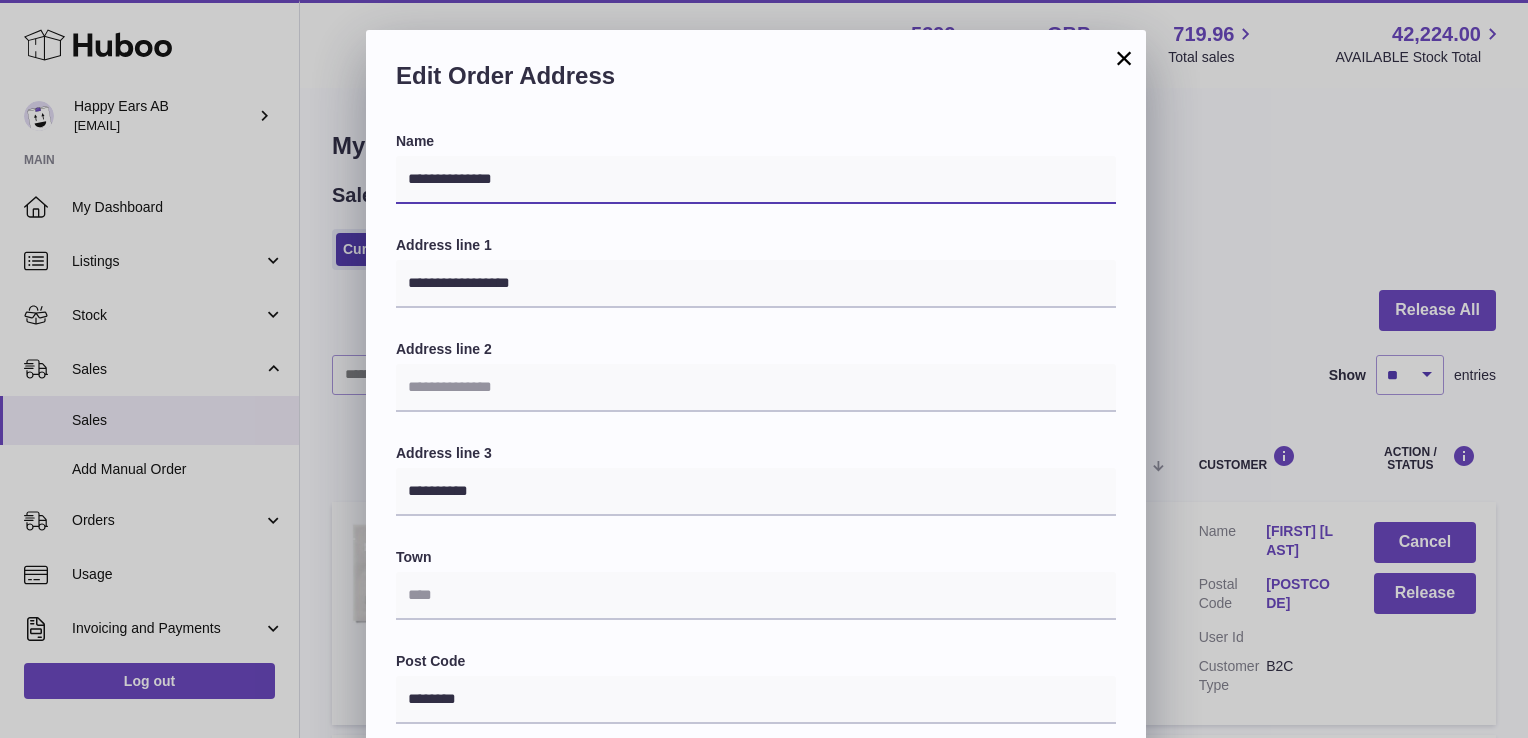 click on "**********" at bounding box center (756, 180) 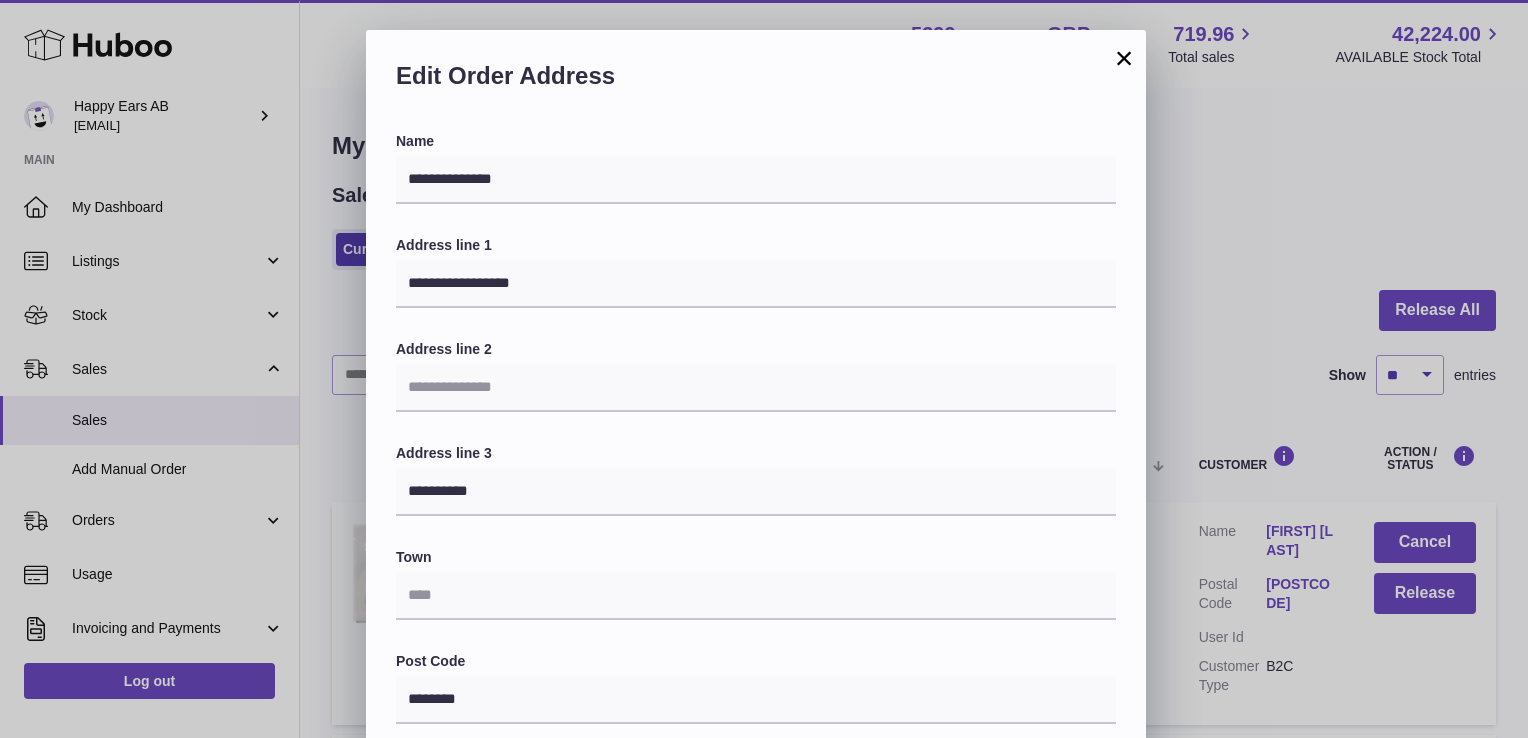 click on "Edit Order Address" at bounding box center (756, 81) 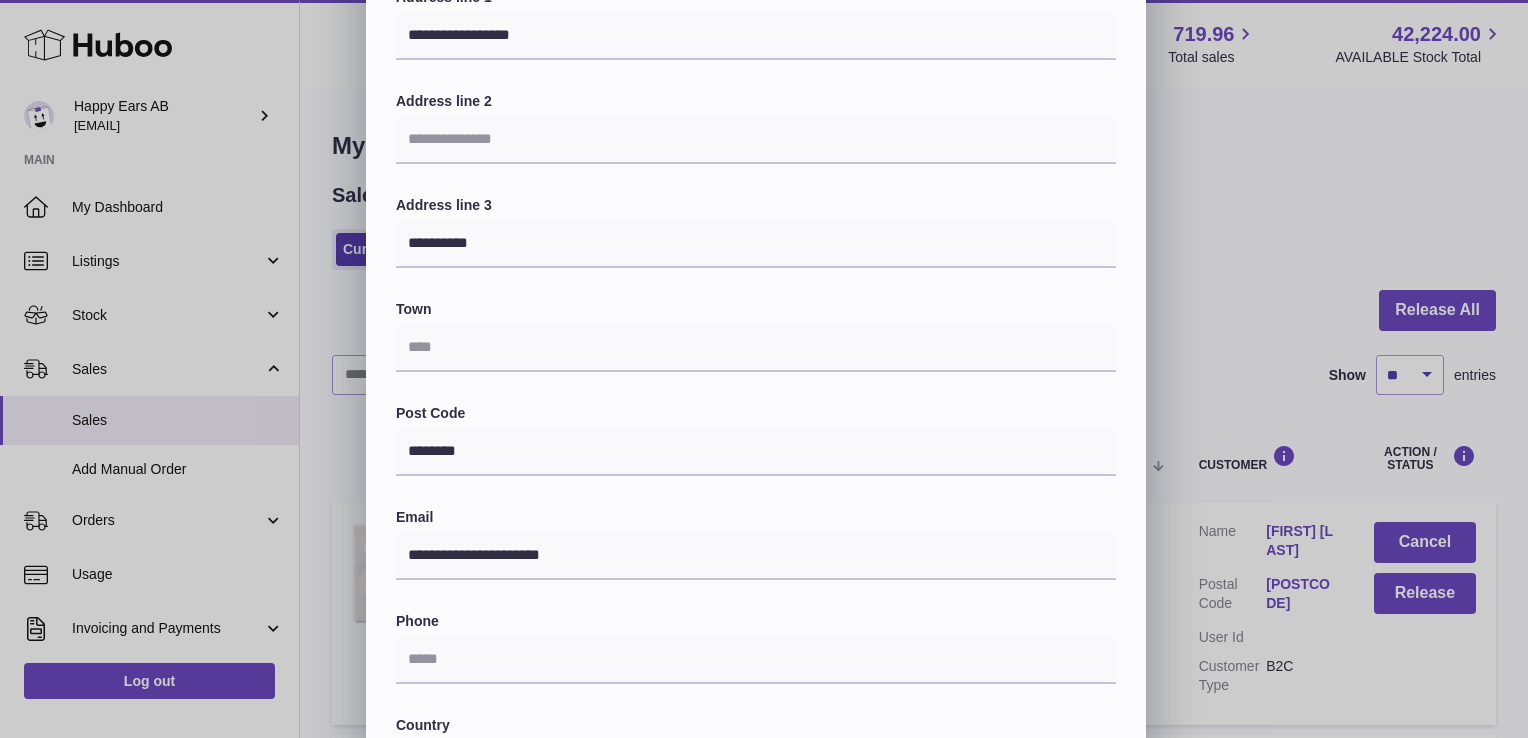 scroll, scrollTop: 300, scrollLeft: 0, axis: vertical 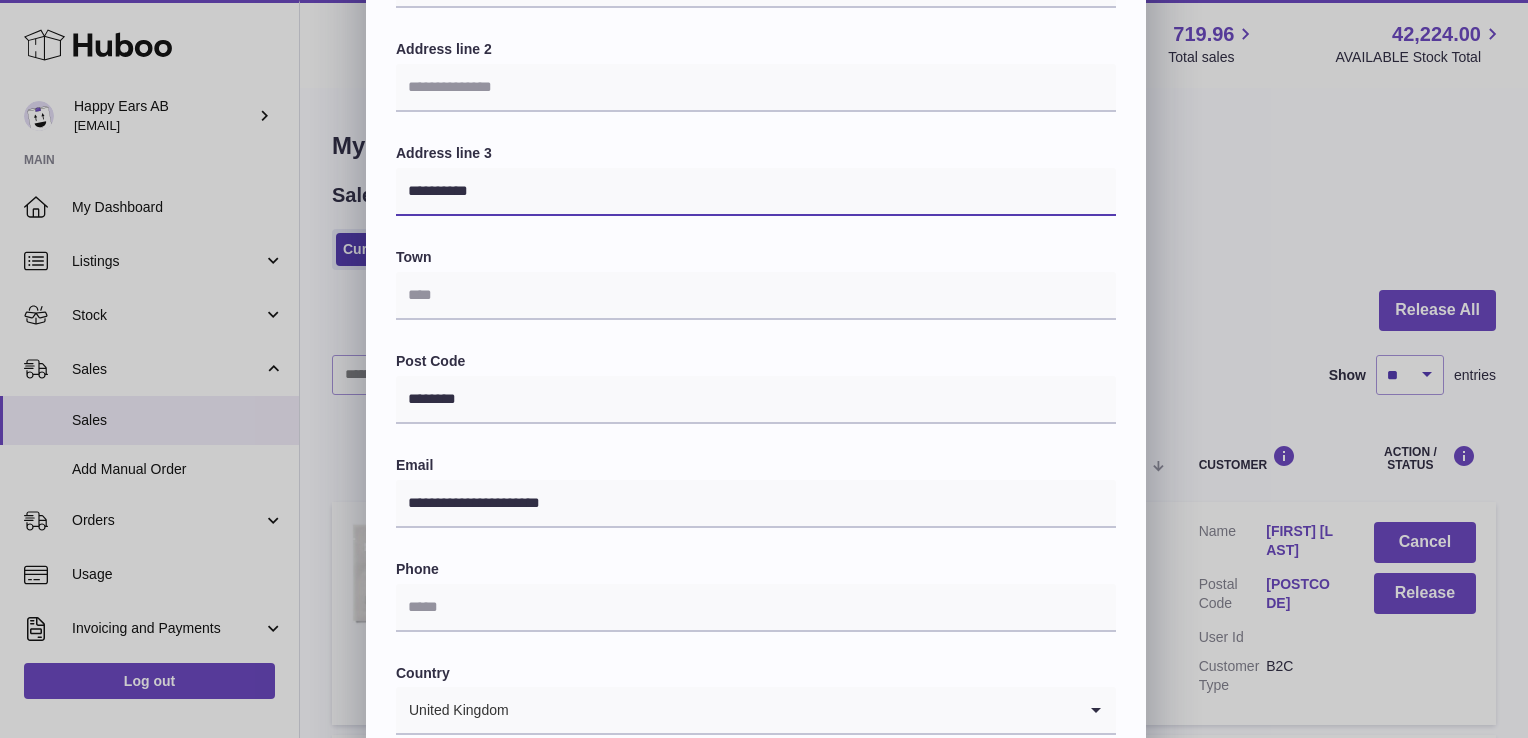 drag, startPoint x: 504, startPoint y: 186, endPoint x: 383, endPoint y: 188, distance: 121.016525 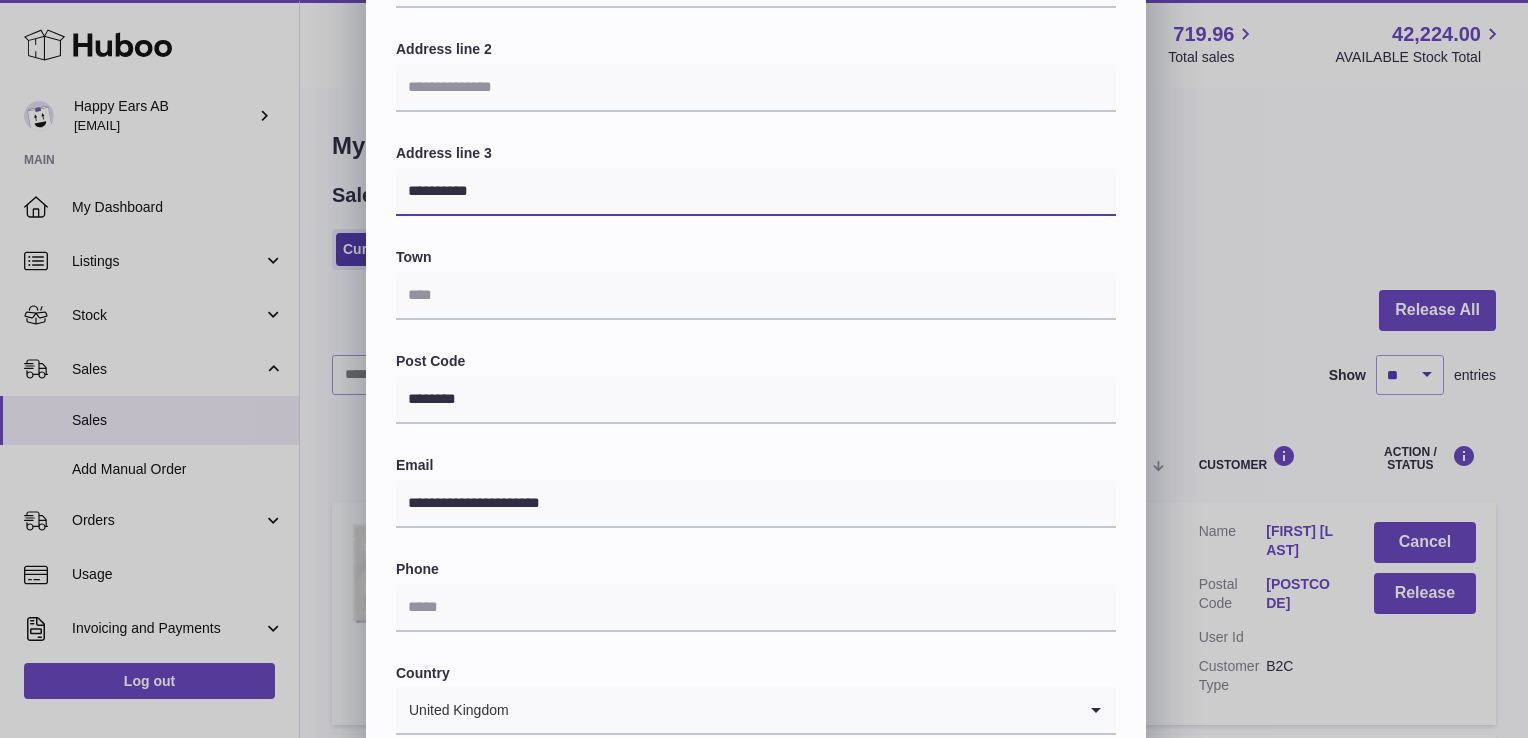 click on "**********" at bounding box center (756, 381) 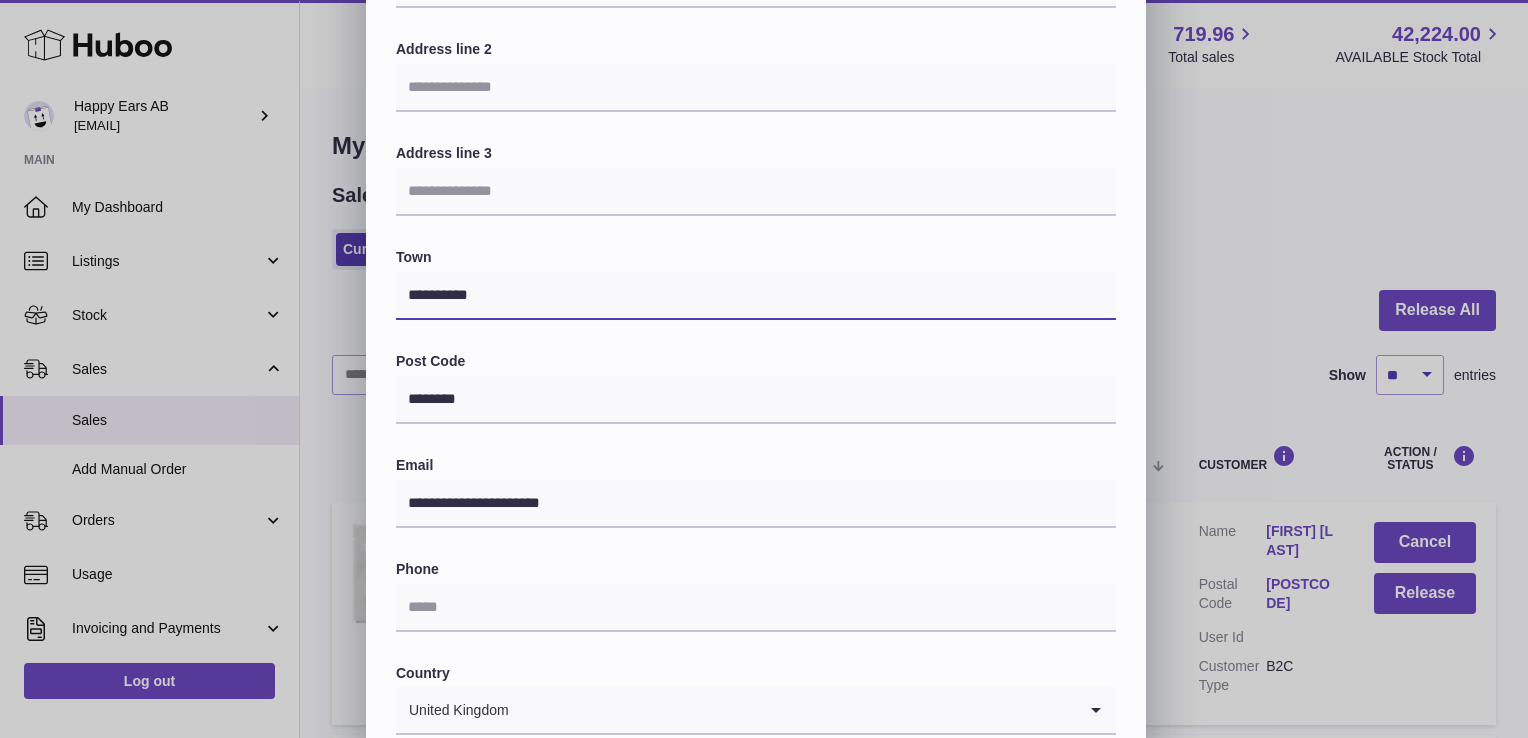 type on "**********" 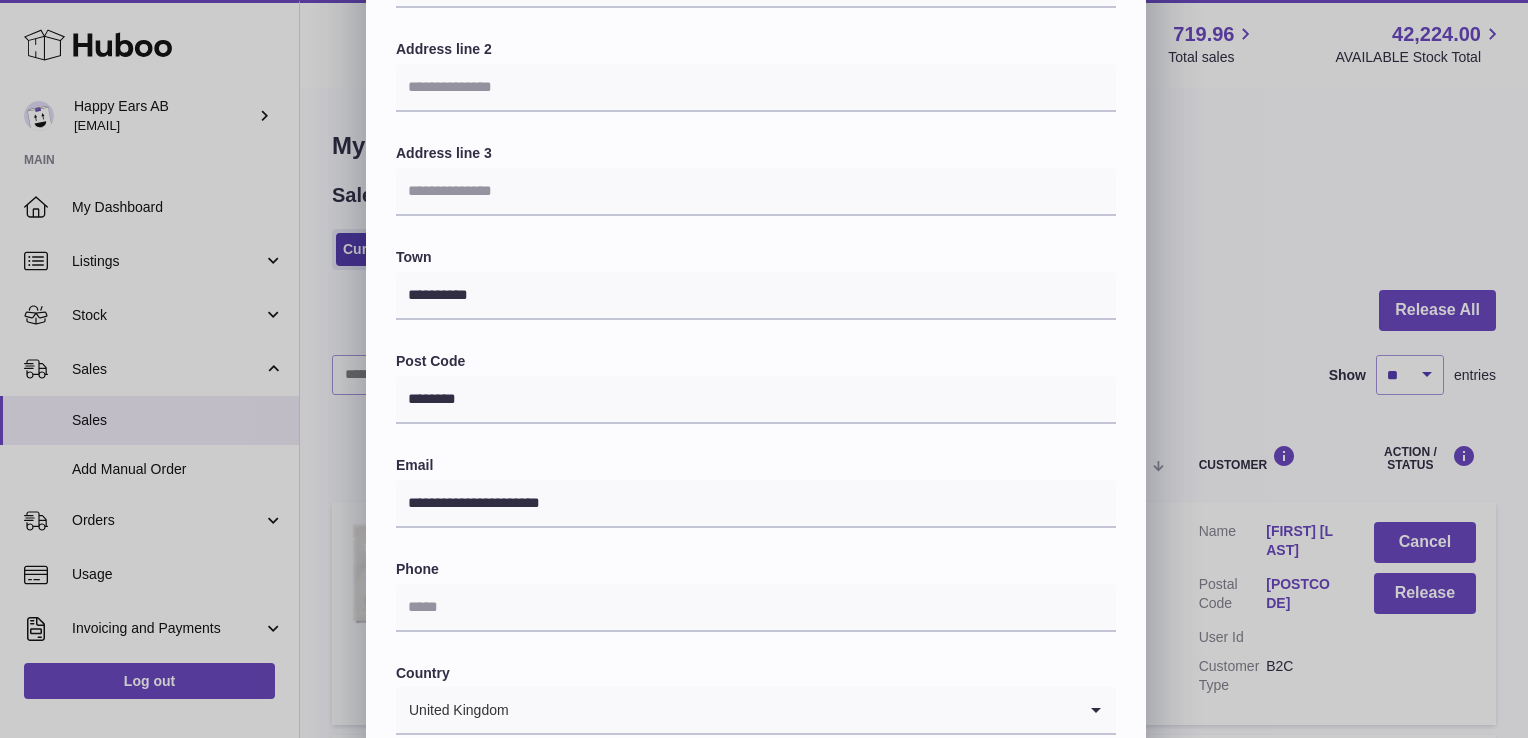 click on "**********" at bounding box center [756, 335] 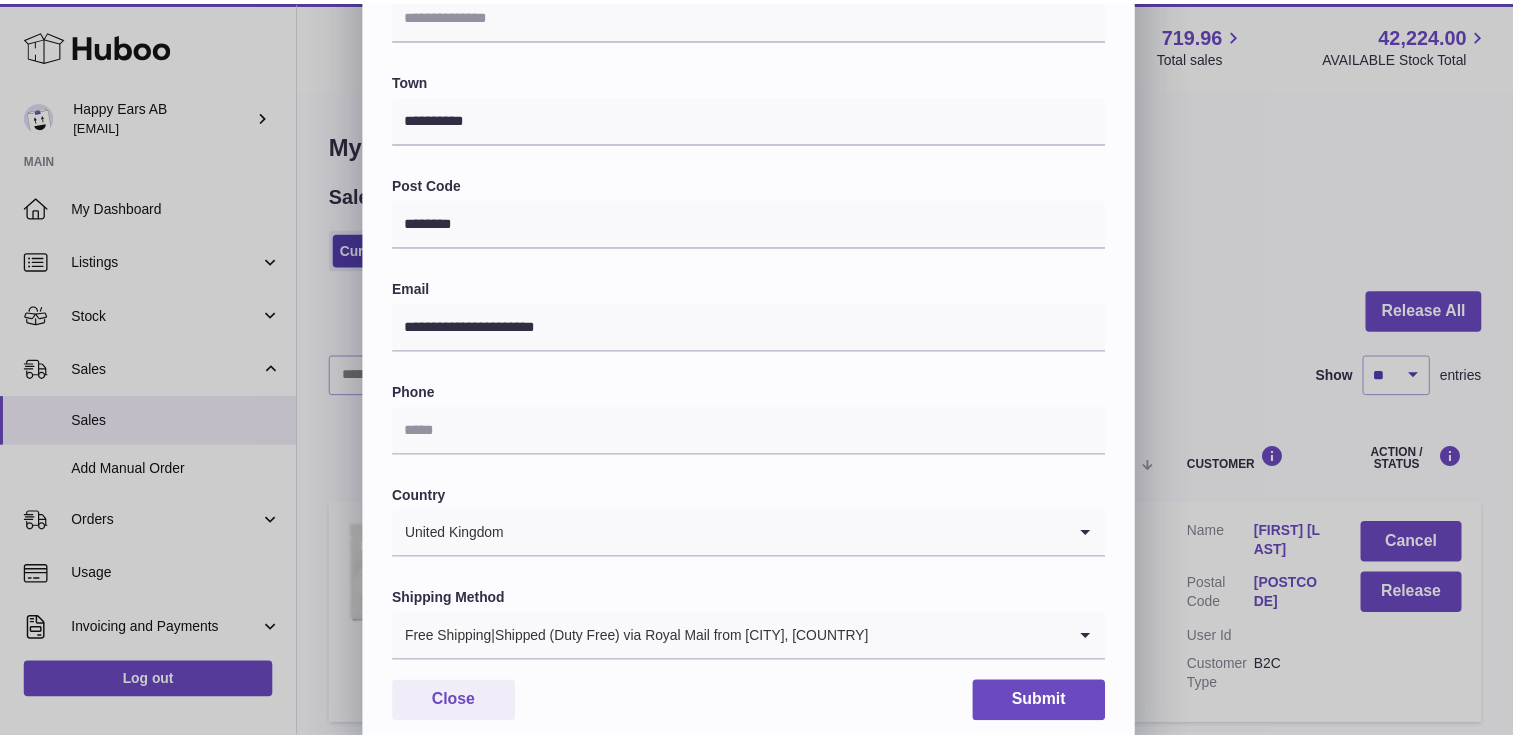 scroll, scrollTop: 500, scrollLeft: 0, axis: vertical 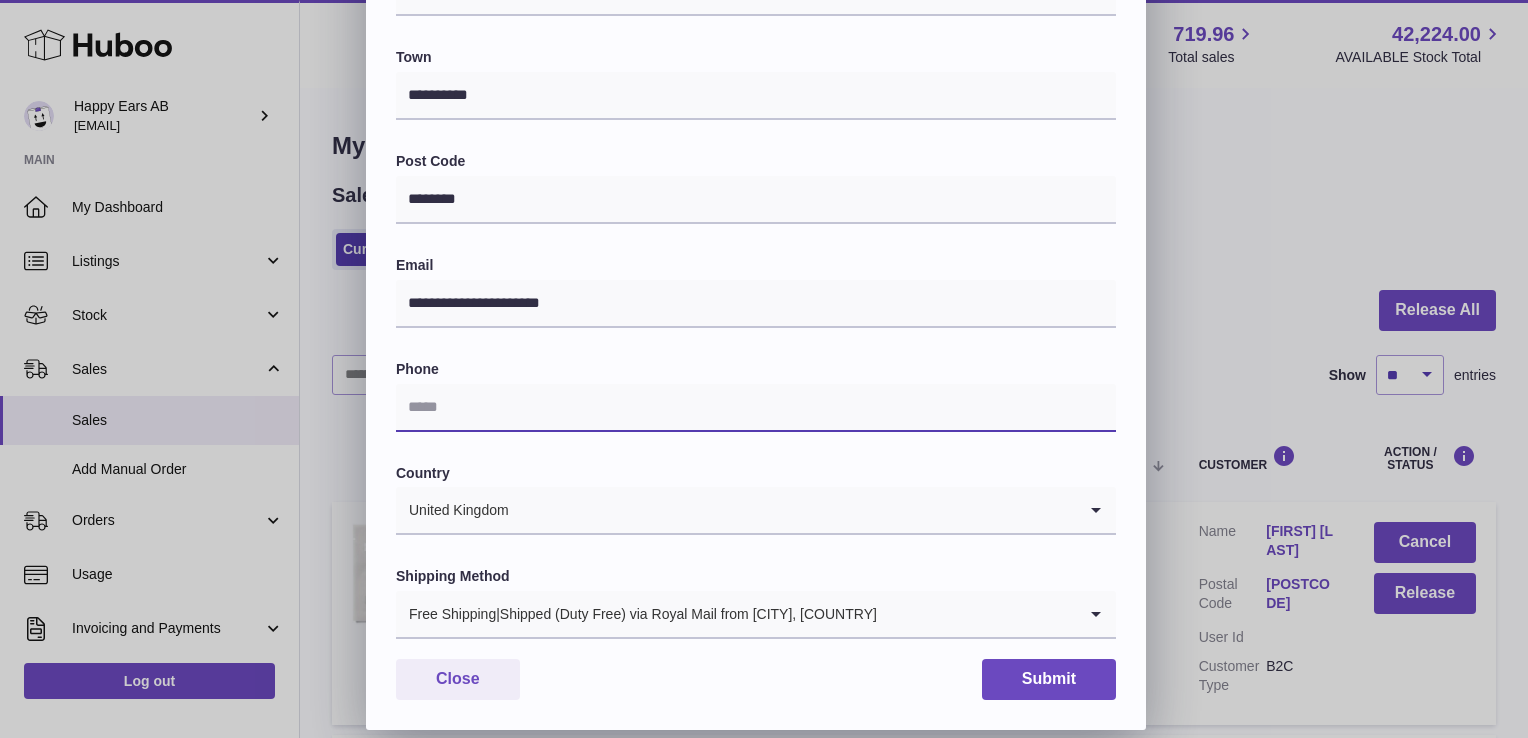 click at bounding box center (756, 408) 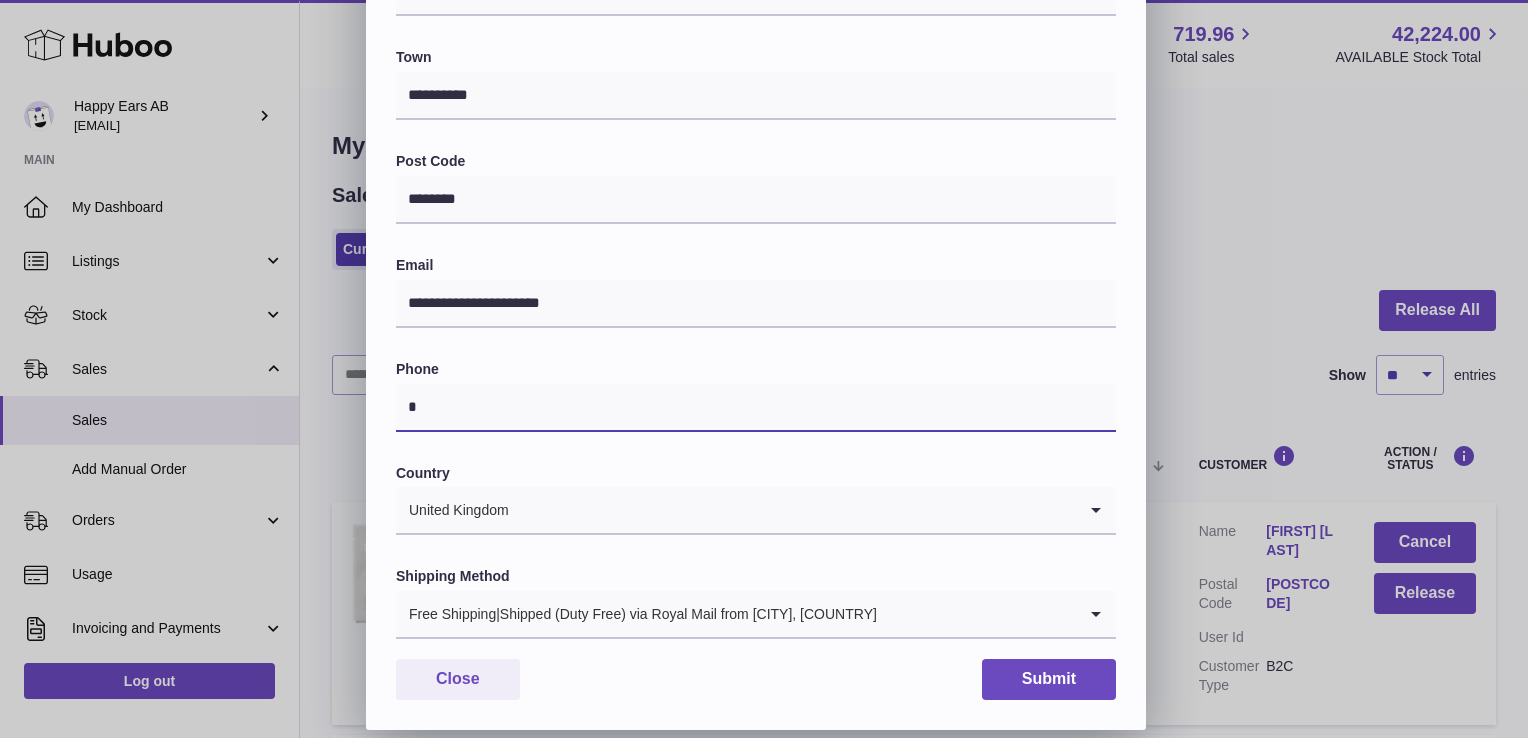 type on "*" 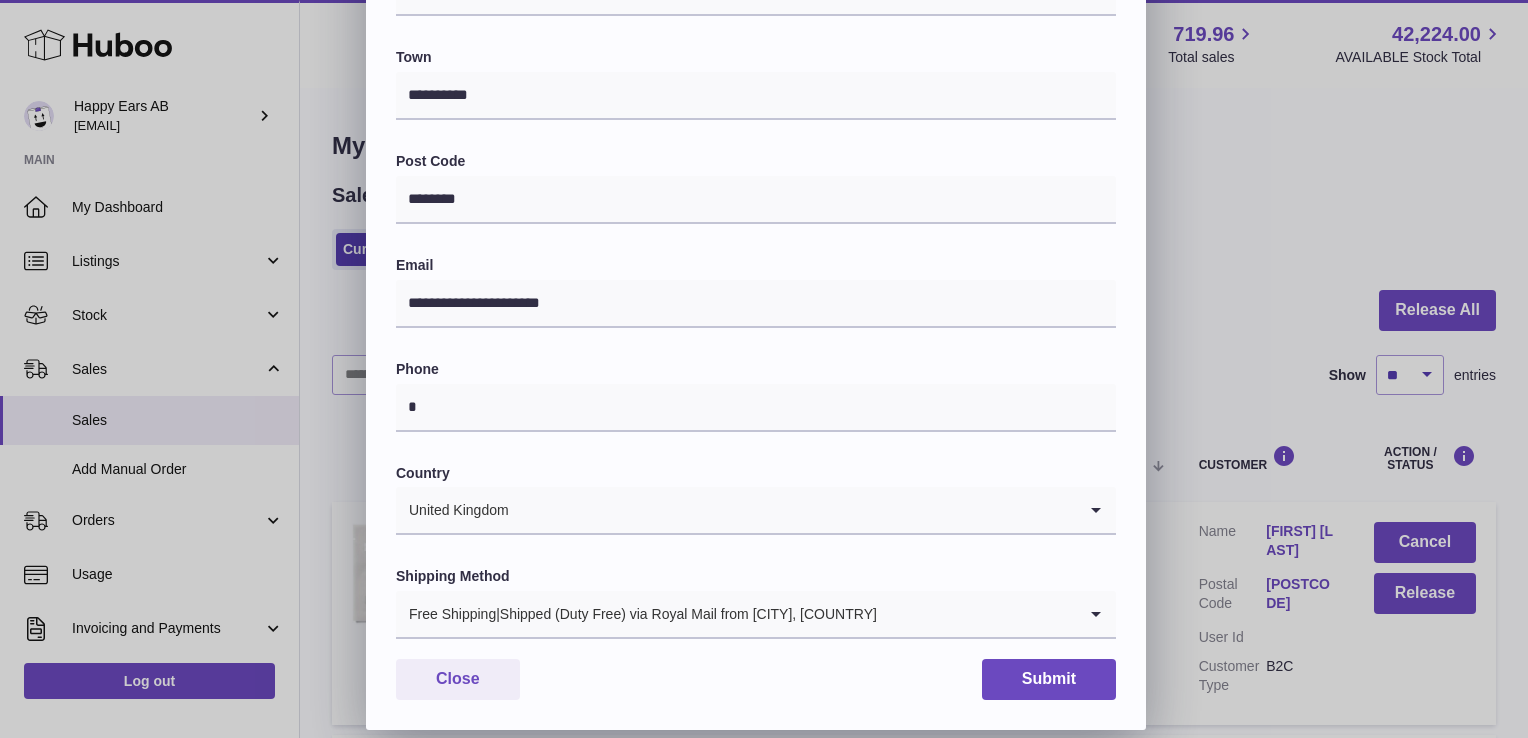 click on "Phone" at bounding box center [756, 369] 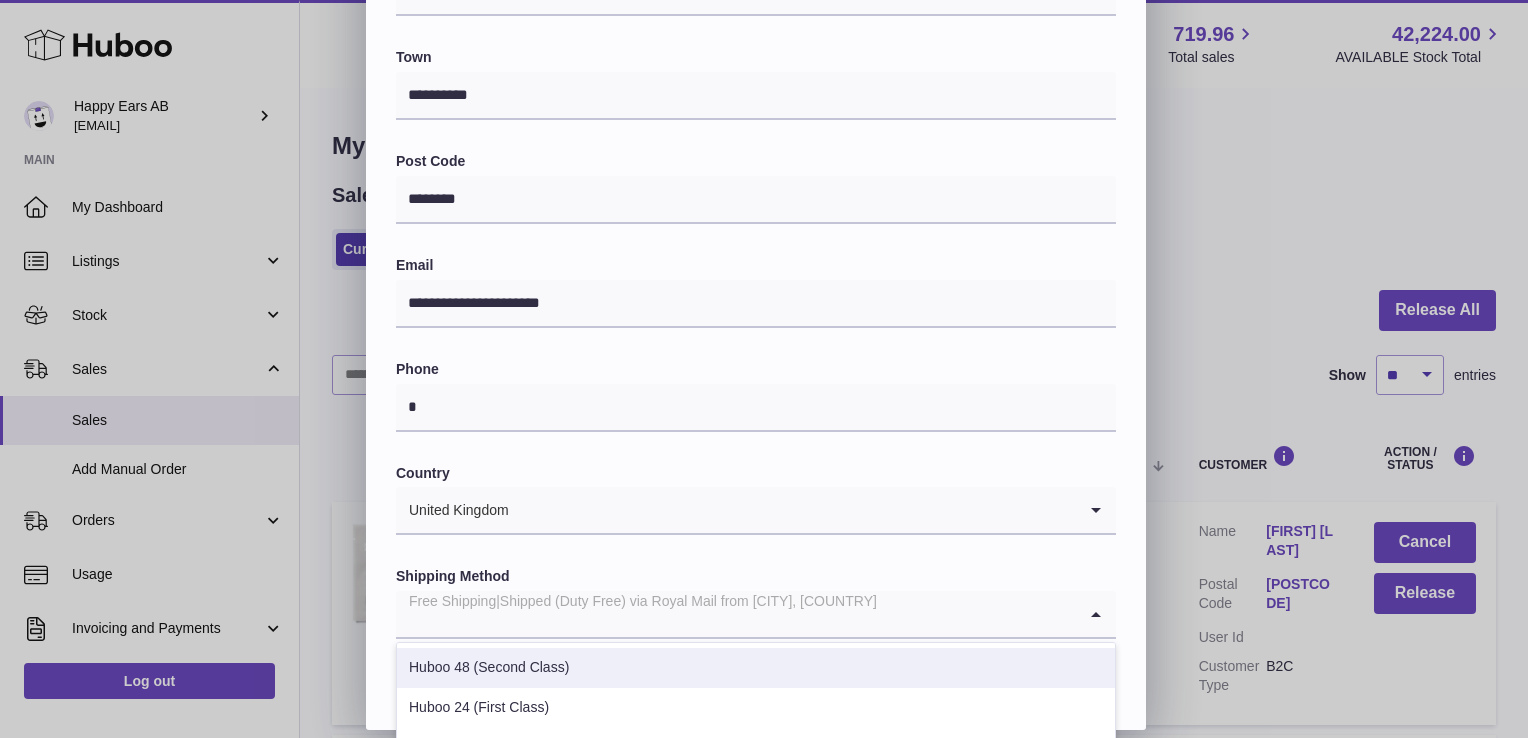 click on "Huboo 48 (Second Class)" at bounding box center [756, 668] 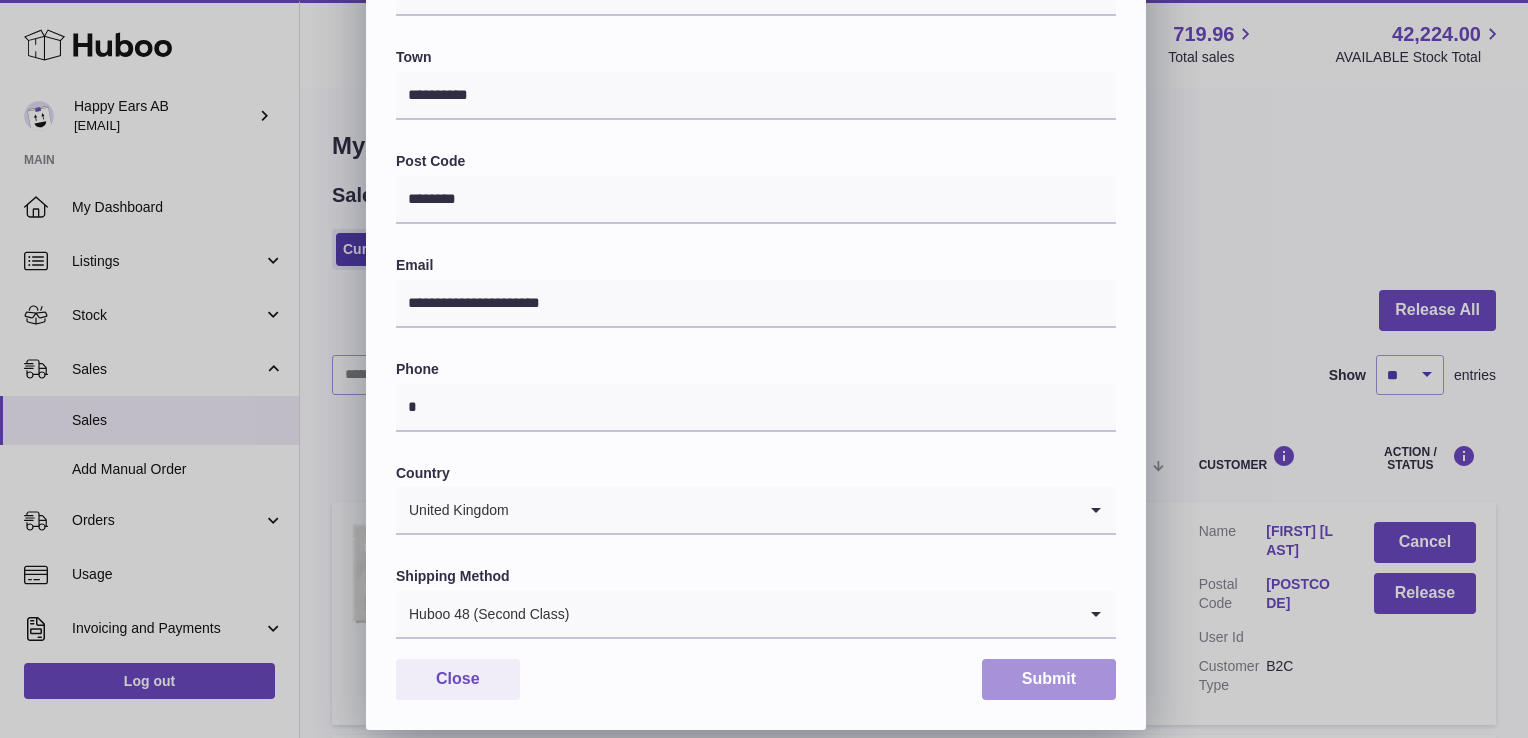 click on "Submit" at bounding box center [1049, 679] 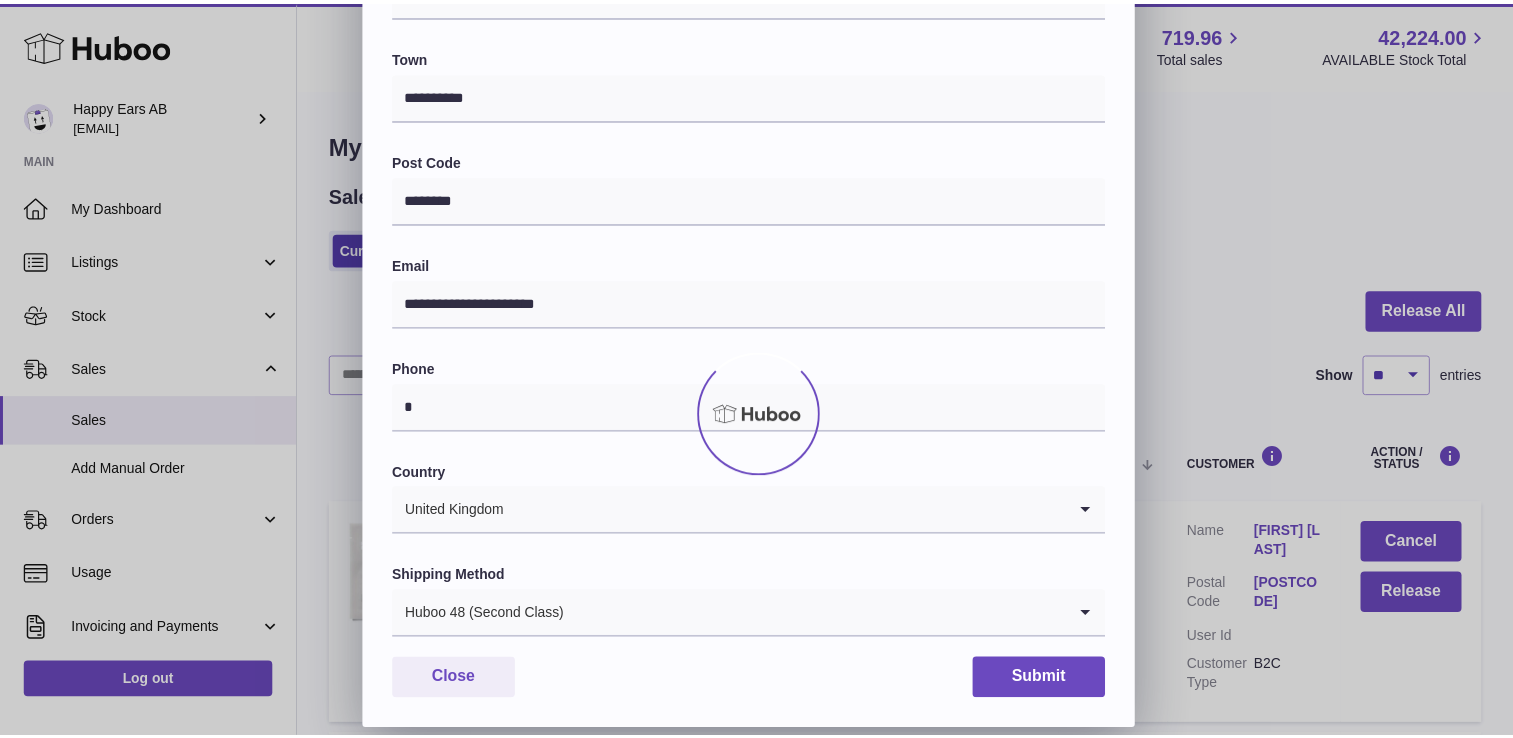 scroll, scrollTop: 0, scrollLeft: 0, axis: both 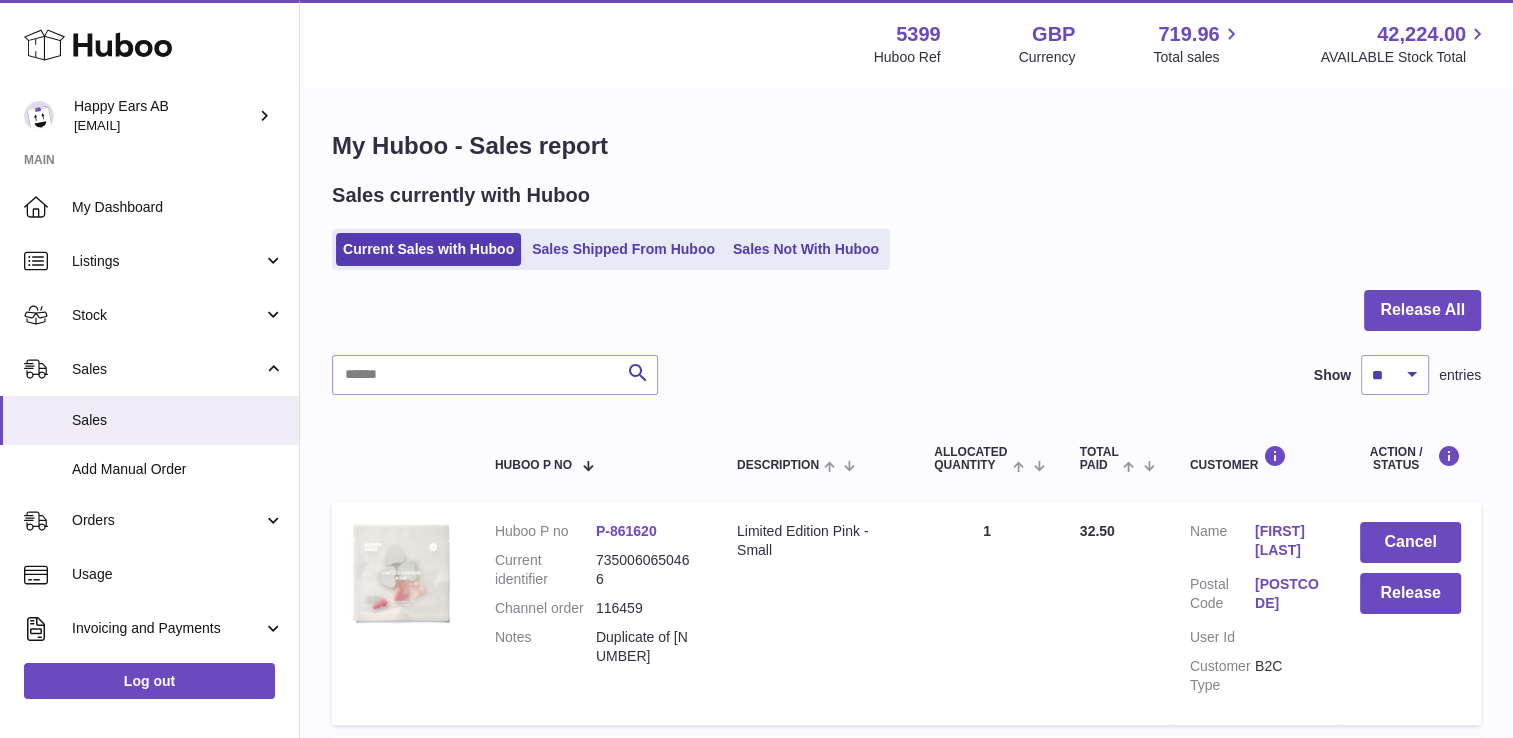 click on "P-861620" at bounding box center [626, 531] 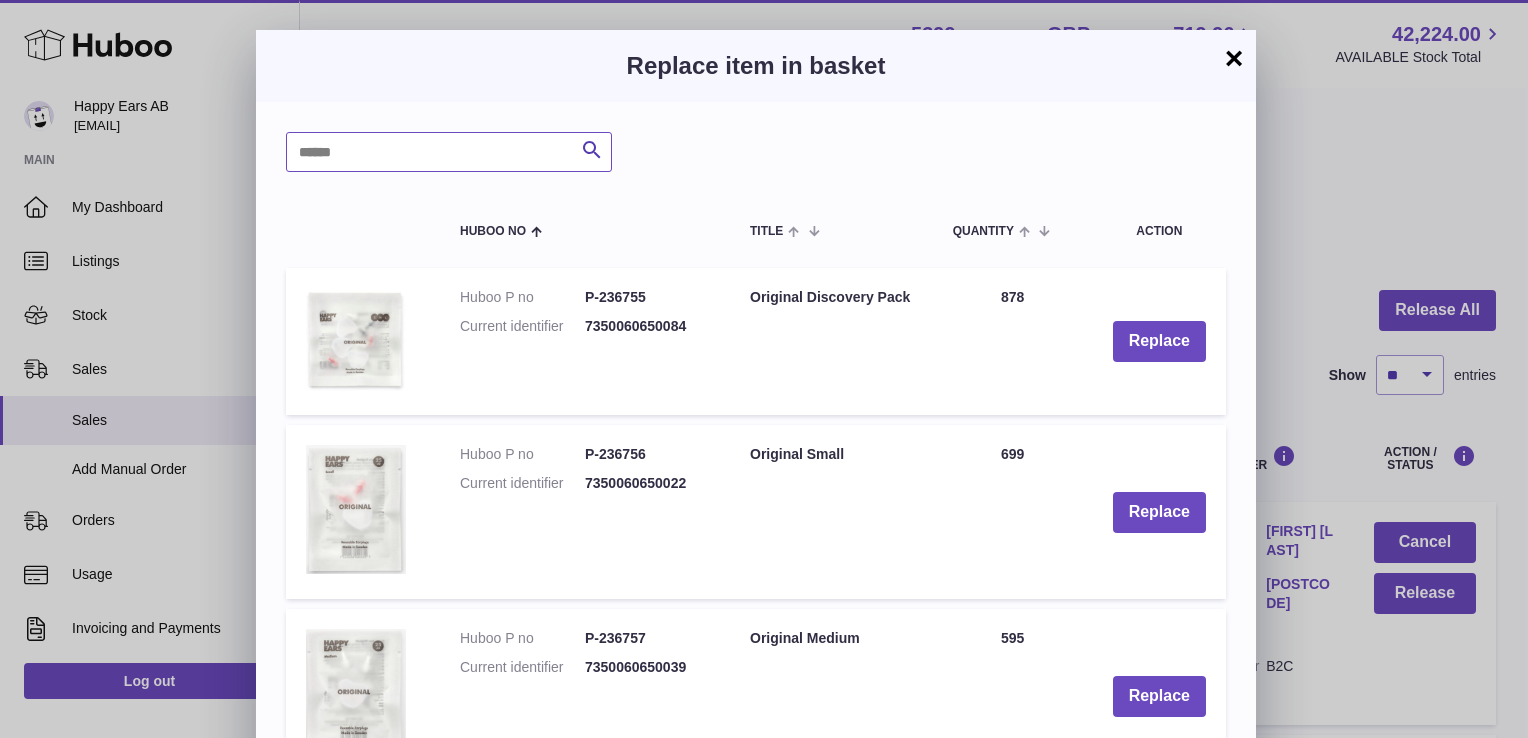 click at bounding box center [449, 152] 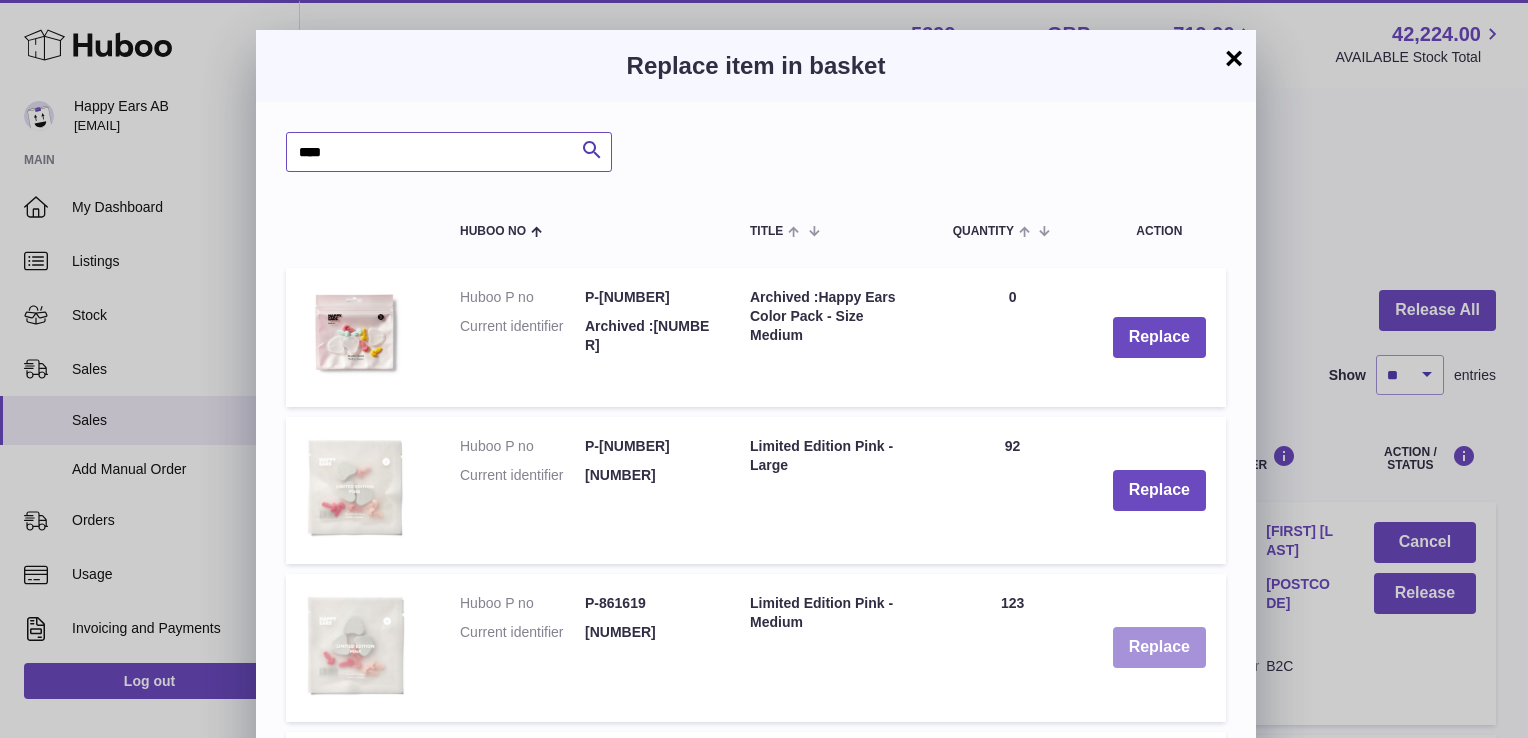 type on "****" 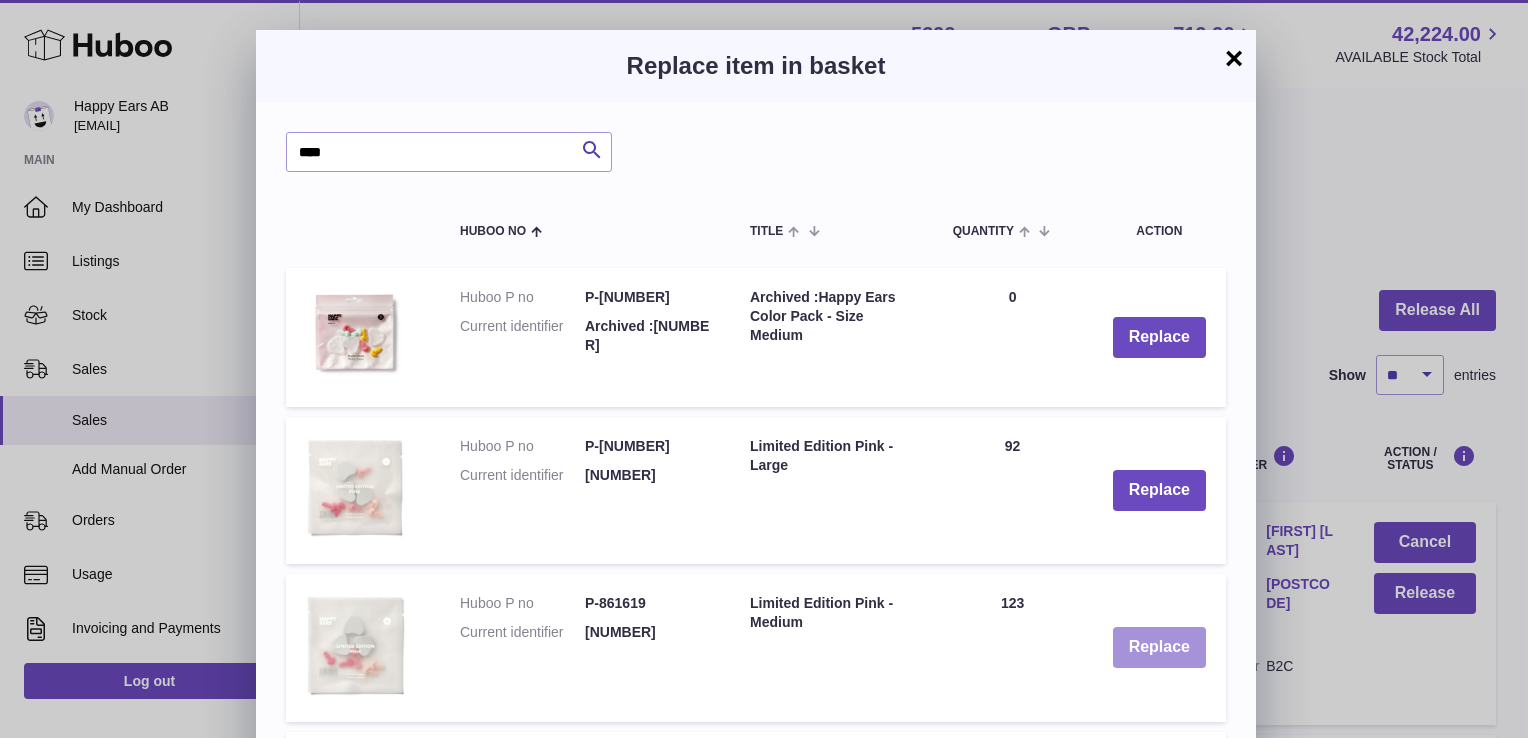 click on "Replace" at bounding box center [1159, 647] 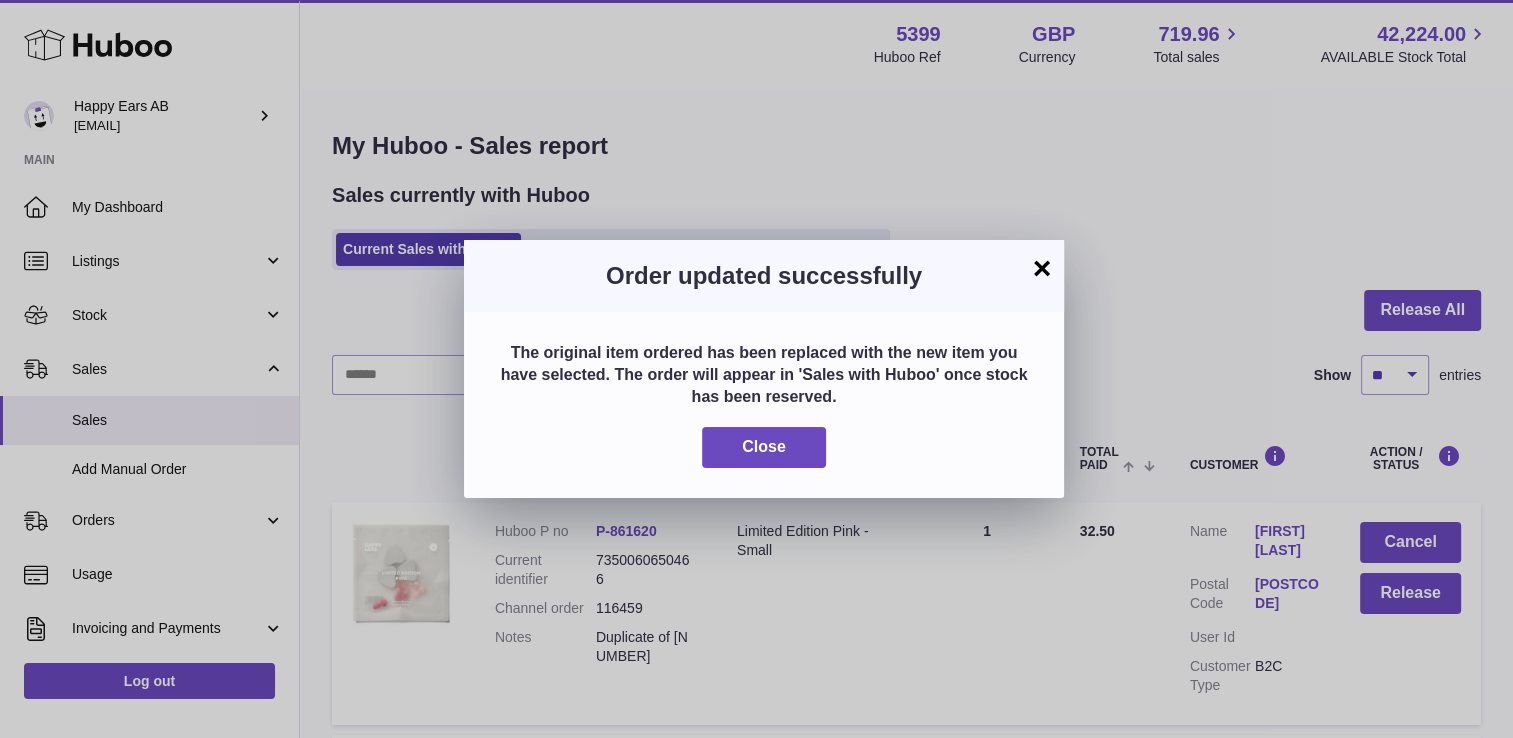 click on "The original item ordered has been replaced with the new item you have selected.
The order will appear in 'Sales with Huboo' once stock has been reserved.
Close" at bounding box center (764, 405) 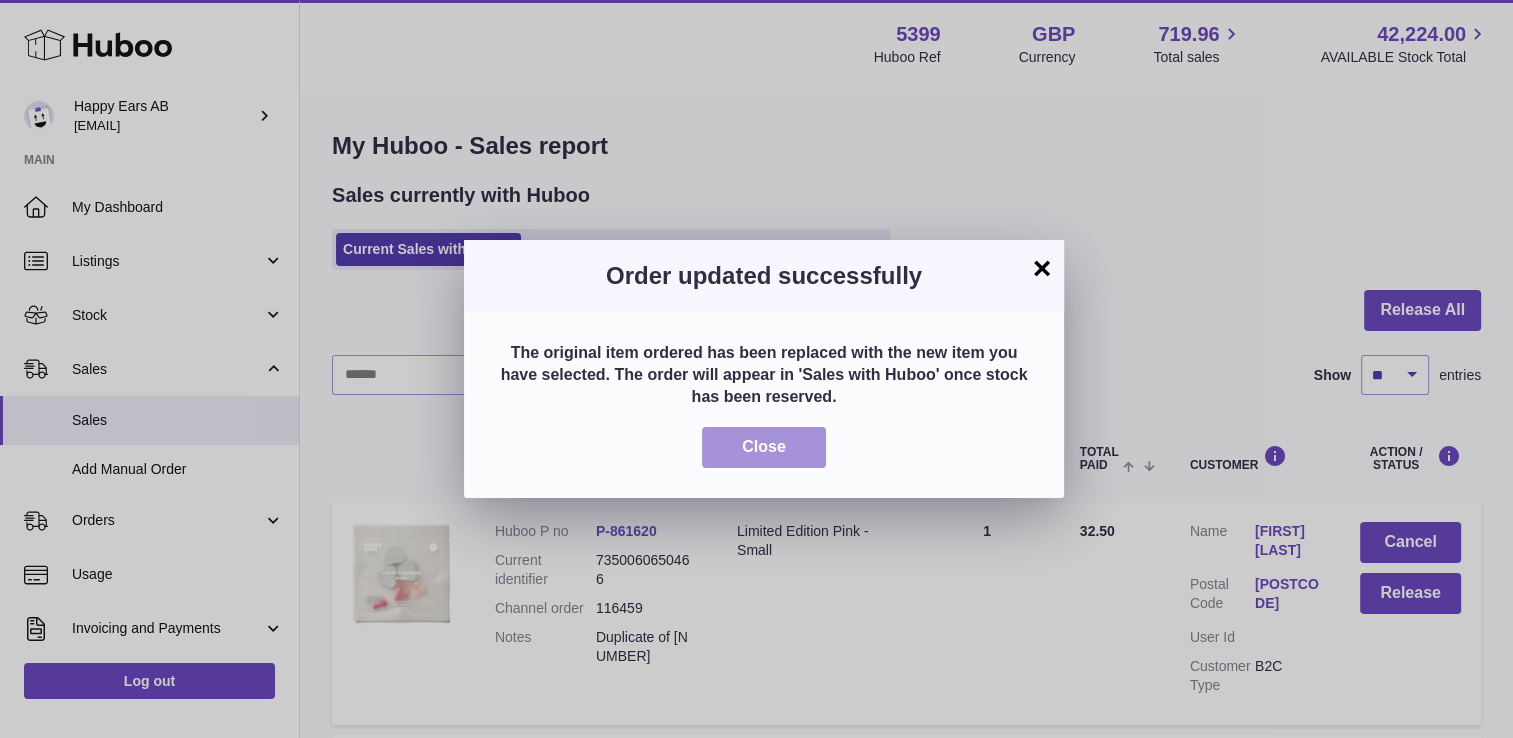 click on "Close" at bounding box center (764, 447) 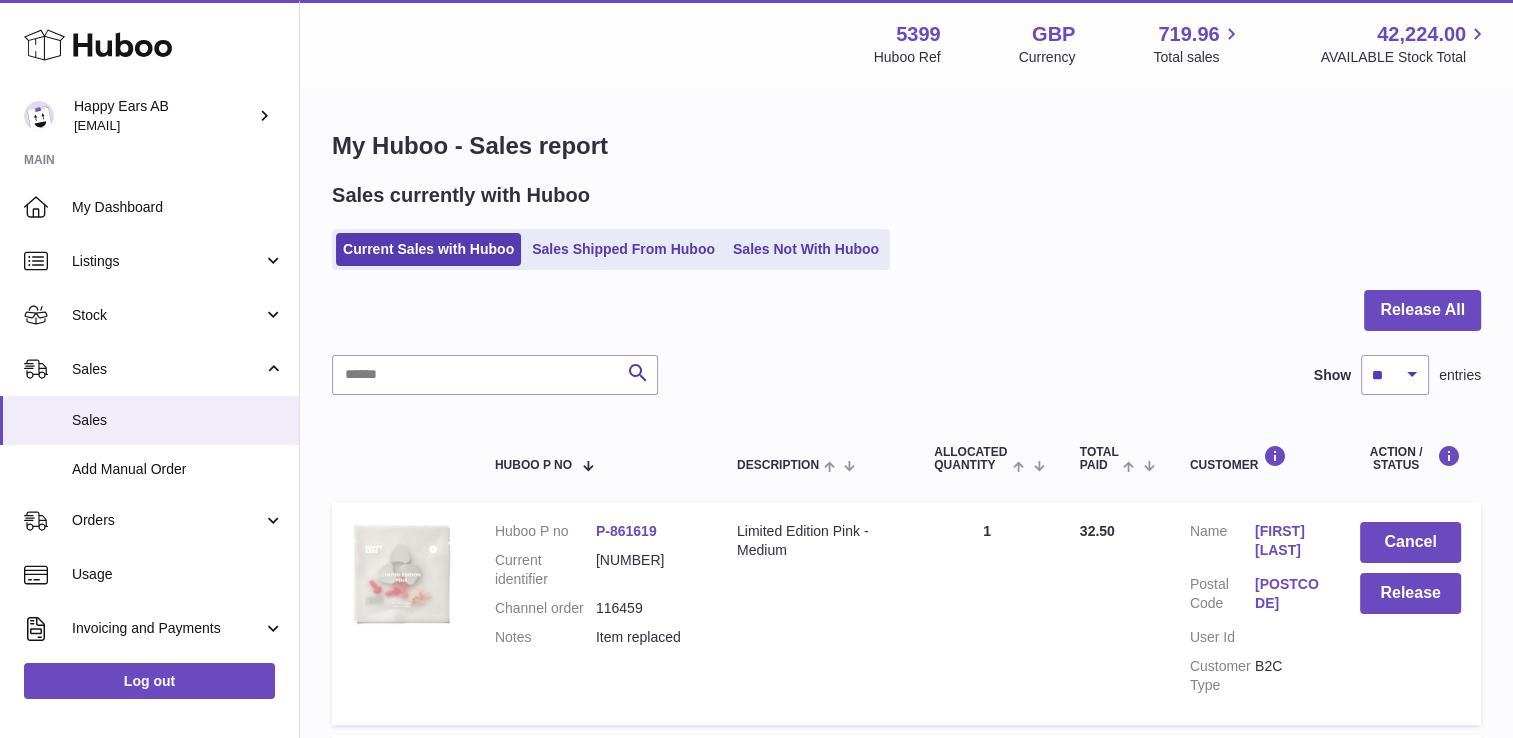 click on "Search
Show
** ** ** ***
entries" at bounding box center [906, 375] 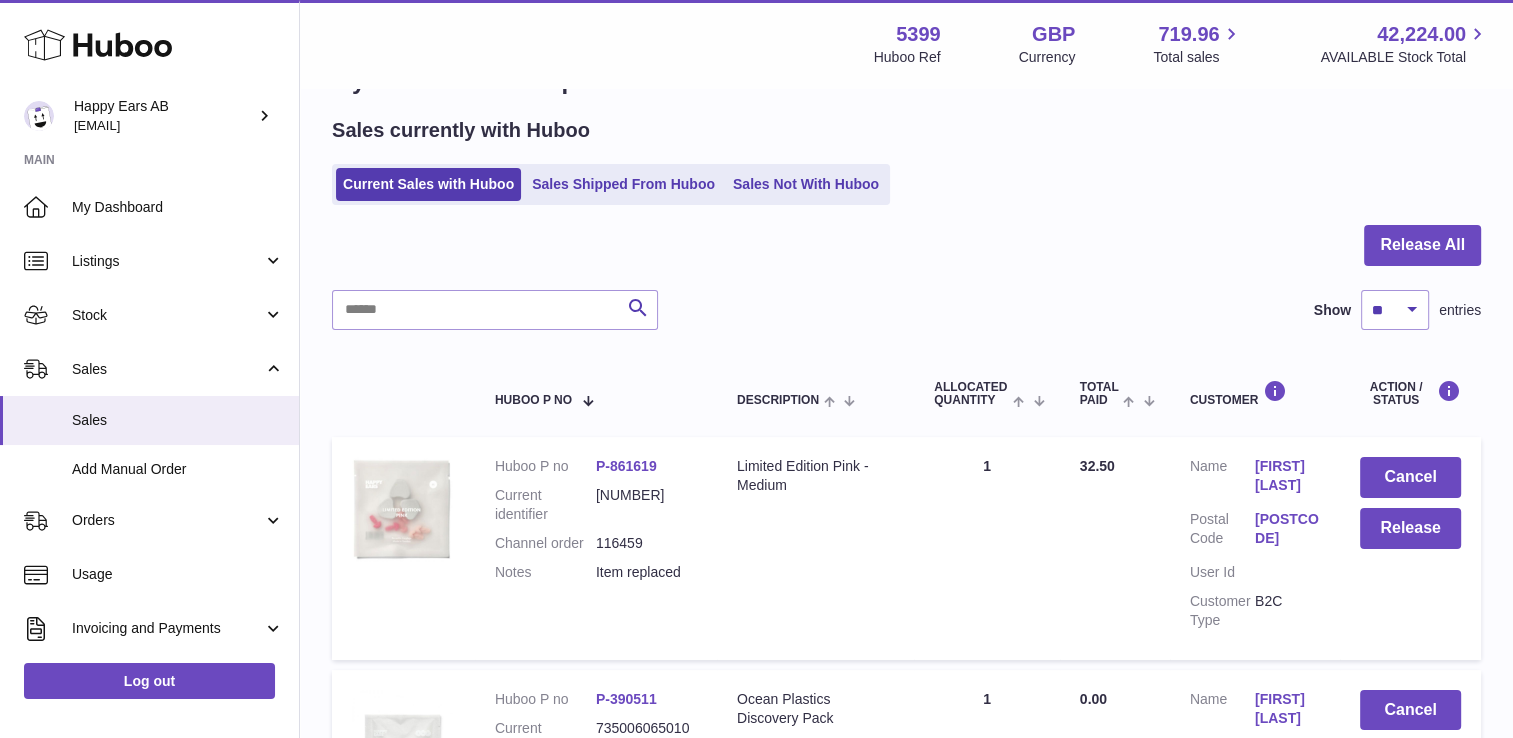 scroll, scrollTop: 0, scrollLeft: 0, axis: both 